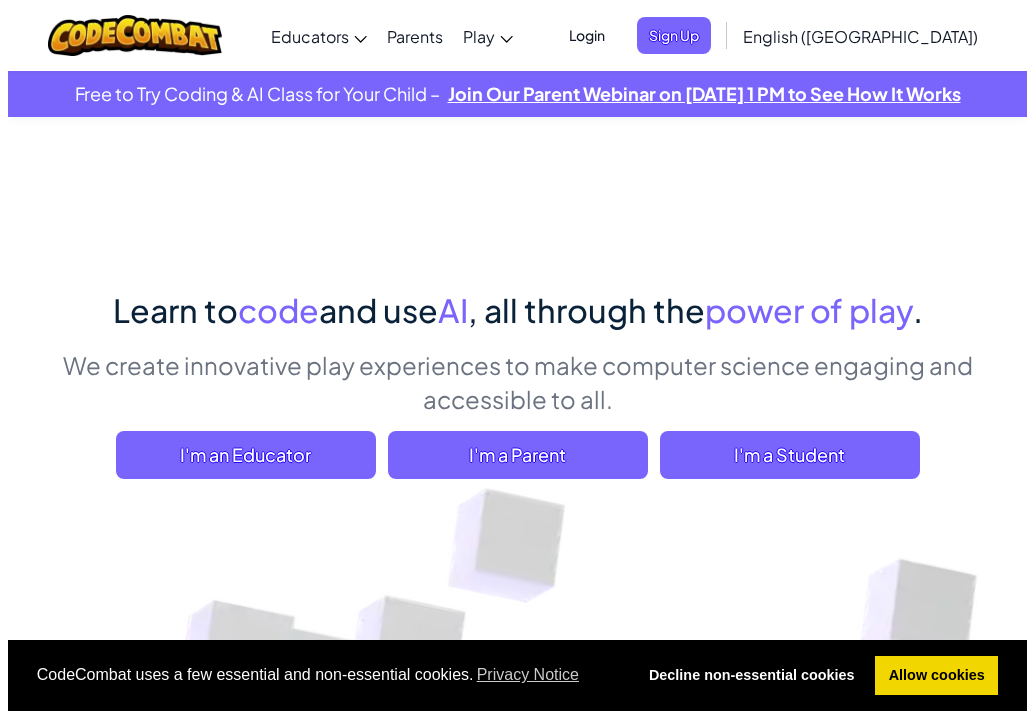 scroll, scrollTop: 0, scrollLeft: 0, axis: both 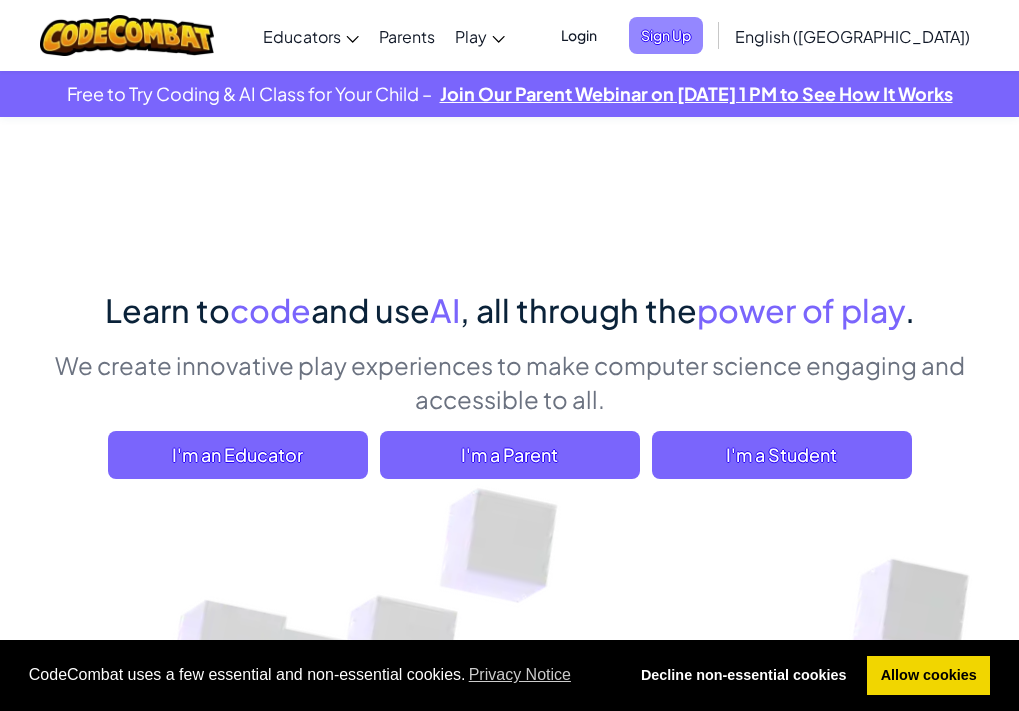 click on "Sign Up" at bounding box center (666, 35) 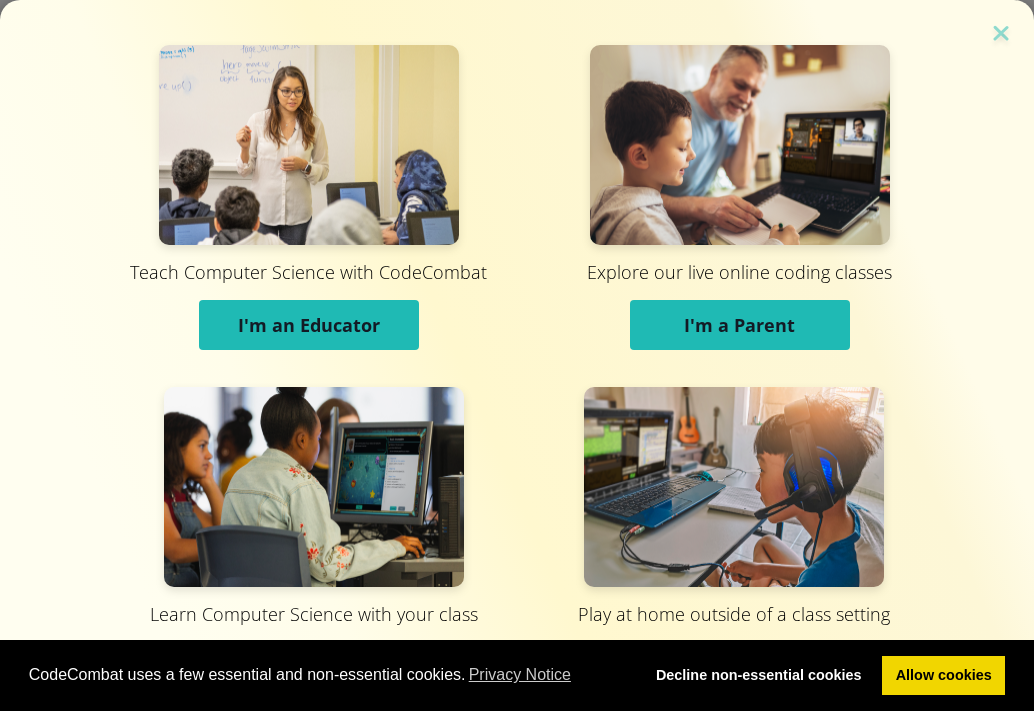 scroll, scrollTop: 81, scrollLeft: 0, axis: vertical 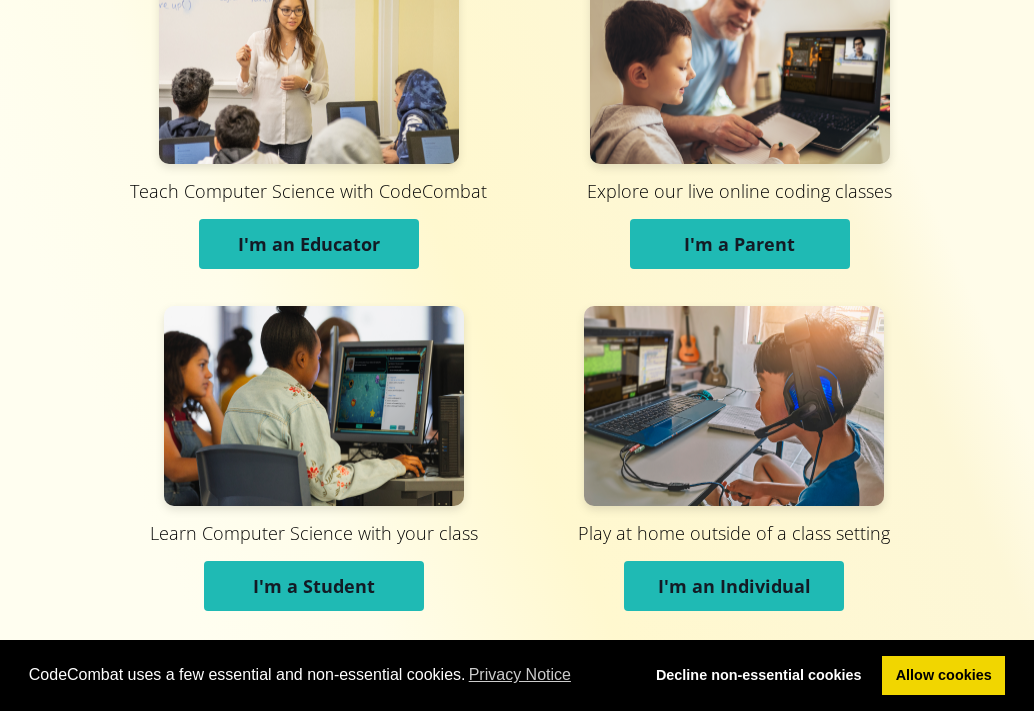 click on "I'm a Student" at bounding box center [314, 586] 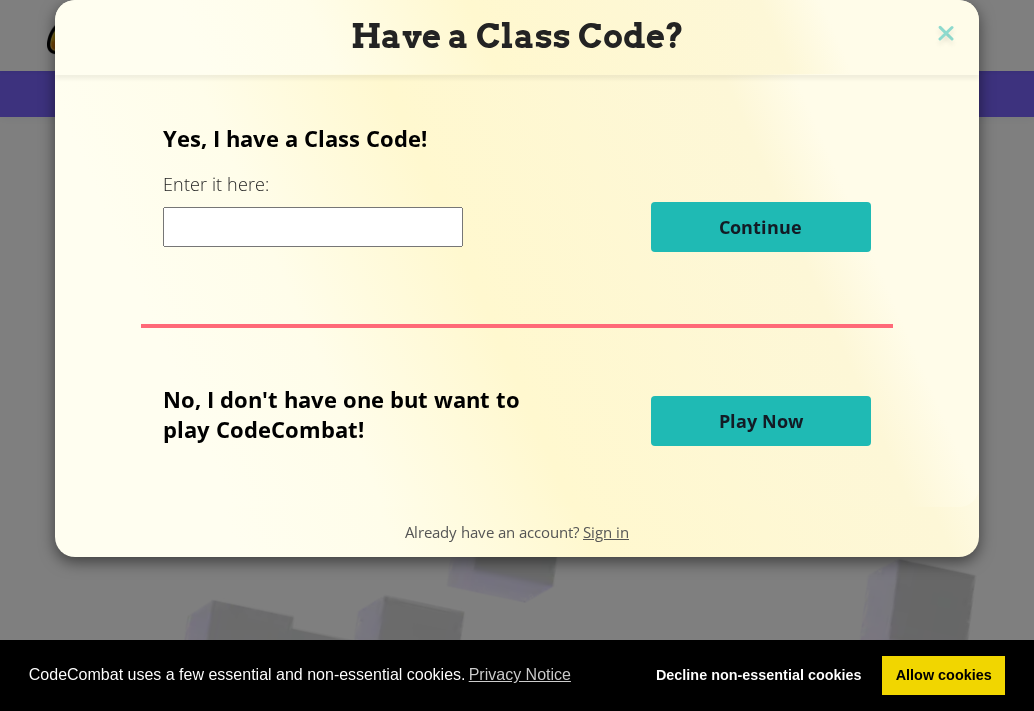 scroll, scrollTop: 0, scrollLeft: 0, axis: both 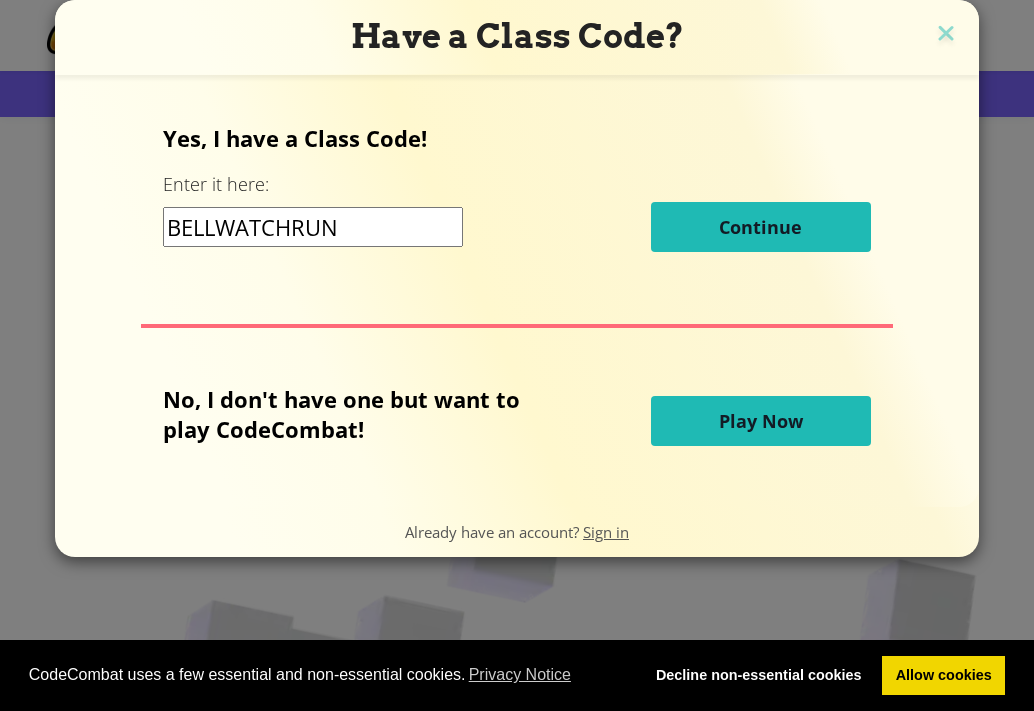 type on "BELLWATCHRUN" 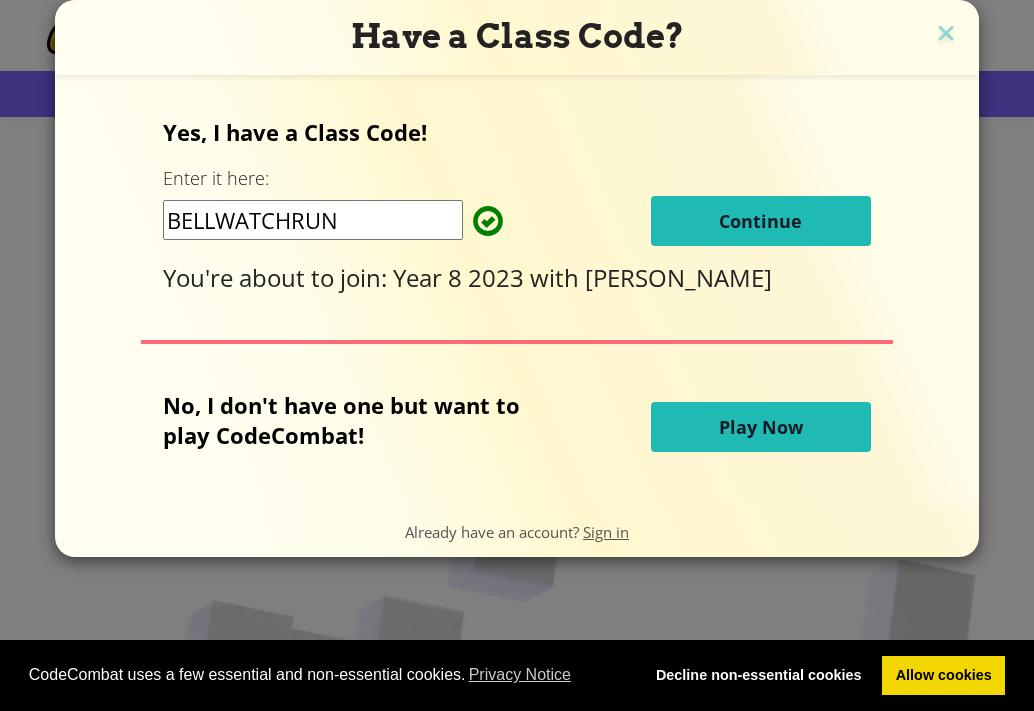 click on "Continue" at bounding box center [761, 221] 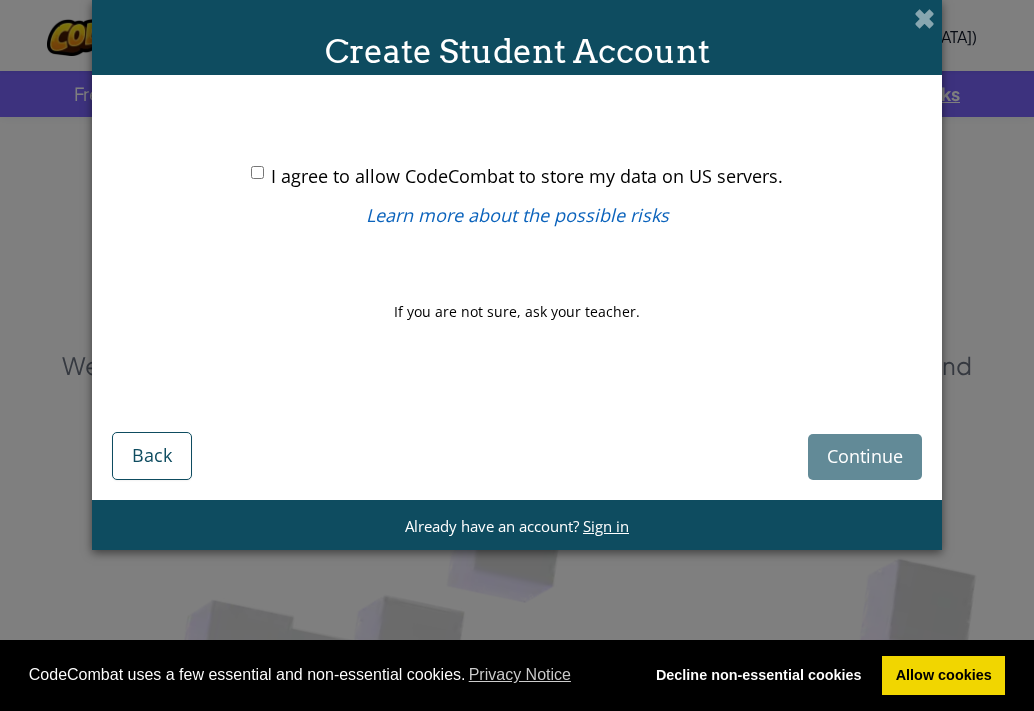 click on "I agree to allow CodeCombat to store my data on US servers." at bounding box center (257, 172) 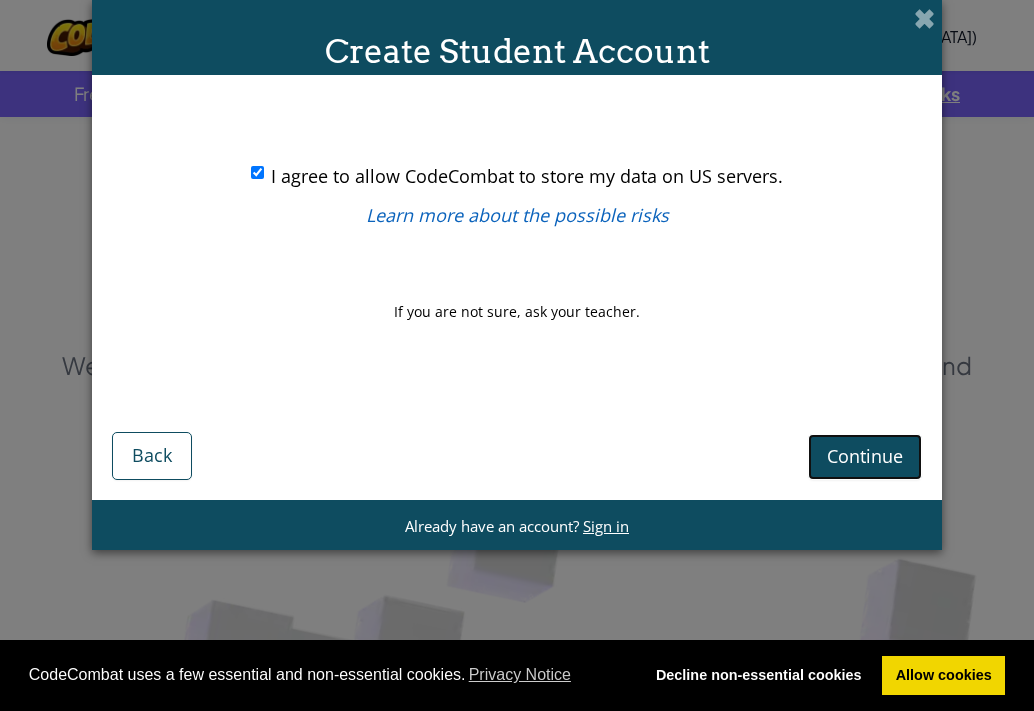 click on "Continue" at bounding box center [865, 456] 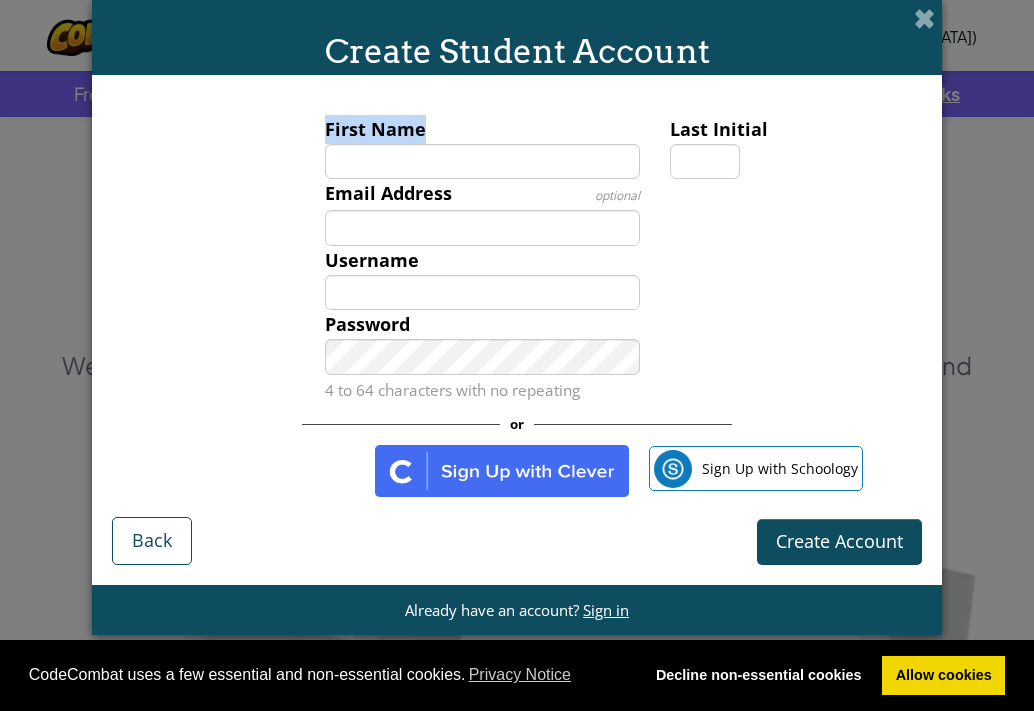 click on "First Name" at bounding box center (483, 147) 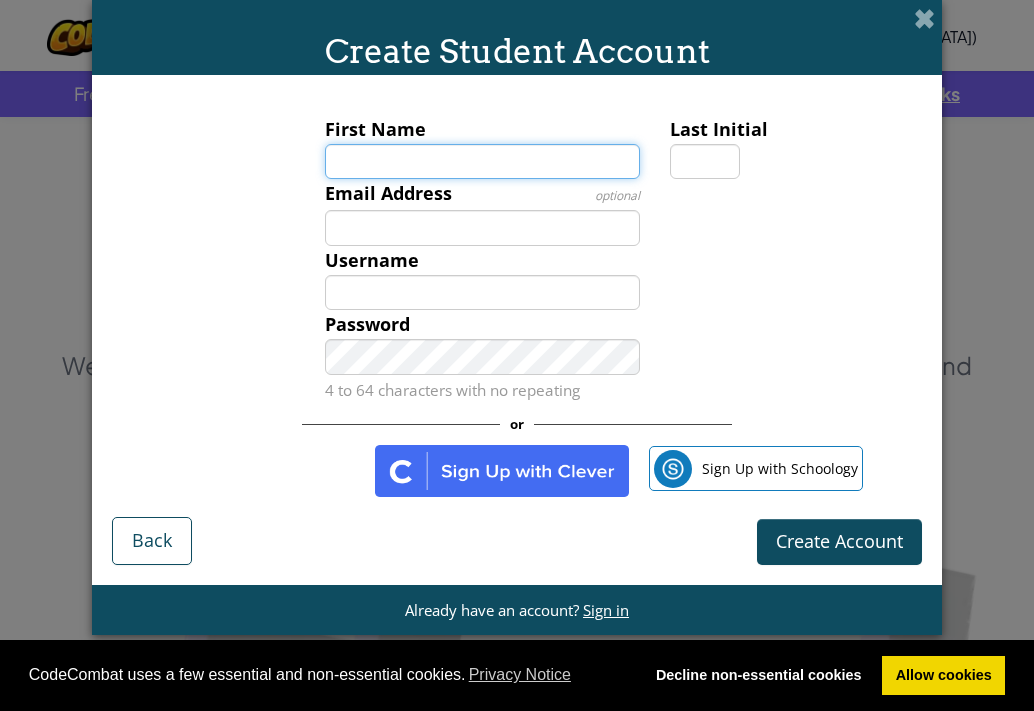 click on "First Name" at bounding box center [483, 162] 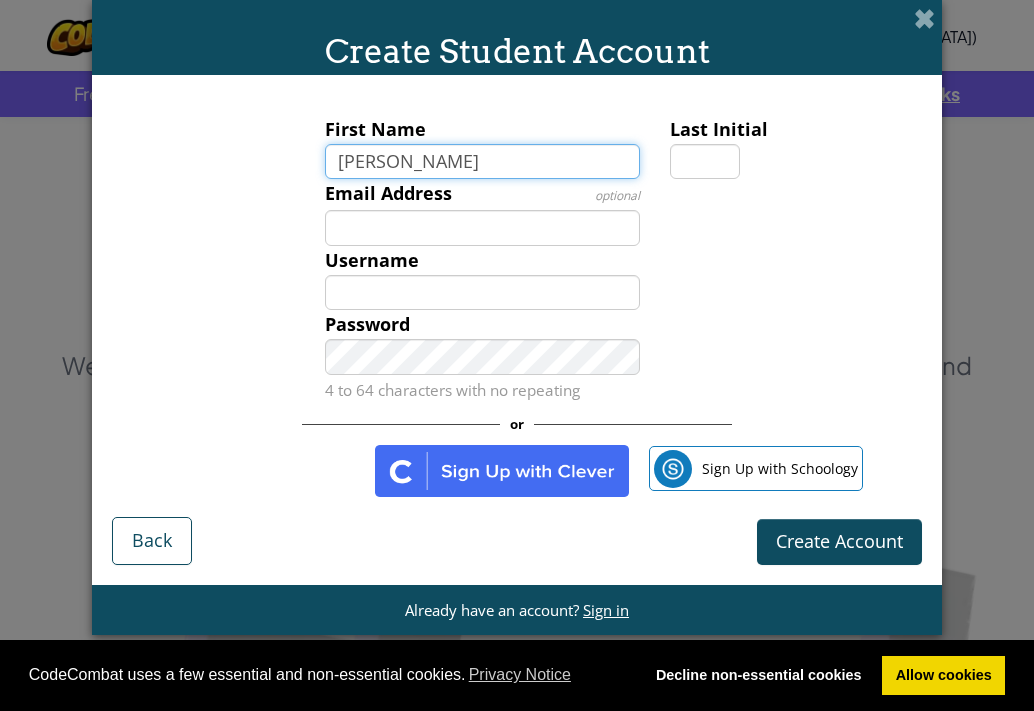 type on "EDWARD" 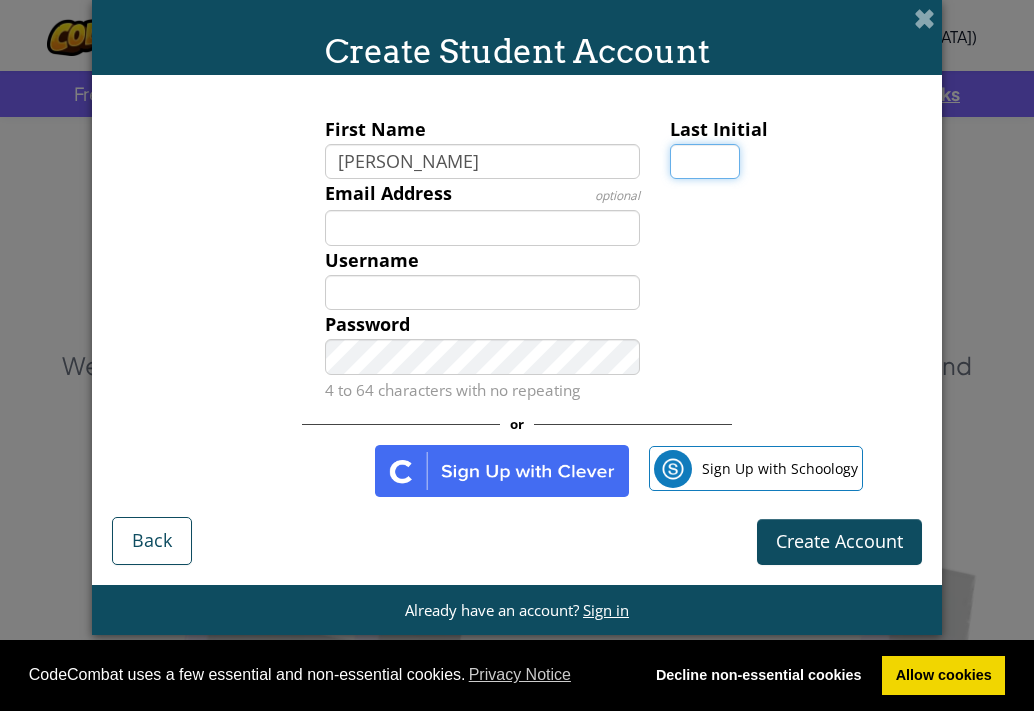 type on "EDWARD" 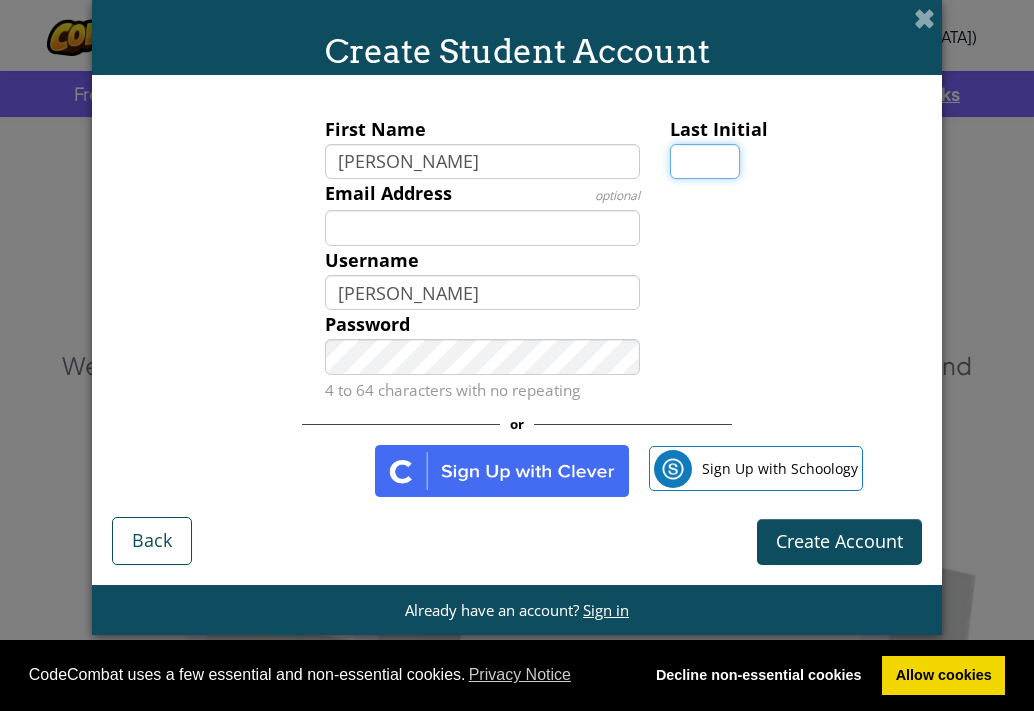 click on "Last Initial" at bounding box center (705, 162) 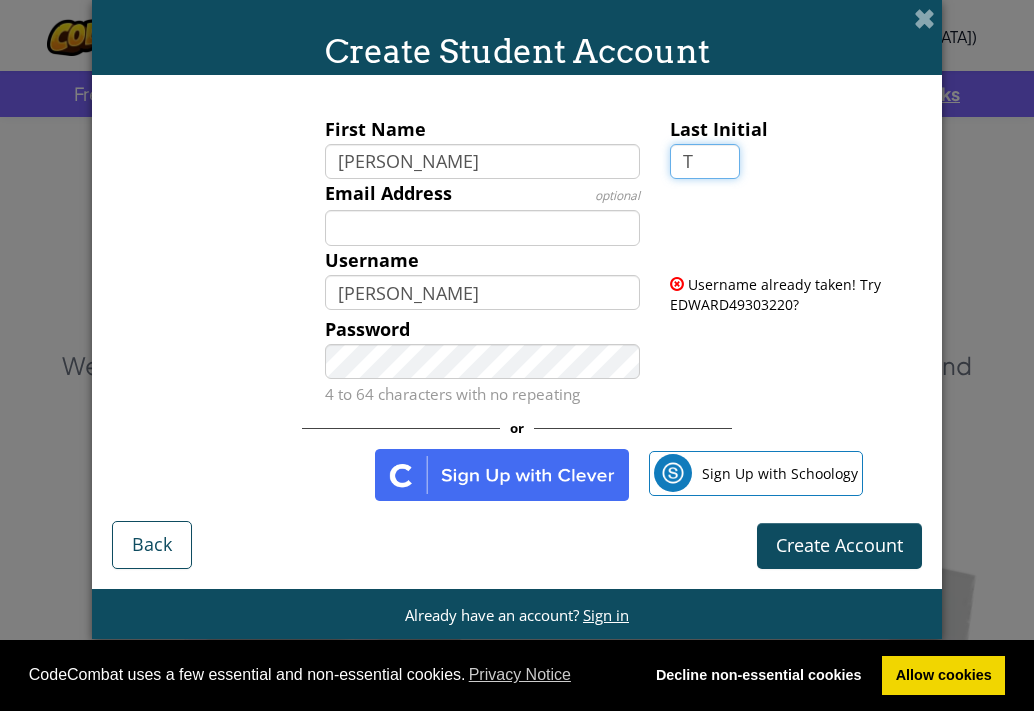 type on "T" 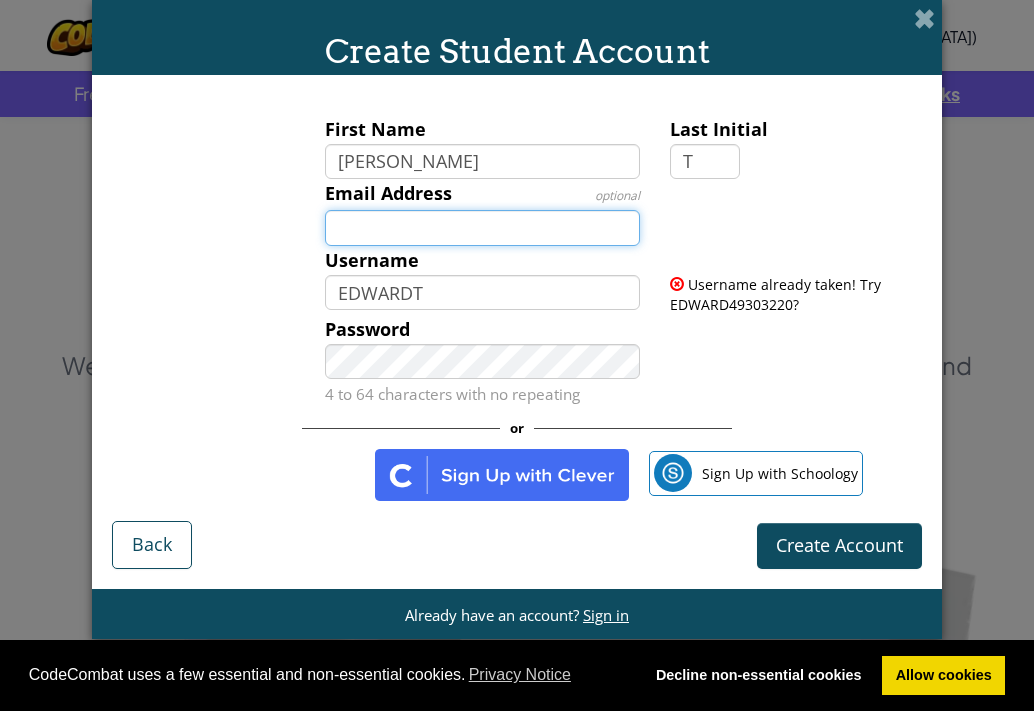 click on "Email Address" at bounding box center [483, 228] 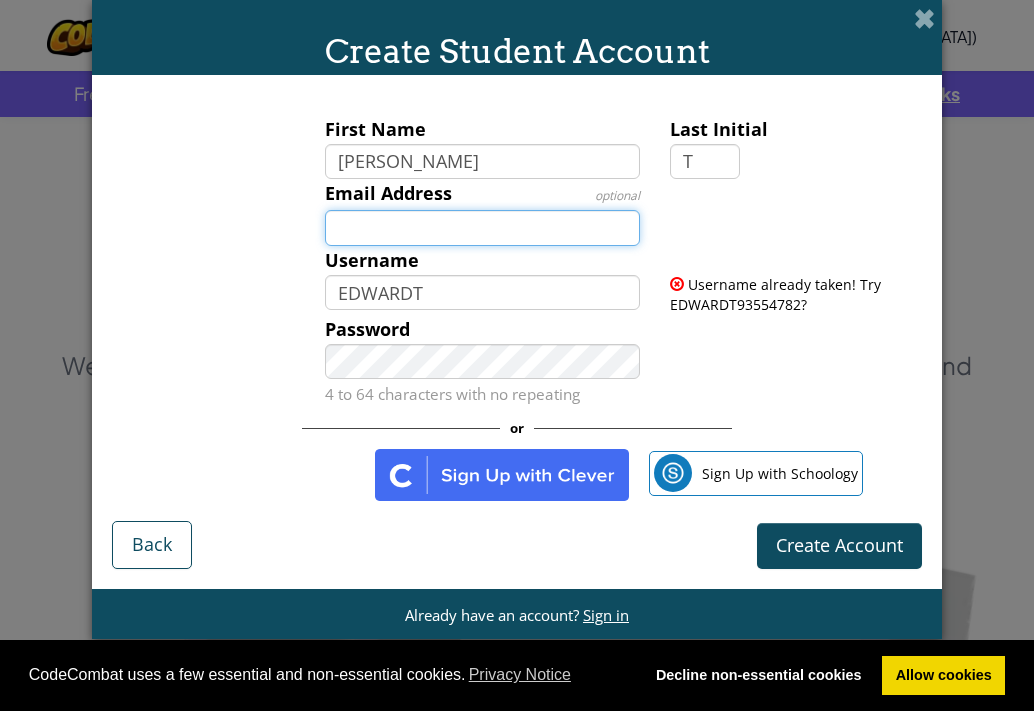 click on "Email Address" at bounding box center [483, 228] 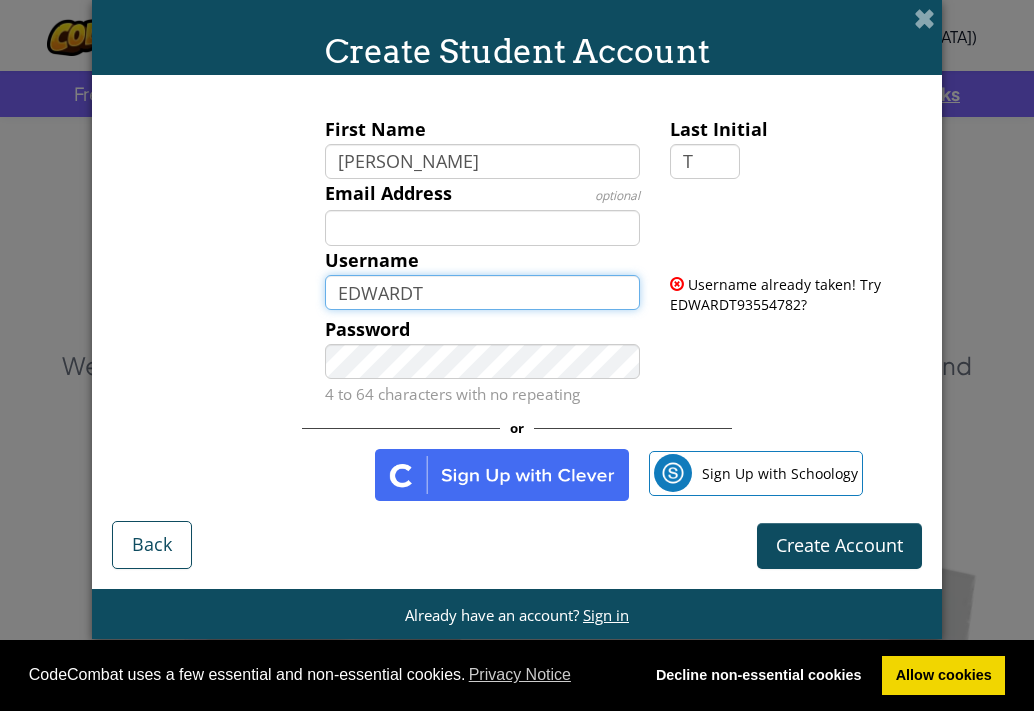 click on "EDWARDT" at bounding box center (483, 293) 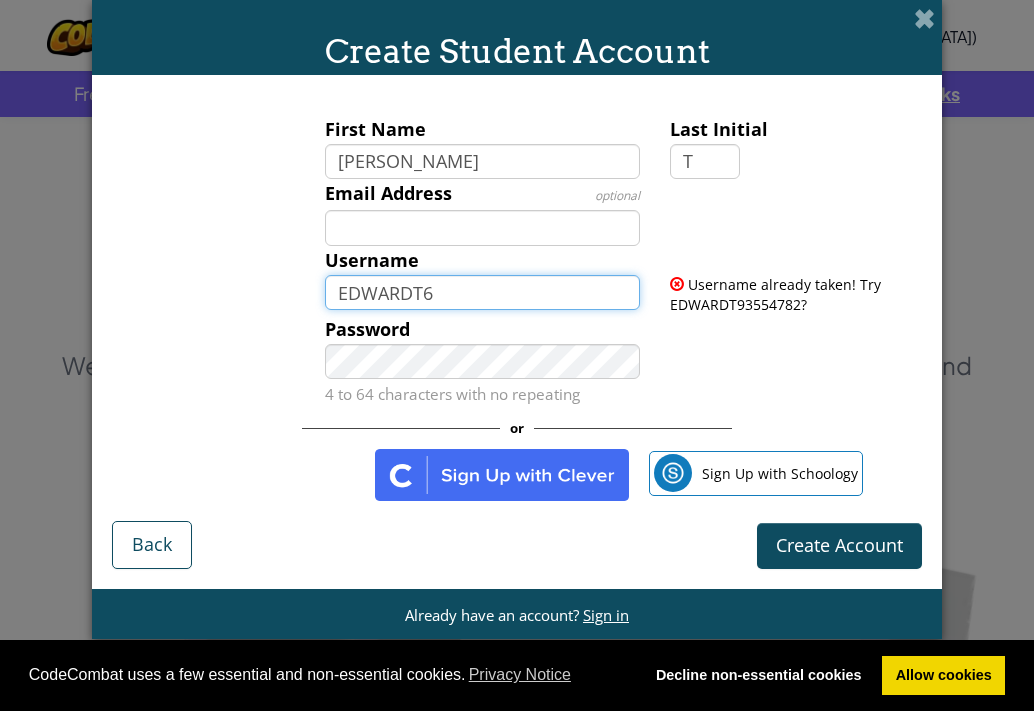 type on "EDWARDT" 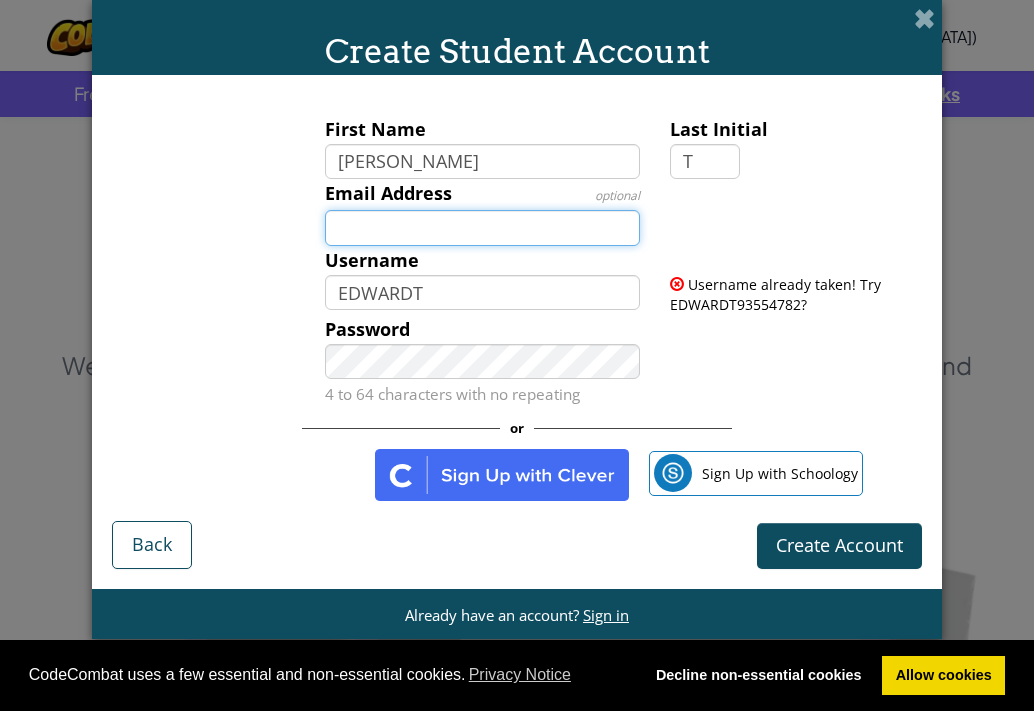 click on "Email Address" at bounding box center (483, 228) 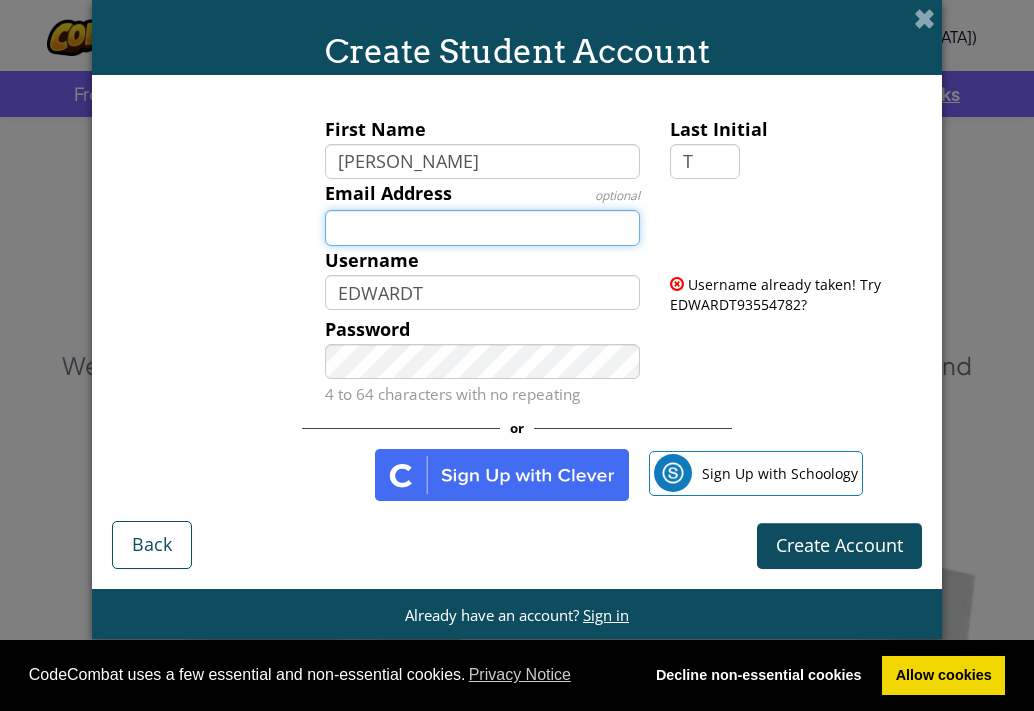 type on "E" 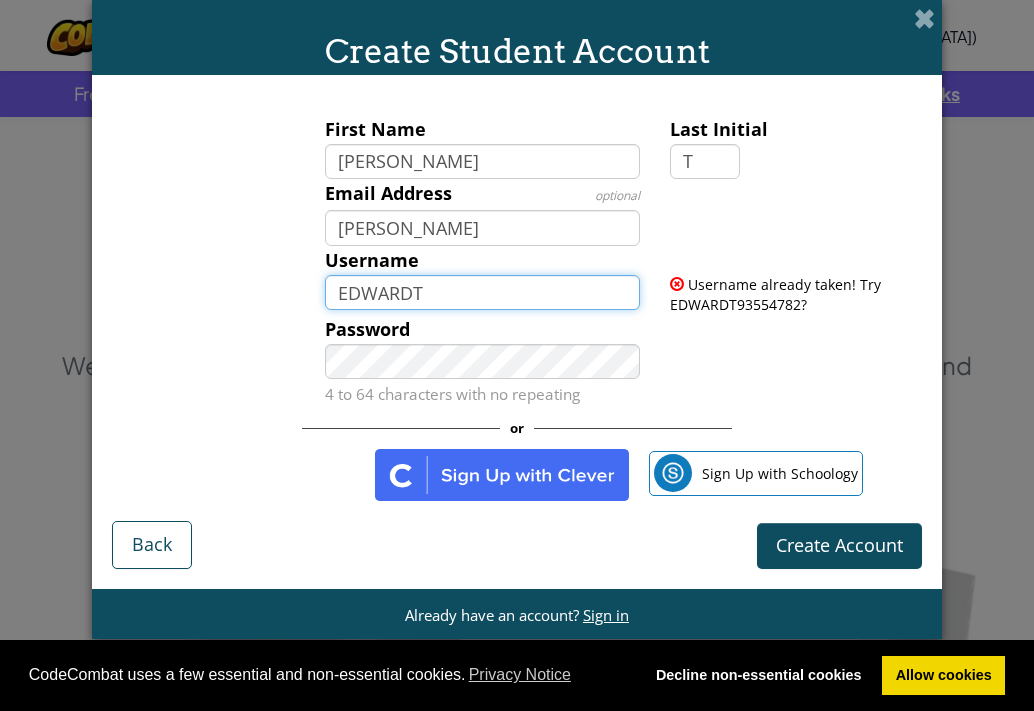 click on "EDWARDT" at bounding box center [483, 293] 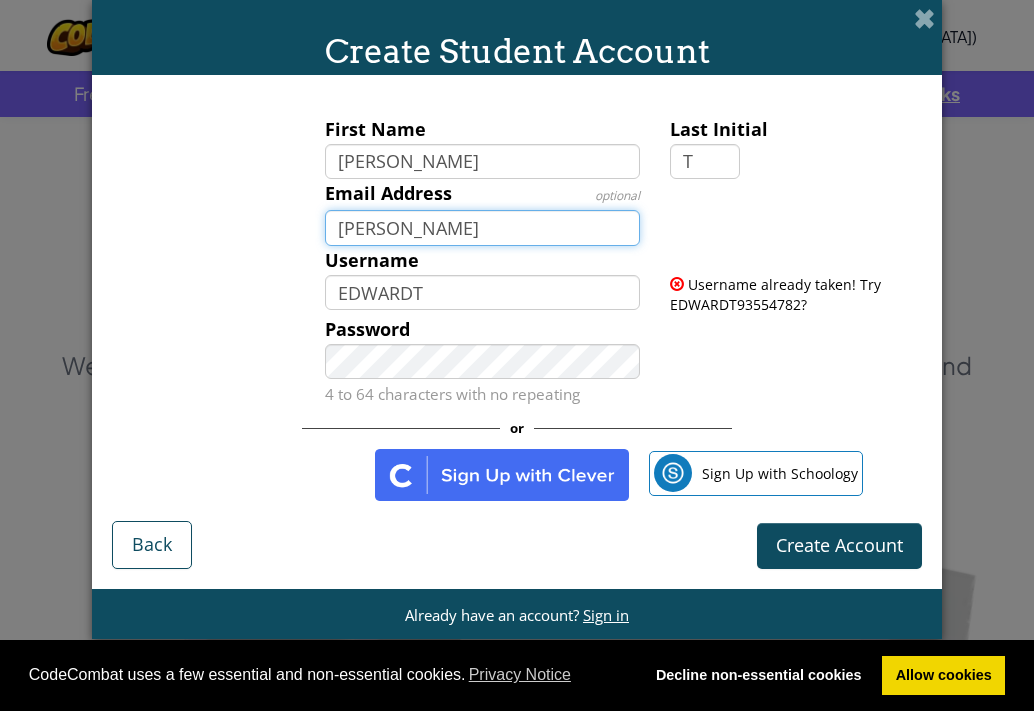 click on "edward" at bounding box center (483, 228) 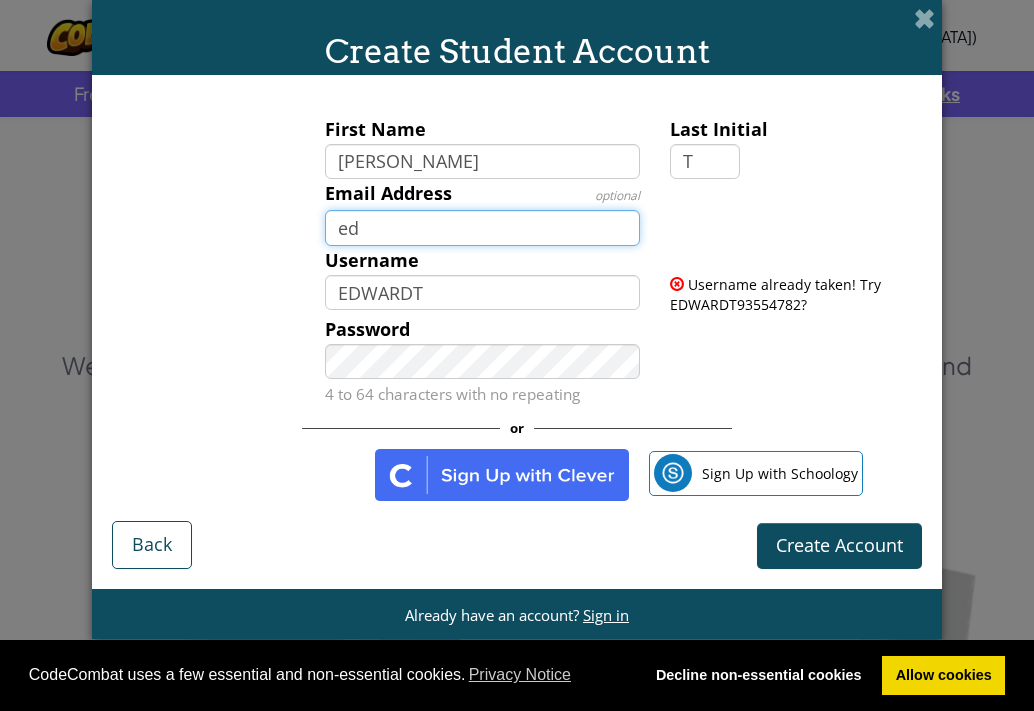 type on "e" 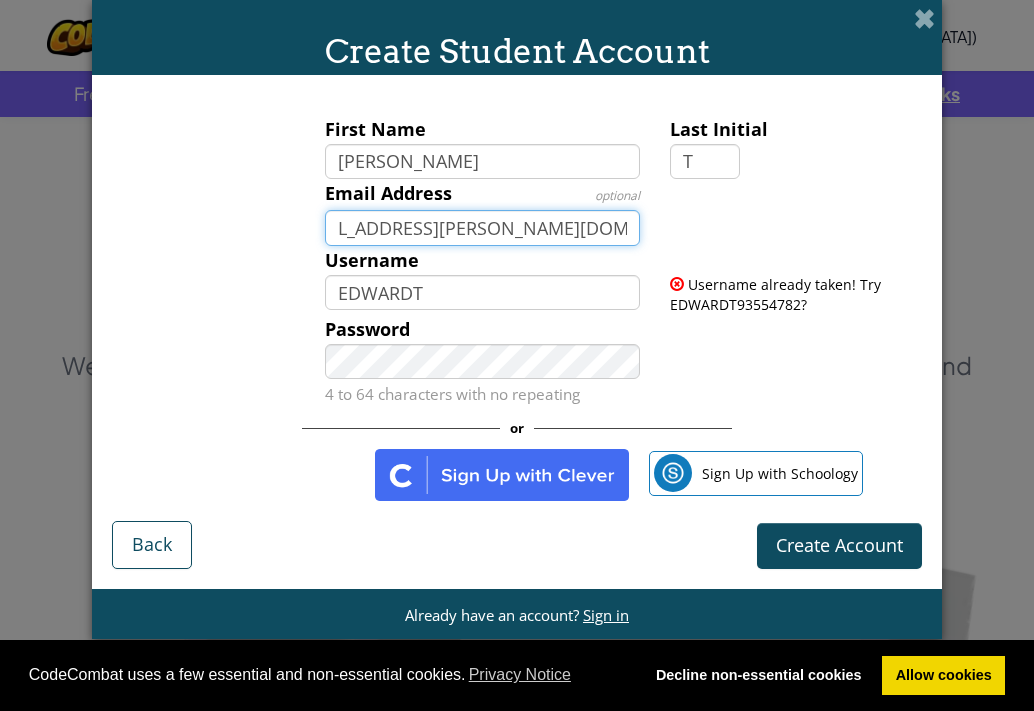 scroll, scrollTop: 0, scrollLeft: 57, axis: horizontal 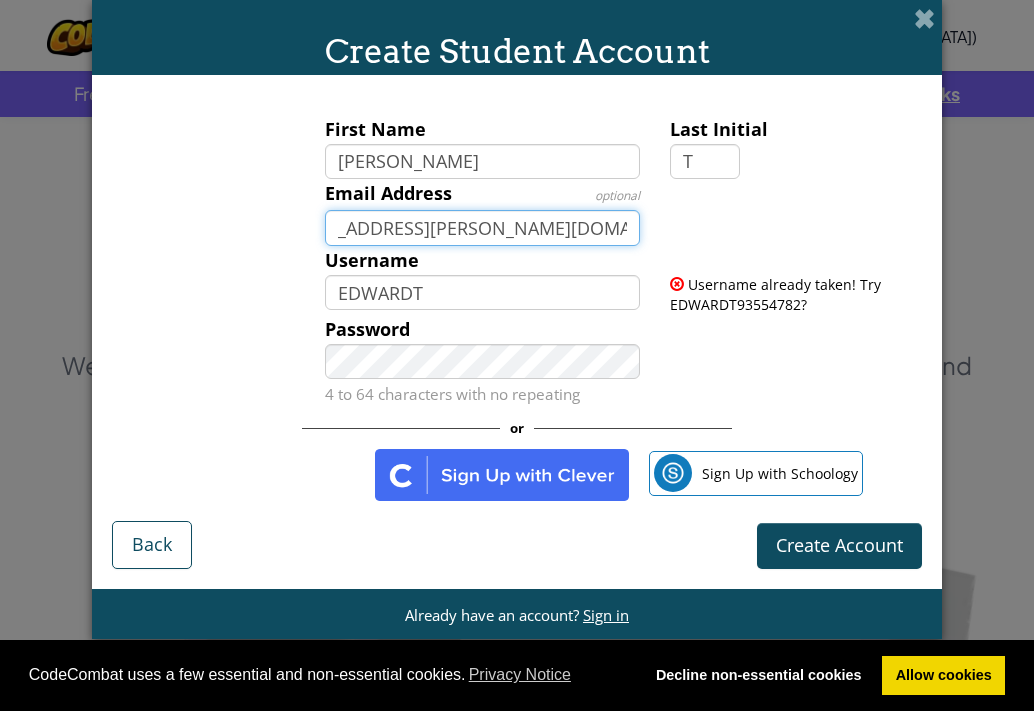 type on "Tay.Edw.014308@brookfield.hants.sch.uk" 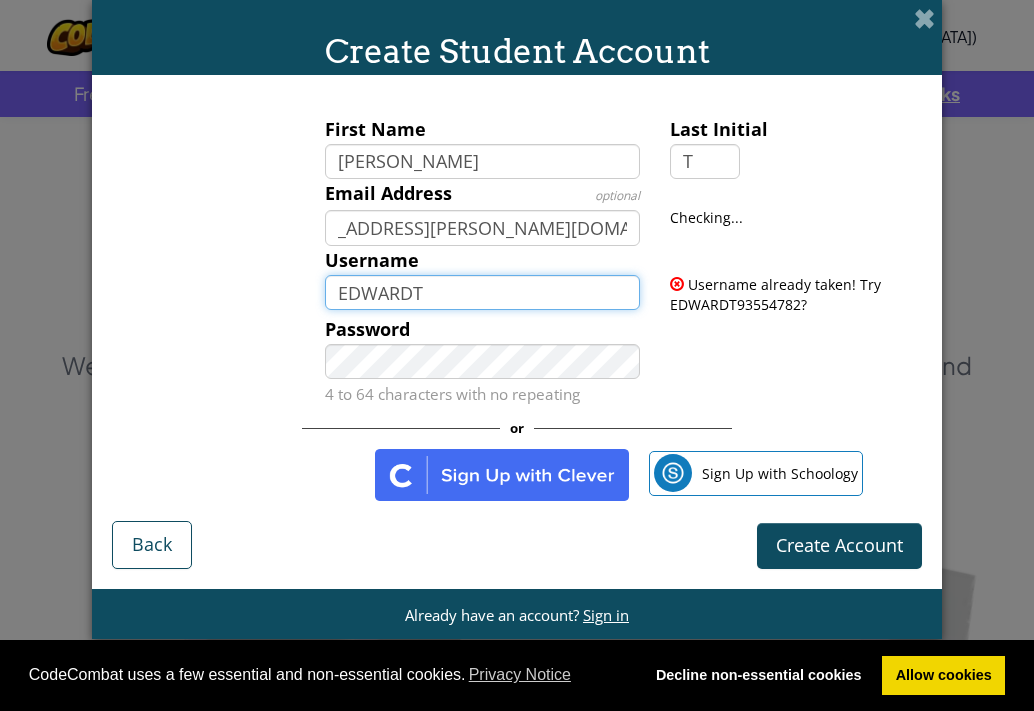 scroll, scrollTop: 0, scrollLeft: 0, axis: both 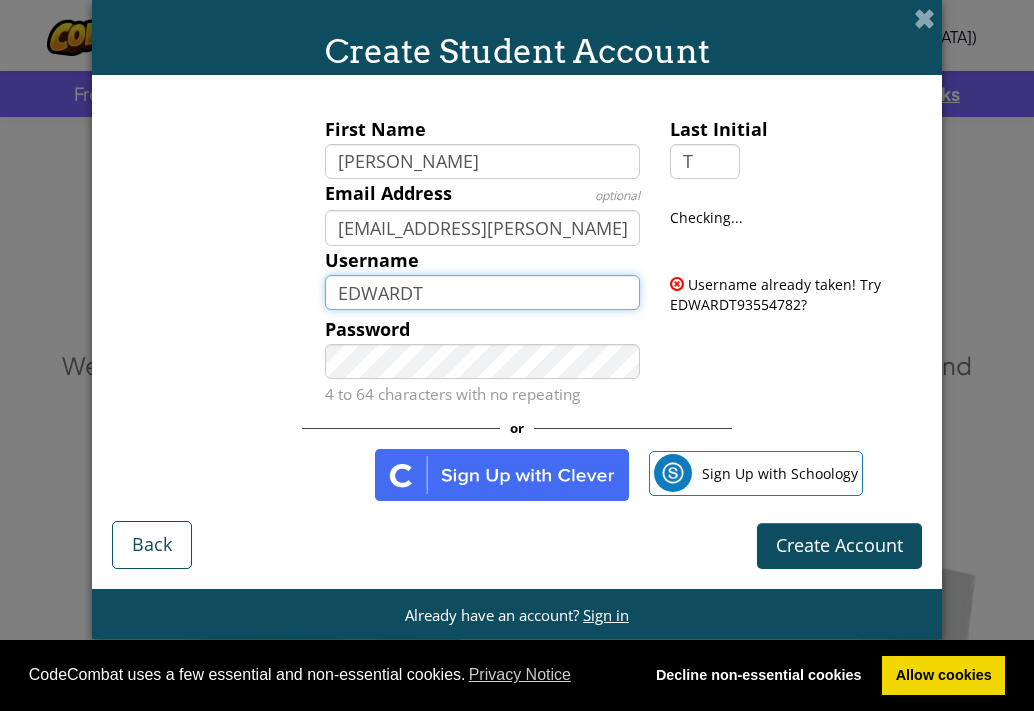 click on "EDWARDT" at bounding box center (483, 293) 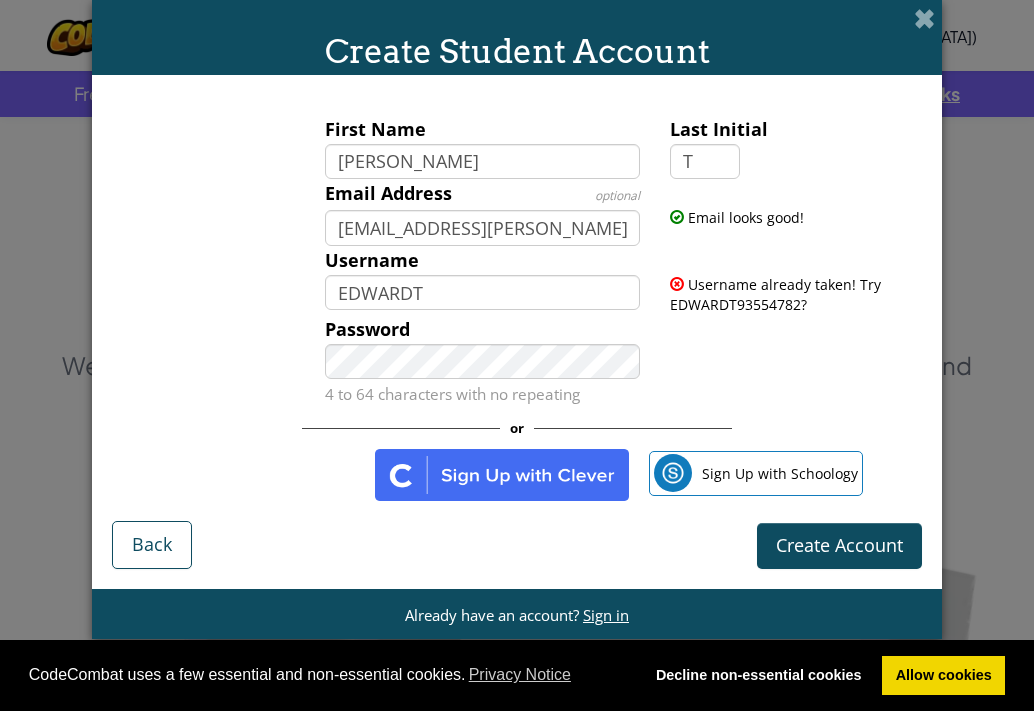 click on "Username already taken! Try EDWARDT93554782?" at bounding box center (775, 294) 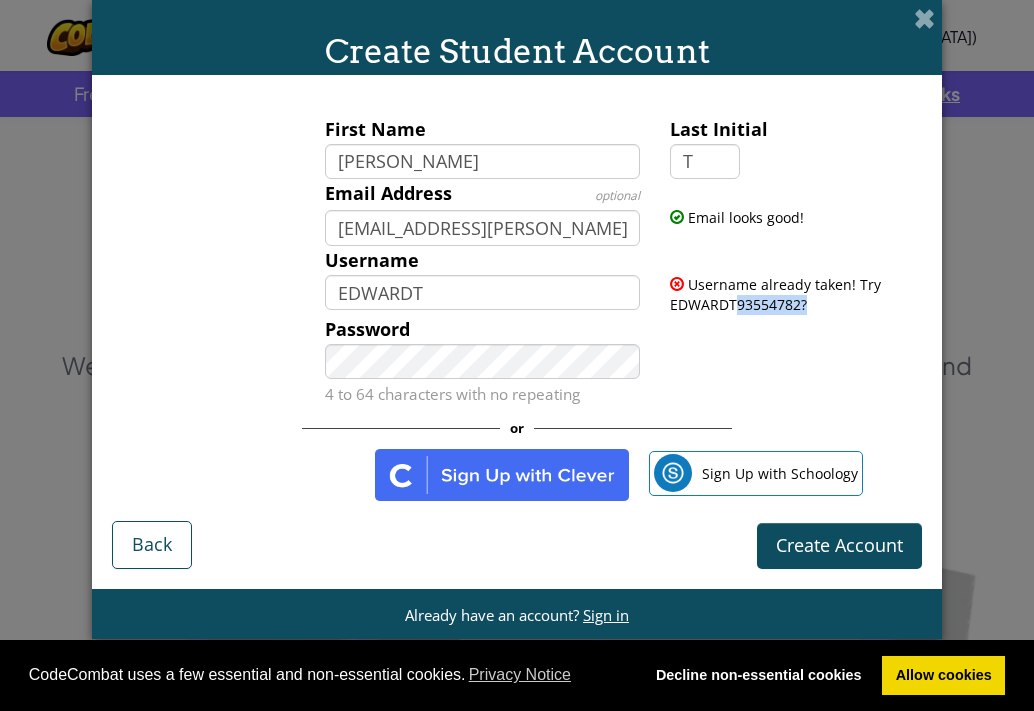 drag, startPoint x: 808, startPoint y: 305, endPoint x: 756, endPoint y: 303, distance: 52.03845 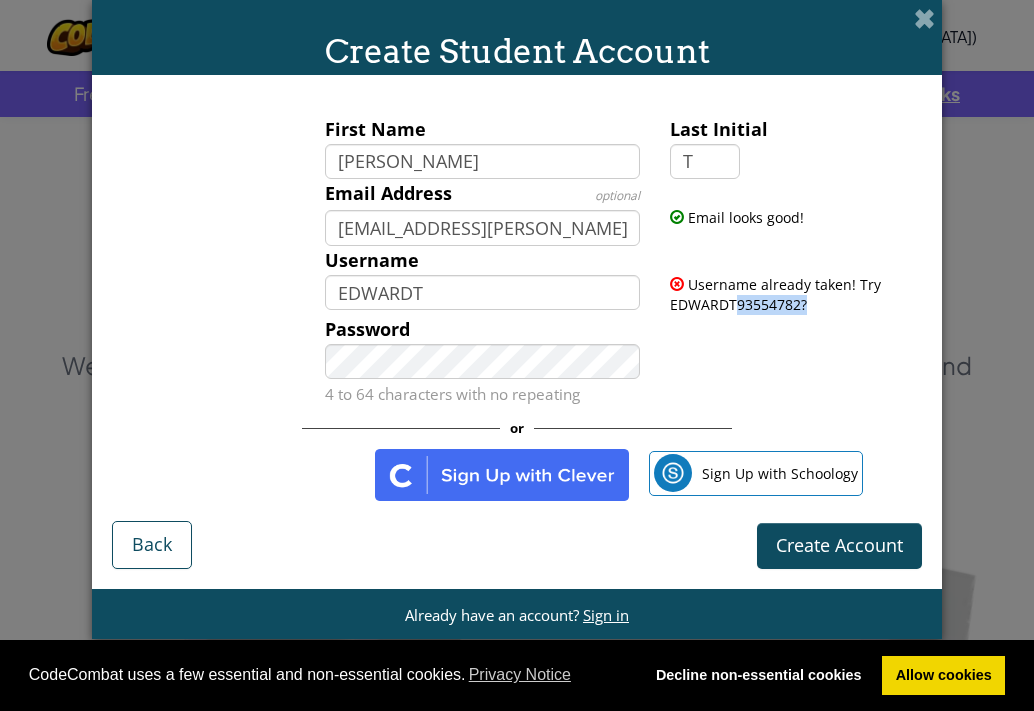 click on "Username already taken! Try EDWARDT93554782?" at bounding box center [793, 280] 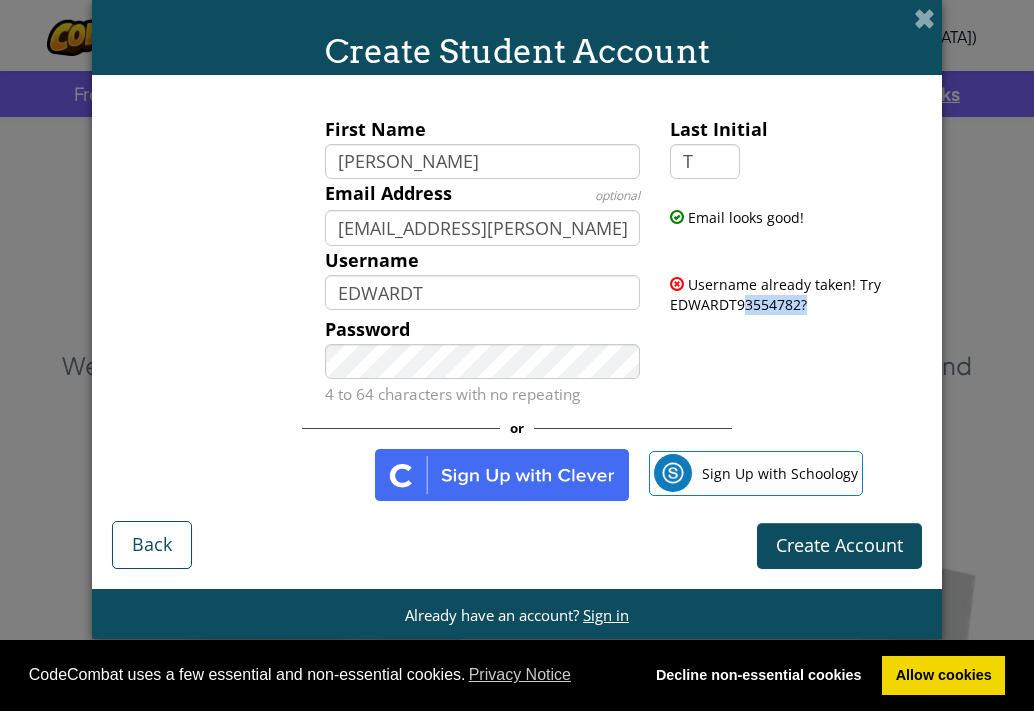 click on "Username already taken! Try EDWARDT93554782?" at bounding box center [793, 280] 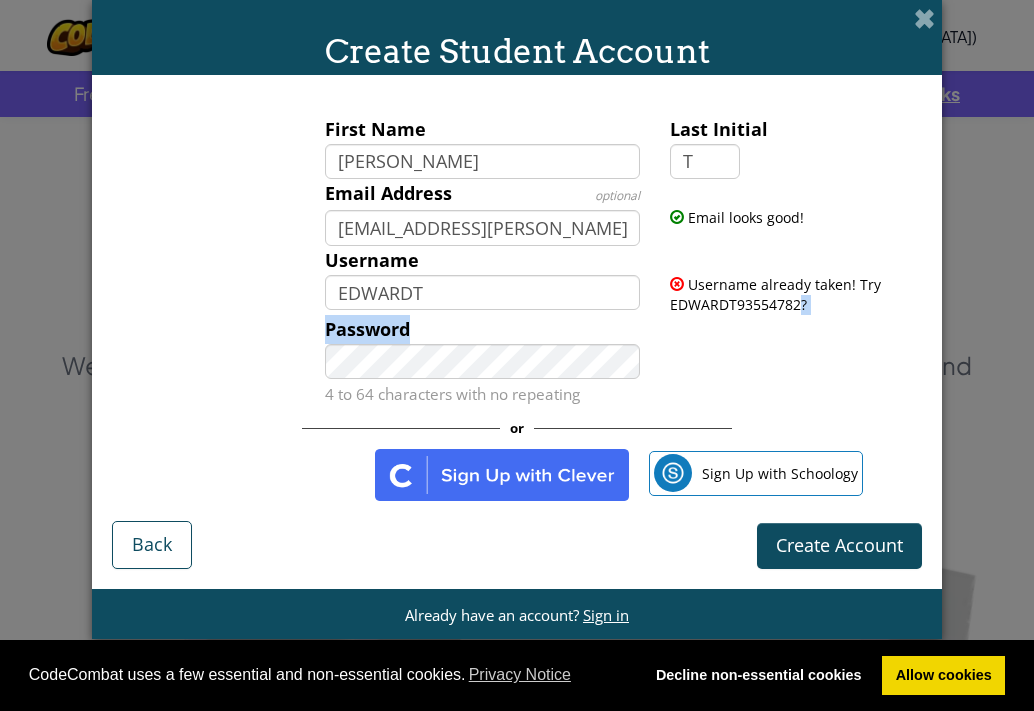 drag, startPoint x: 801, startPoint y: 307, endPoint x: 759, endPoint y: 328, distance: 46.957428 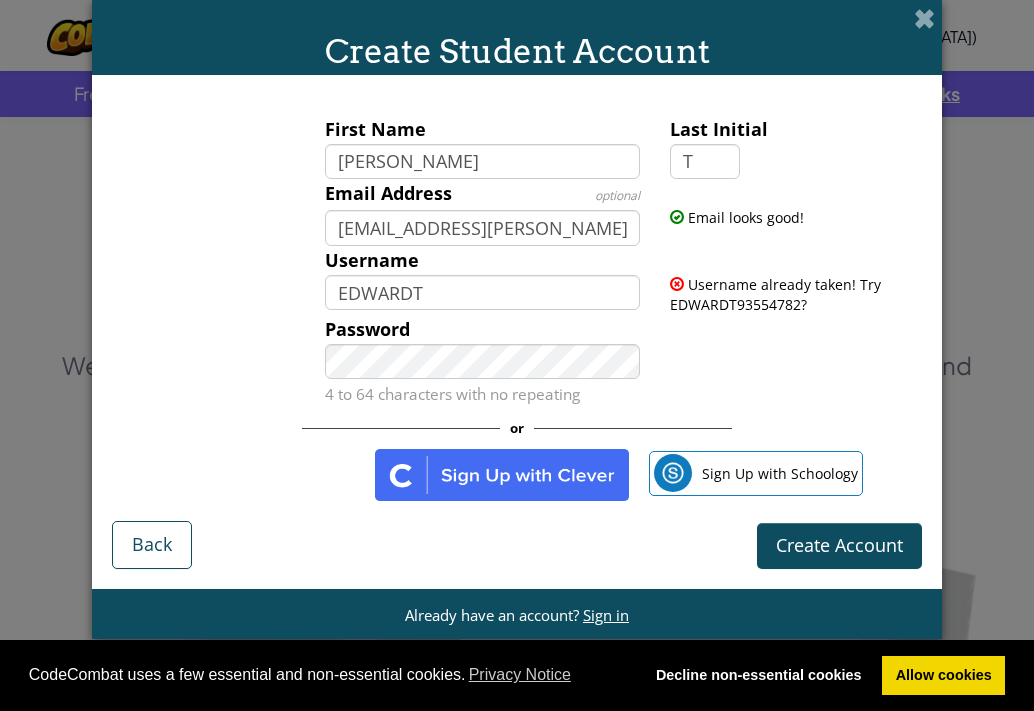 click on "Password 4 to 64 characters with no repeating" at bounding box center (517, 362) 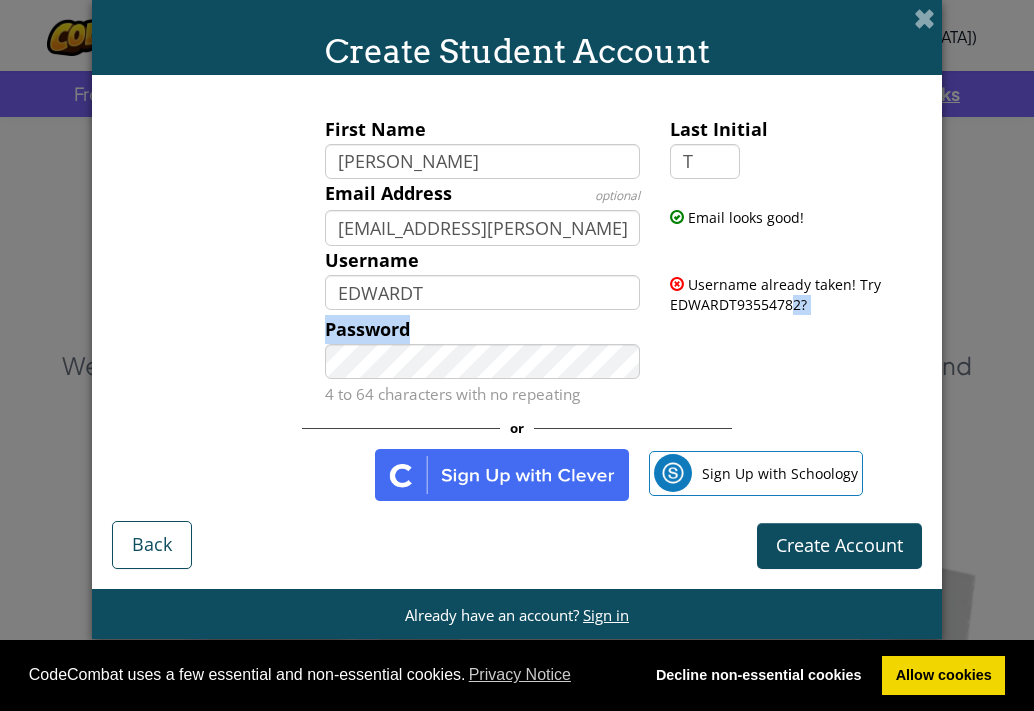 drag, startPoint x: 796, startPoint y: 304, endPoint x: 743, endPoint y: 316, distance: 54.34151 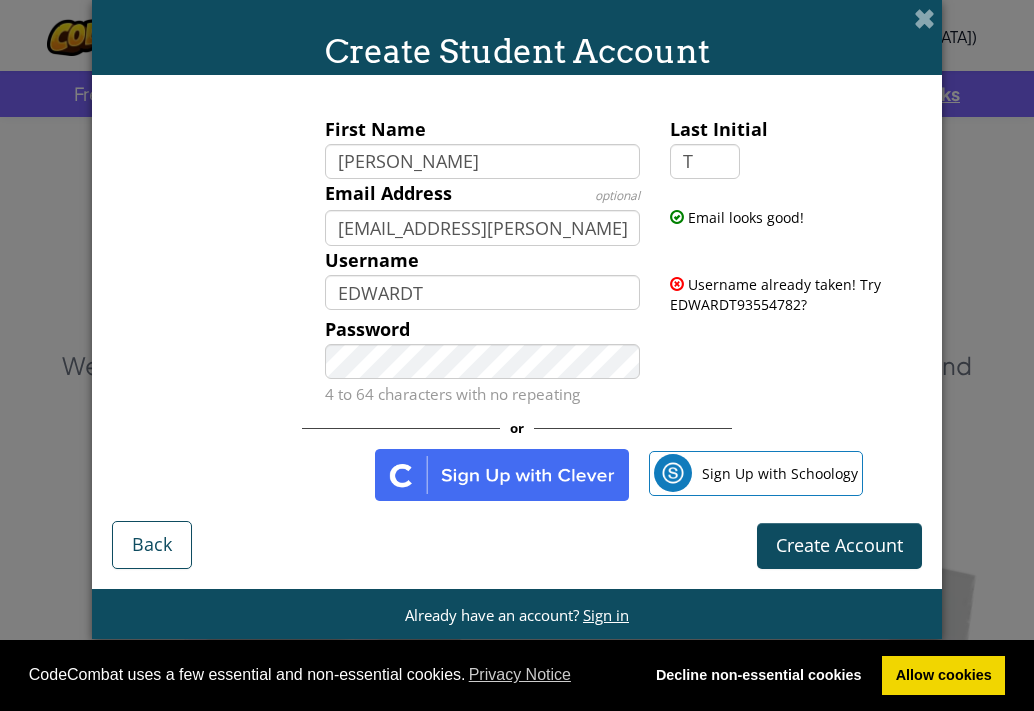 click on "Password 4 to 64 characters with no repeating" at bounding box center [517, 362] 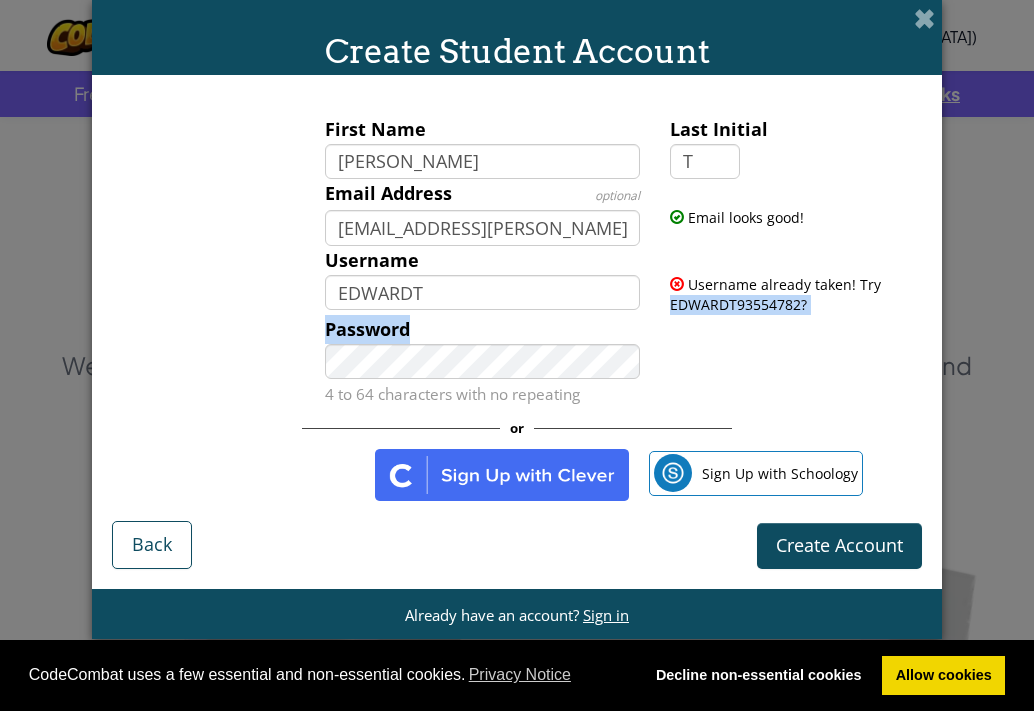 drag, startPoint x: 671, startPoint y: 303, endPoint x: 764, endPoint y: 342, distance: 100.84642 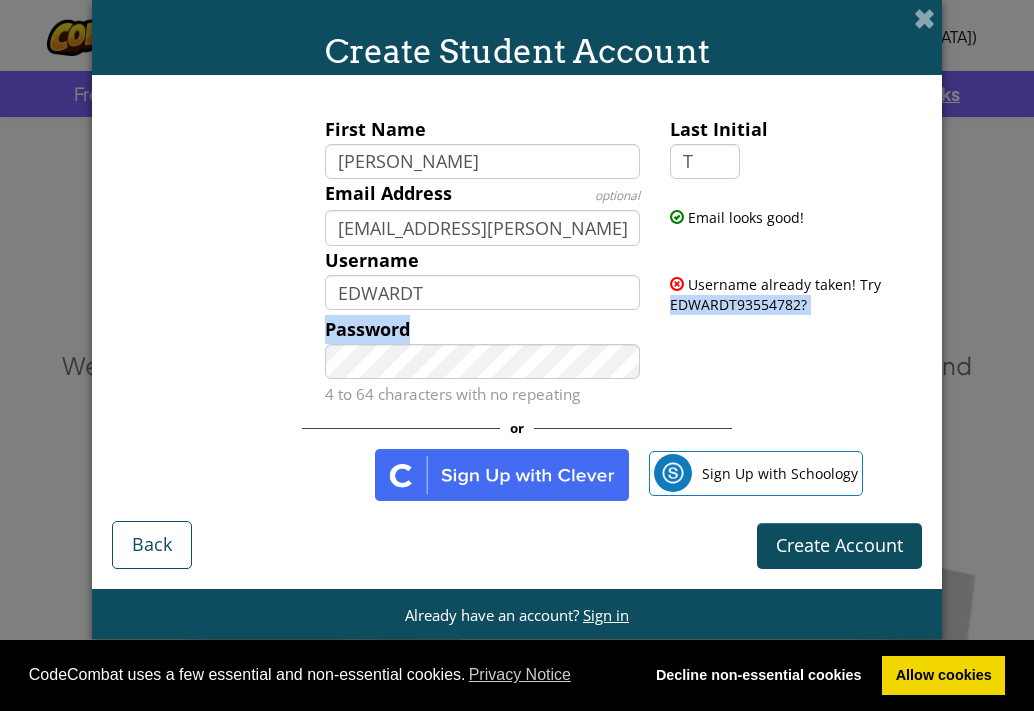 click on "First Name EDWARD Last Initial T Email Address optional Tay.Edw.014308@brookfield.hants.sch.uk   Email looks good! Username EDWARDT   Username already taken! Try EDWARDT93554782? Password 4 to 64 characters with no repeating" at bounding box center [517, 262] 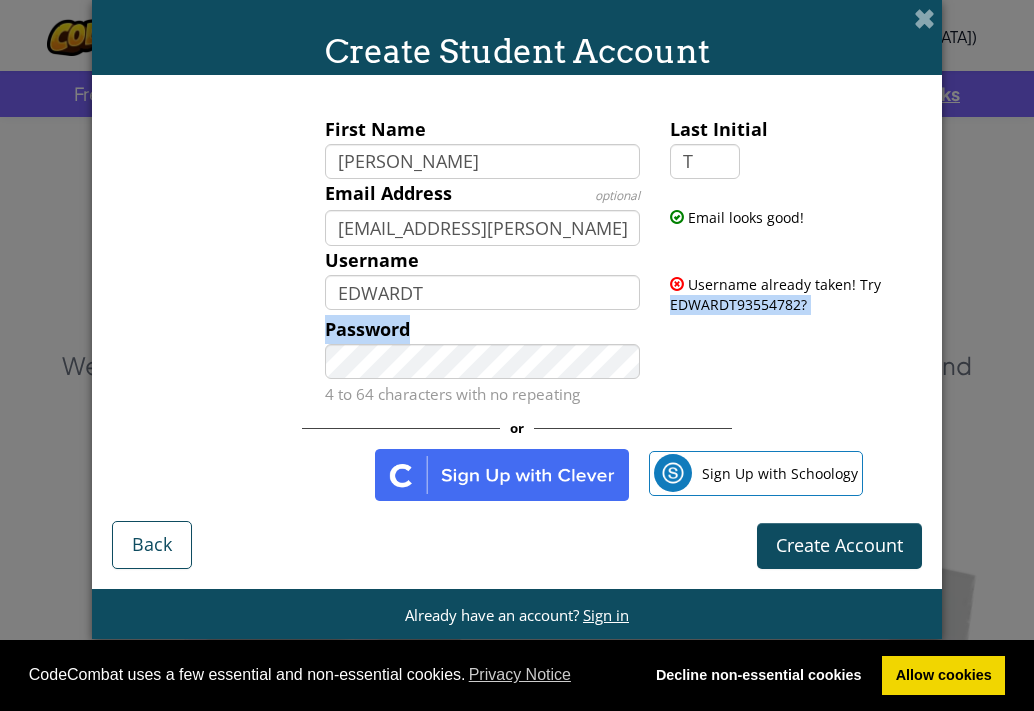 copy on "EDWARDT93554782? Password" 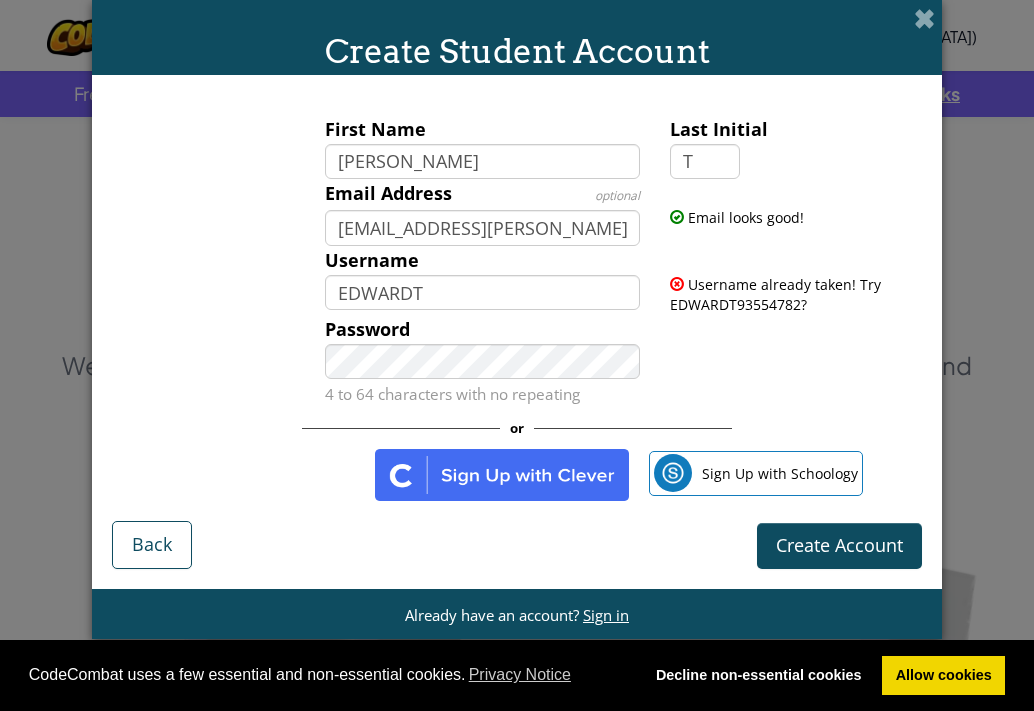 click on "Username EDWARDT   Username already taken! Try EDWARDT93554782?" at bounding box center [517, 280] 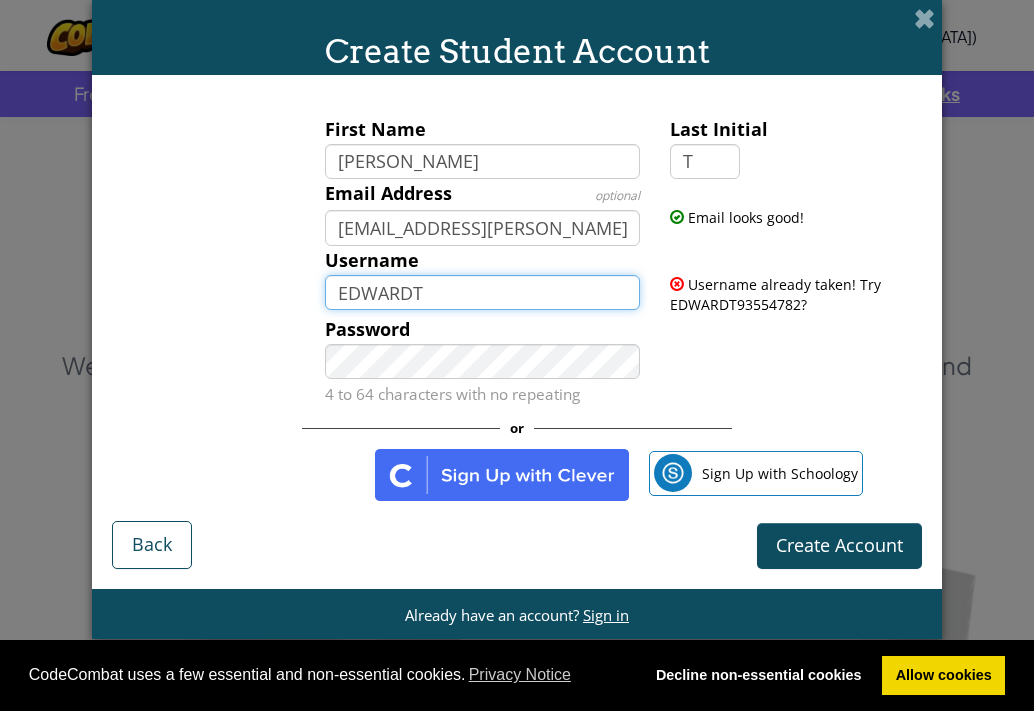click on "EDWARDT" at bounding box center (483, 293) 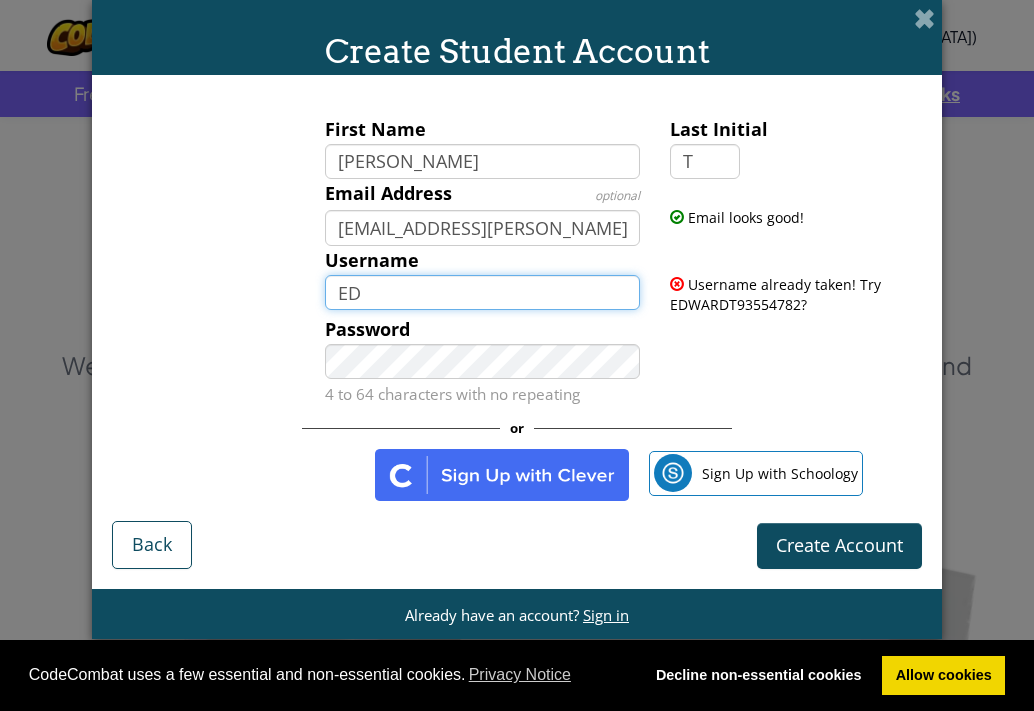 type on "E" 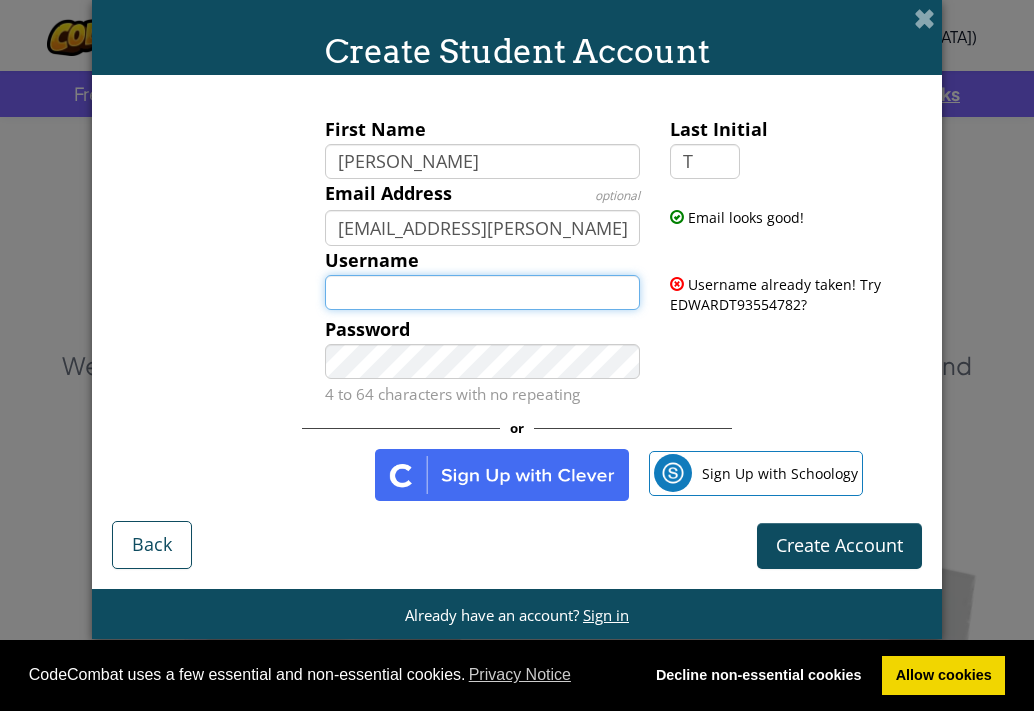 paste on "EDWARDT93554782? Password" 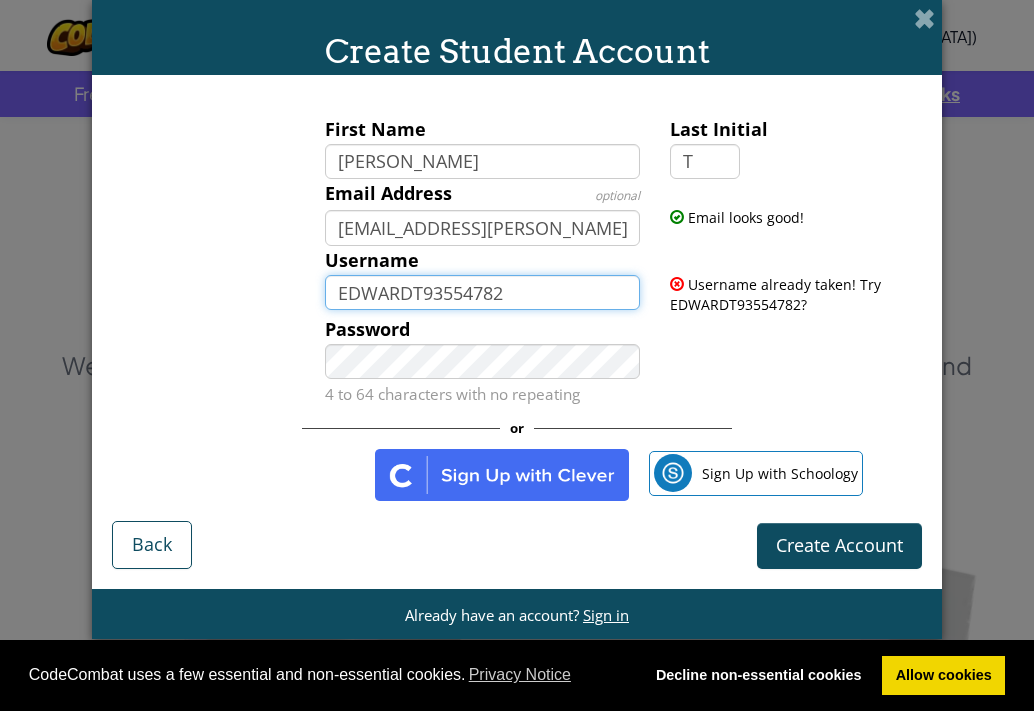 type on "EDWARDT93554782" 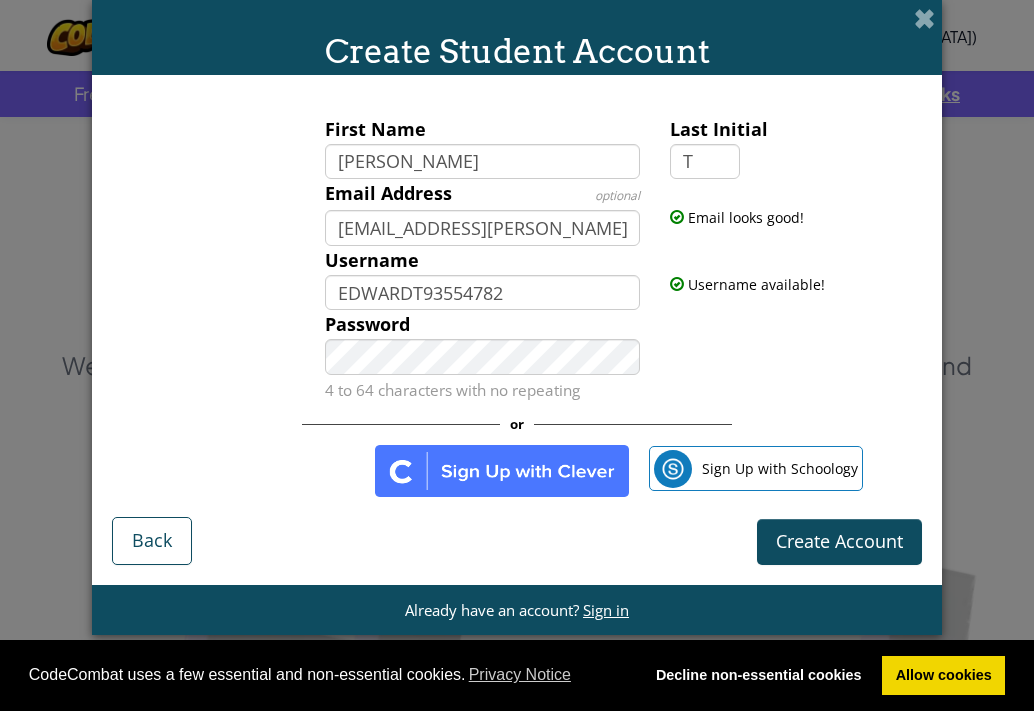 click at bounding box center (502, 471) 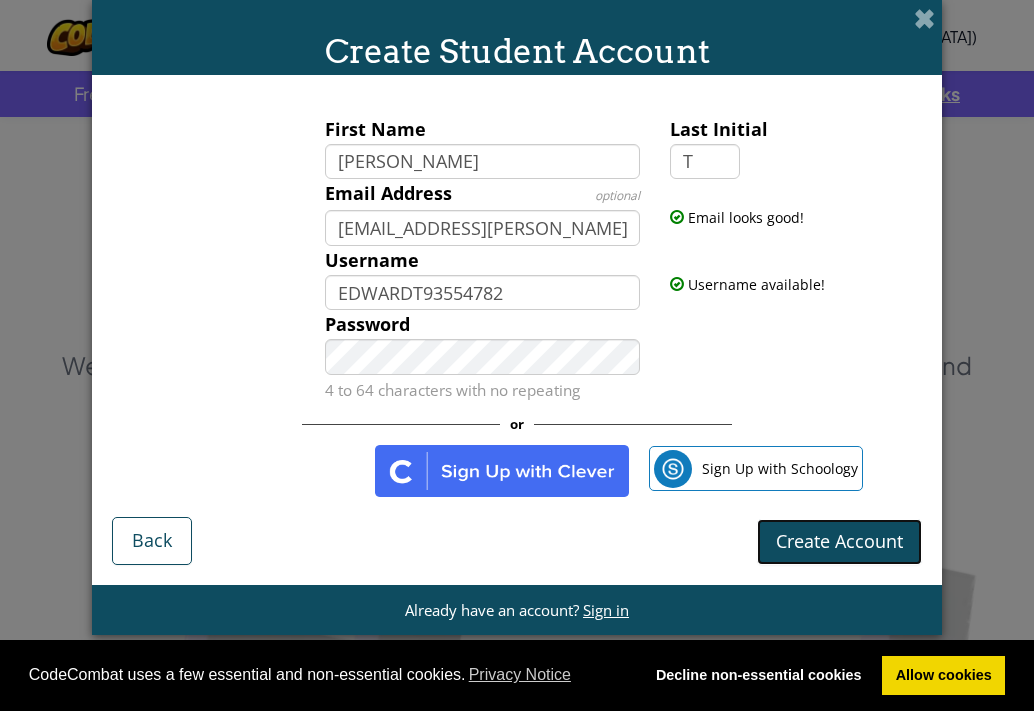 click on "Create Account" at bounding box center (839, 541) 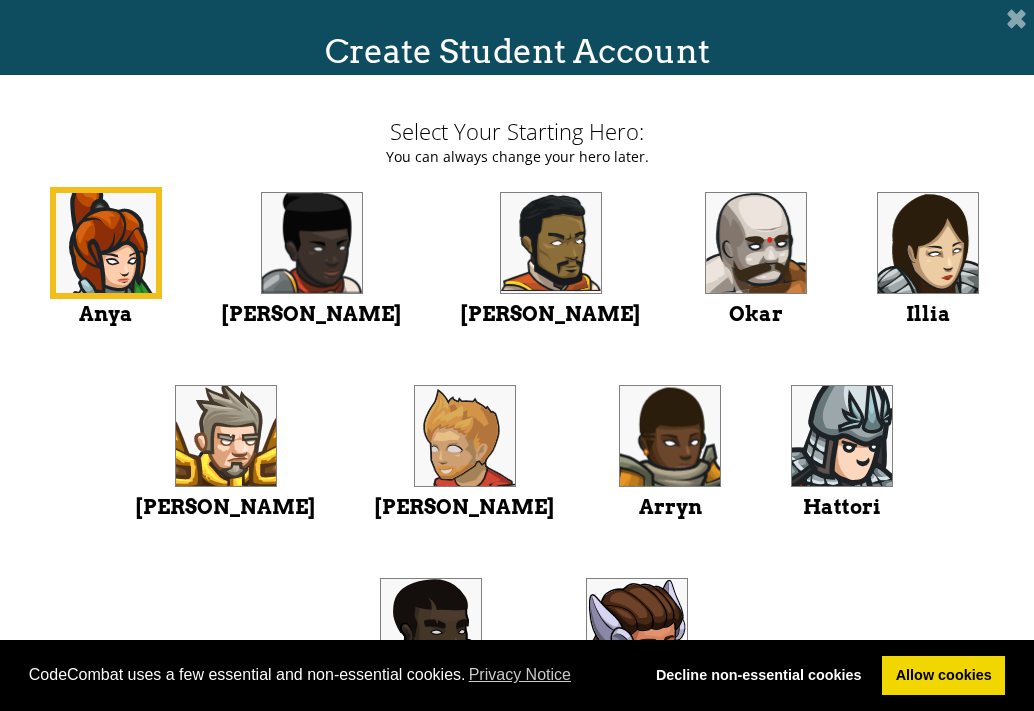 scroll, scrollTop: 169, scrollLeft: 0, axis: vertical 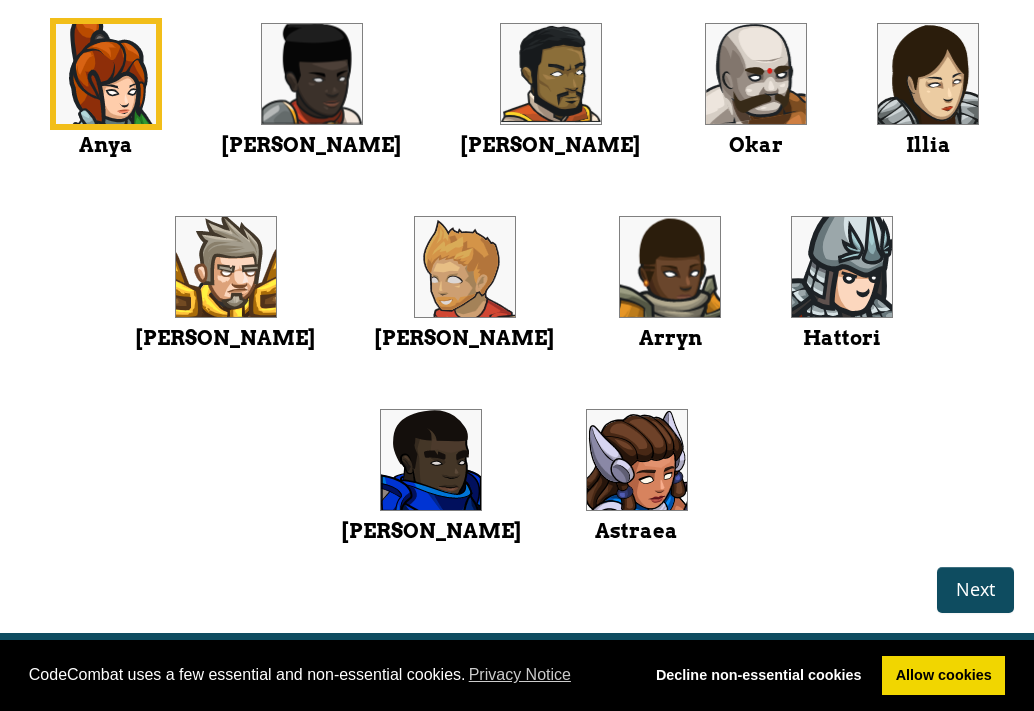 click at bounding box center [756, 74] 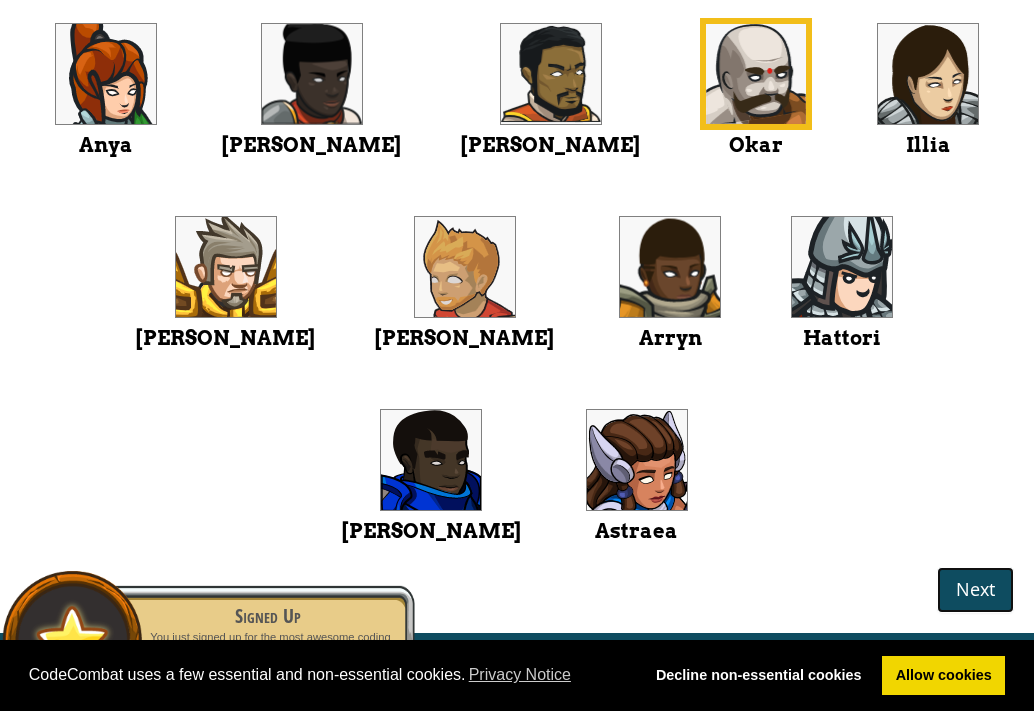 click on "Next" at bounding box center [975, 589] 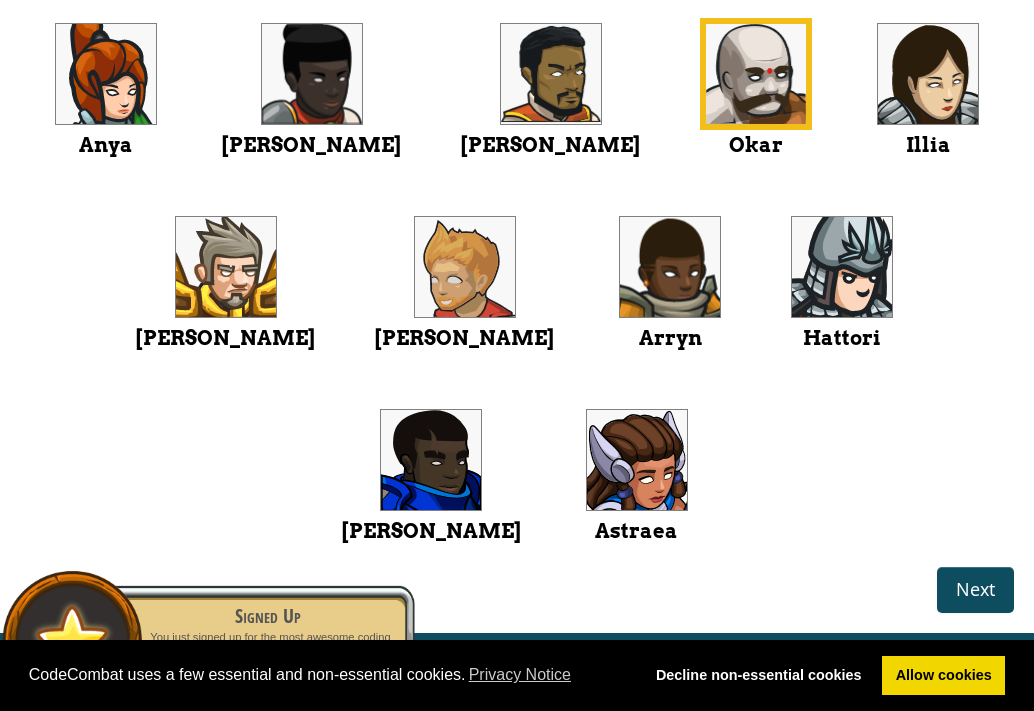 scroll, scrollTop: 0, scrollLeft: 0, axis: both 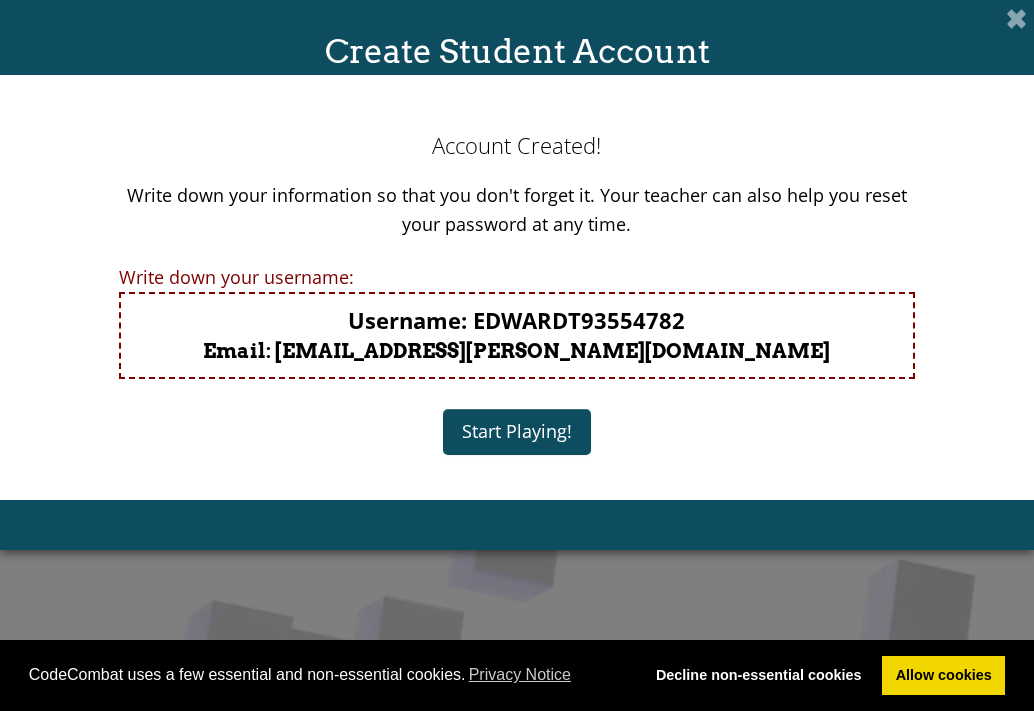 drag, startPoint x: 510, startPoint y: 406, endPoint x: 511, endPoint y: 452, distance: 46.010868 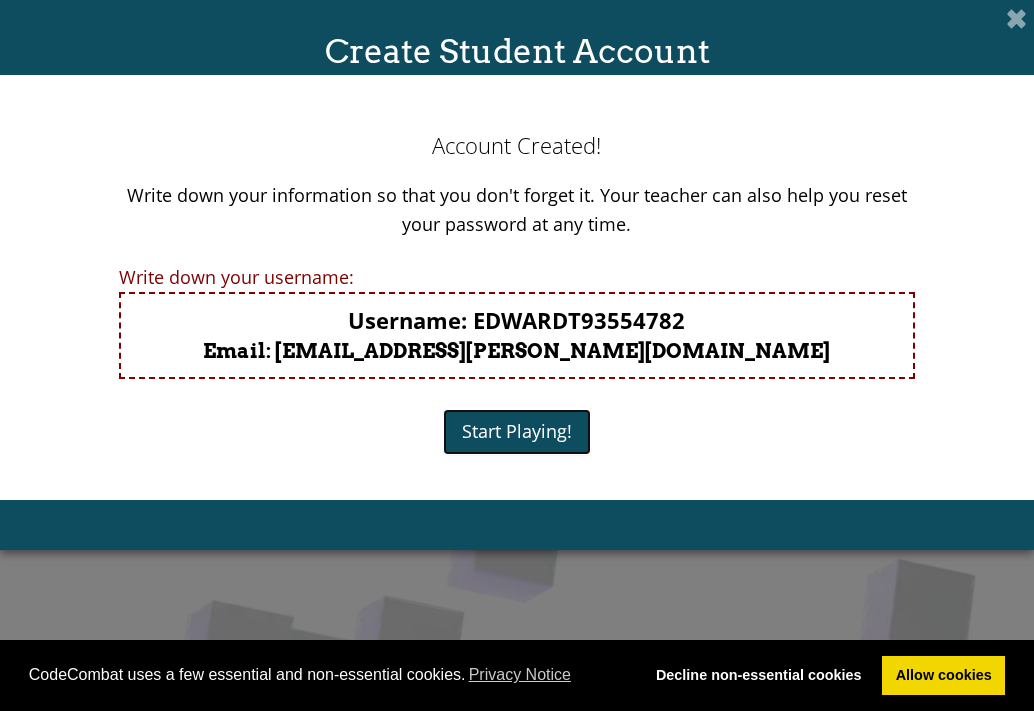 click on "Start Playing!" at bounding box center [517, 432] 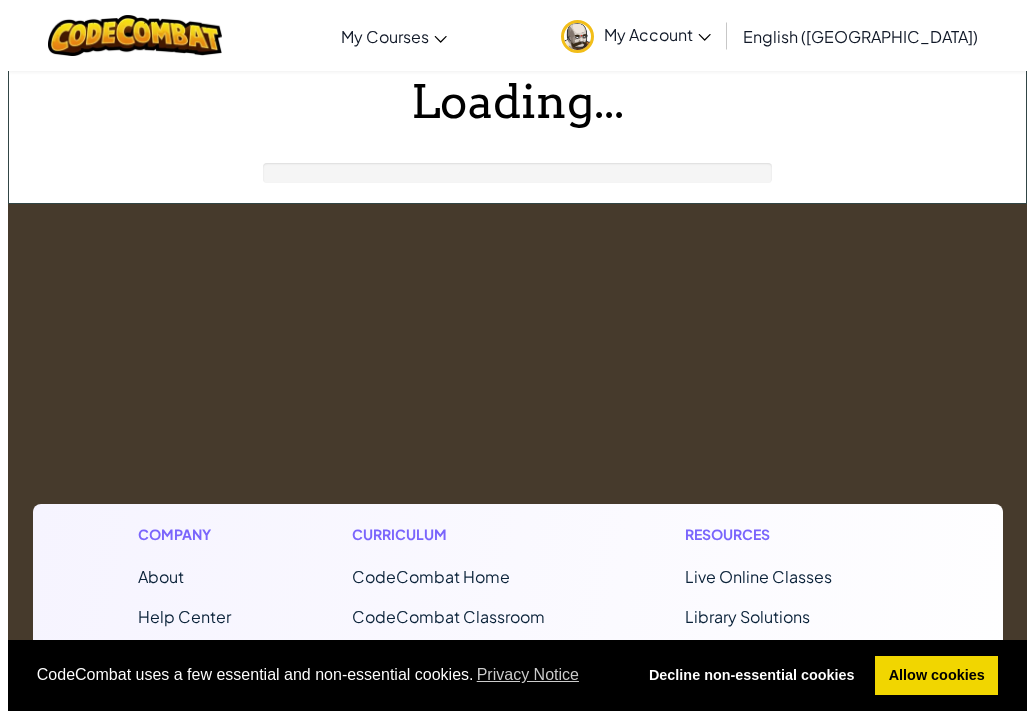 scroll, scrollTop: 0, scrollLeft: 0, axis: both 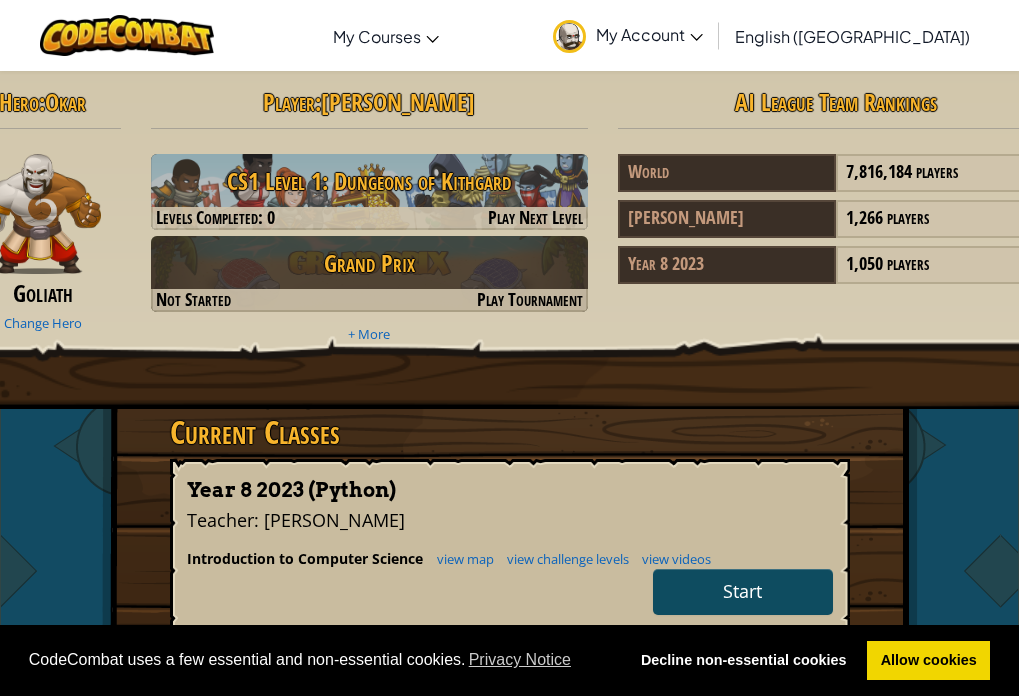 click on "Start" at bounding box center (743, 592) 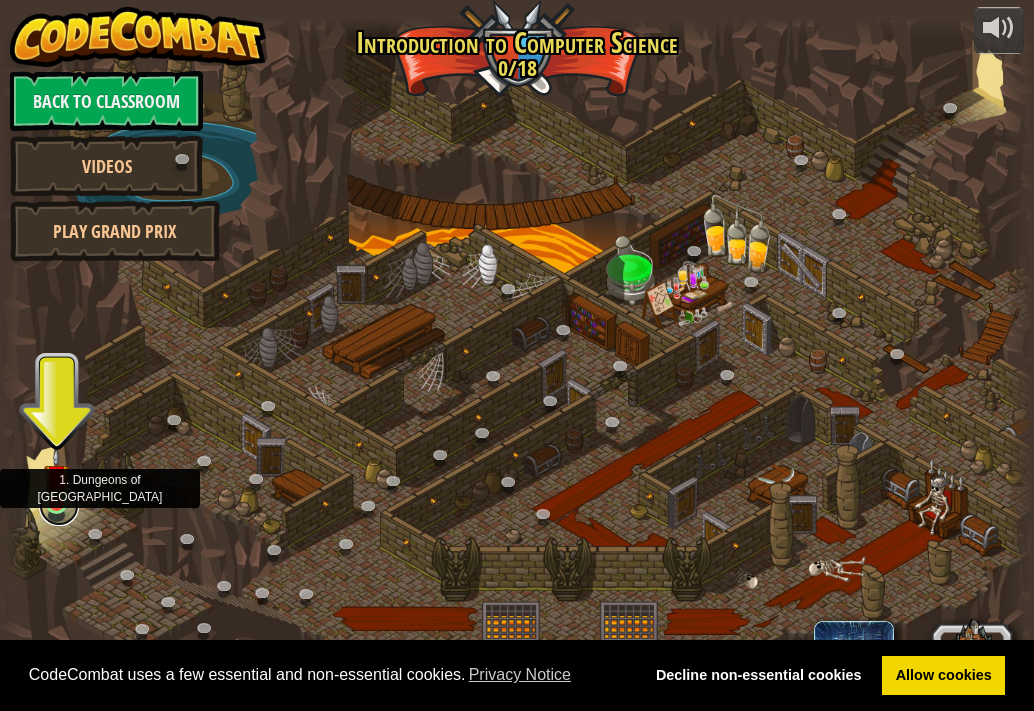 click at bounding box center [59, 506] 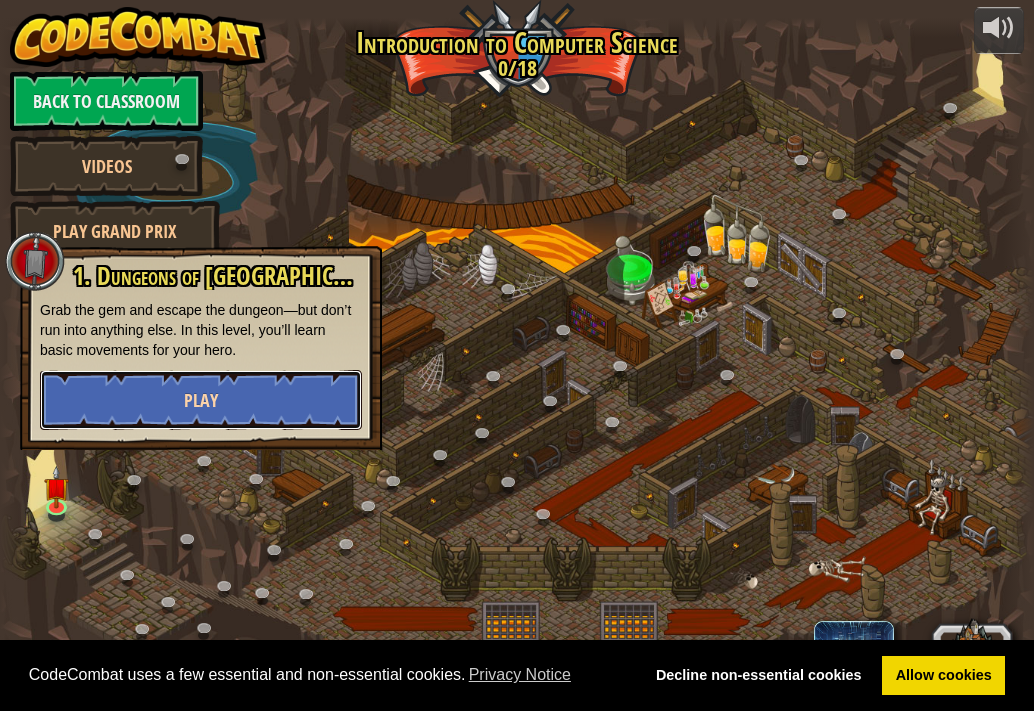 click on "Play" at bounding box center (201, 400) 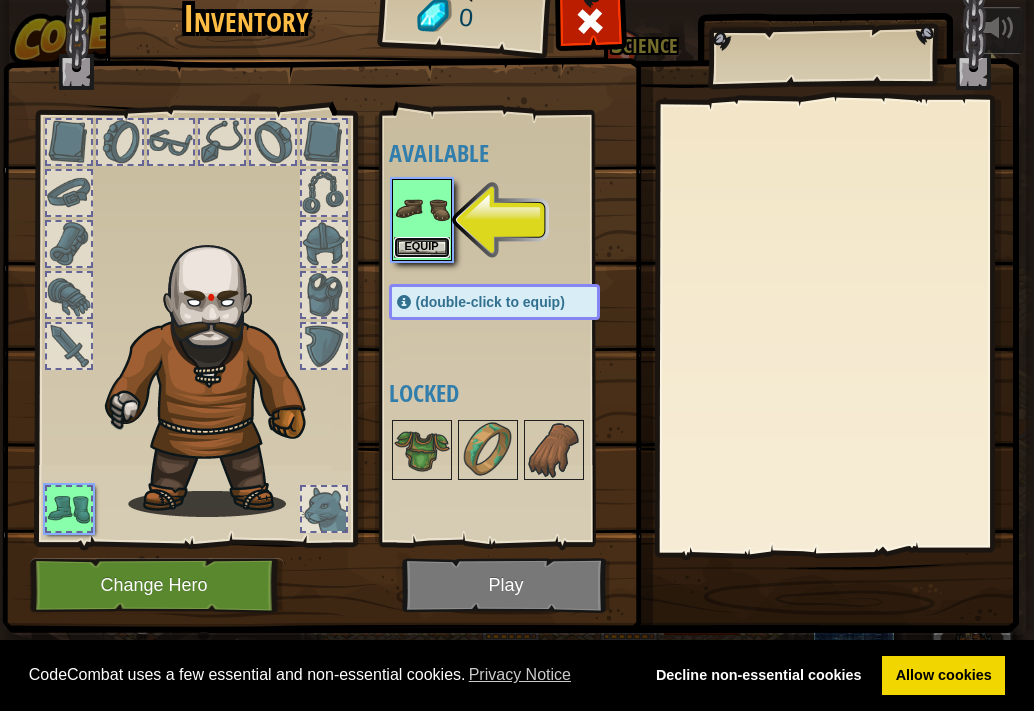 click on "Equip" at bounding box center [422, 247] 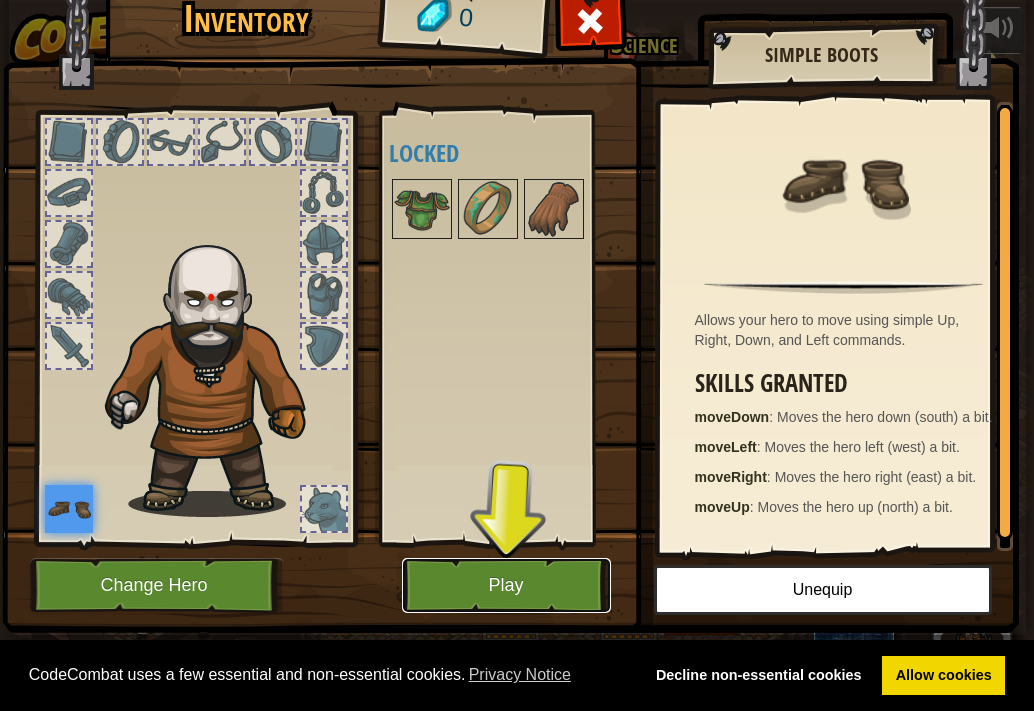click on "Play" at bounding box center [506, 585] 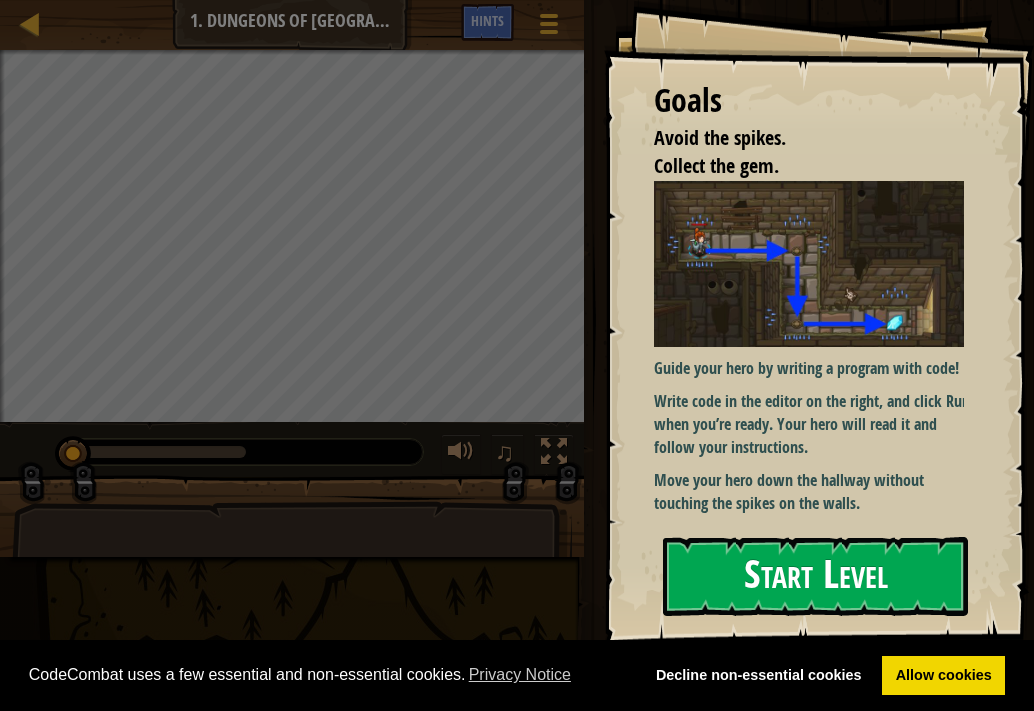 click on "Write code in the editor on the right, and click Run when you’re ready. Your hero will read it and follow your instructions." at bounding box center (816, 424) 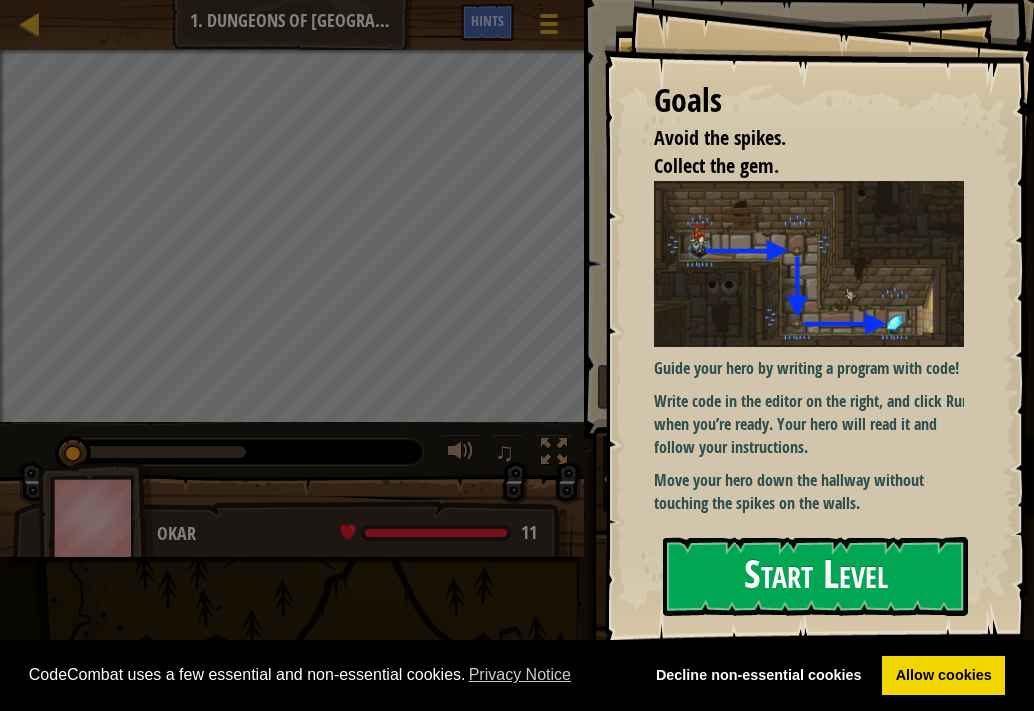 click on "Start Level" at bounding box center [815, 576] 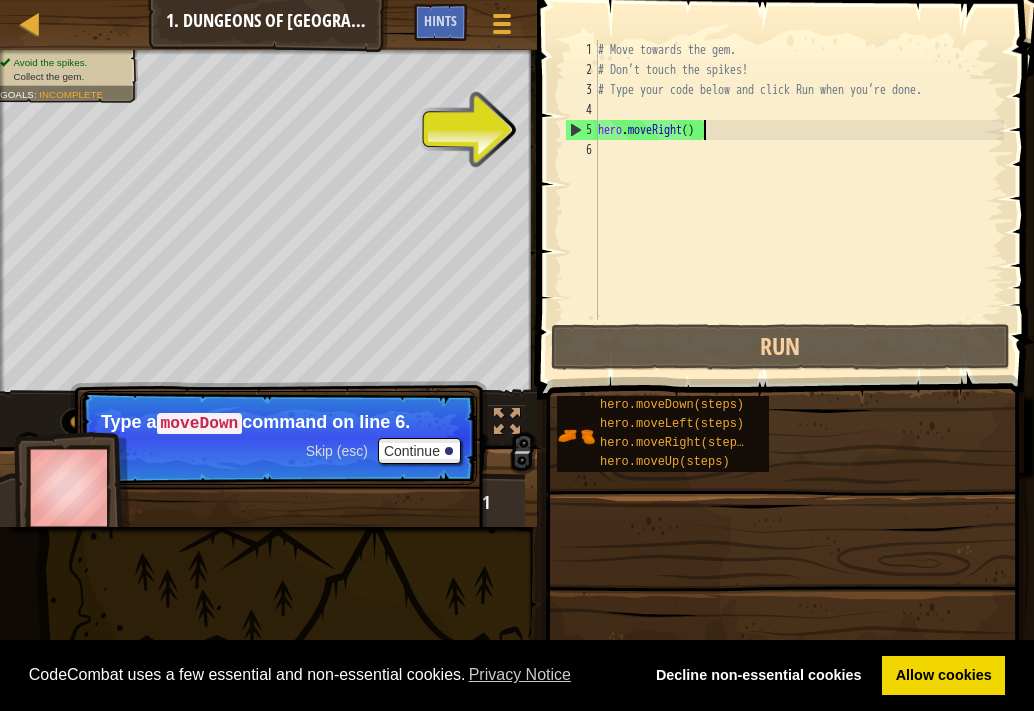 click on "# Move towards the gem. # Don’t touch the spikes! # Type your code below and click Run when you’re done. hero . moveRight ( )" at bounding box center [799, 200] 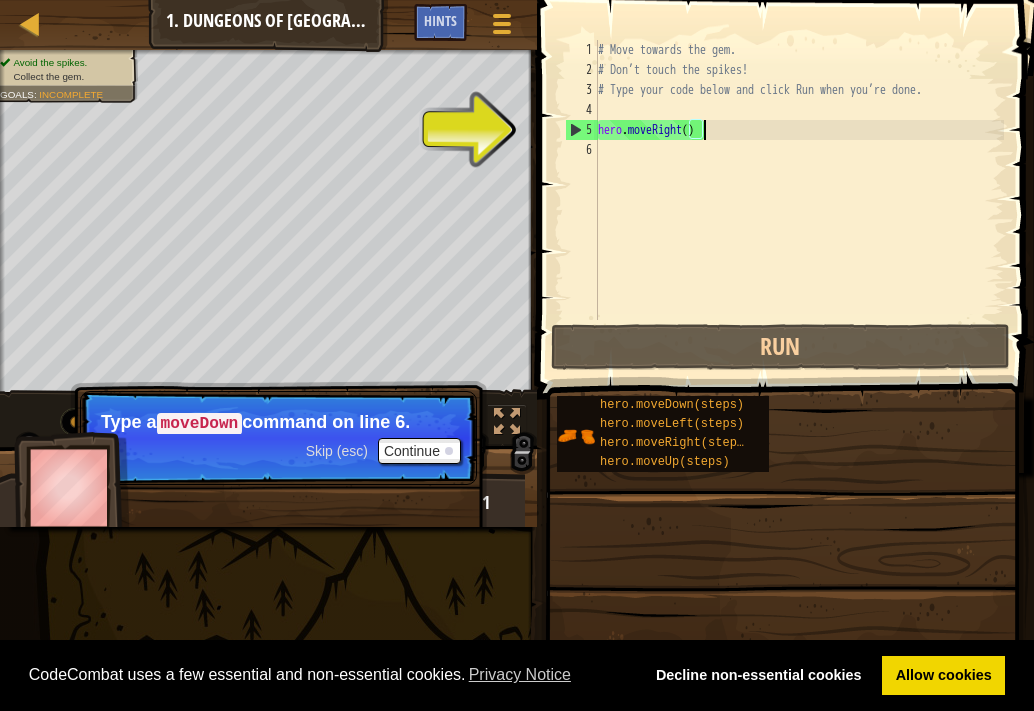 click on "# Move towards the gem. # Don’t touch the spikes! # Type your code below and click Run when you’re done. hero . moveRight ( )" at bounding box center [799, 200] 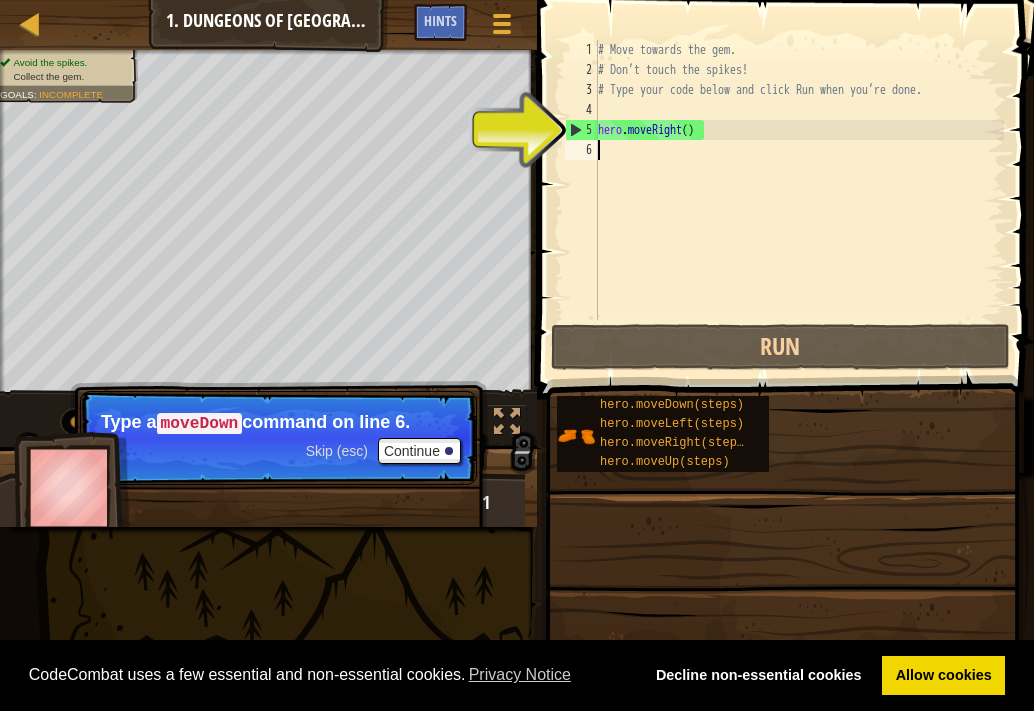 scroll, scrollTop: 9, scrollLeft: 0, axis: vertical 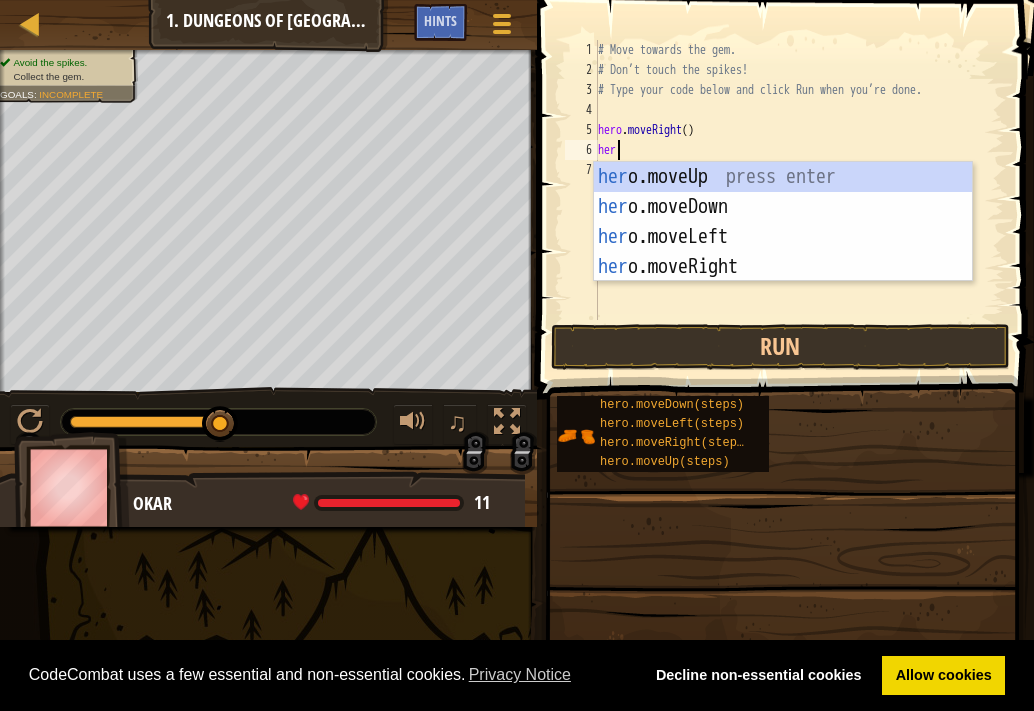type on "hero" 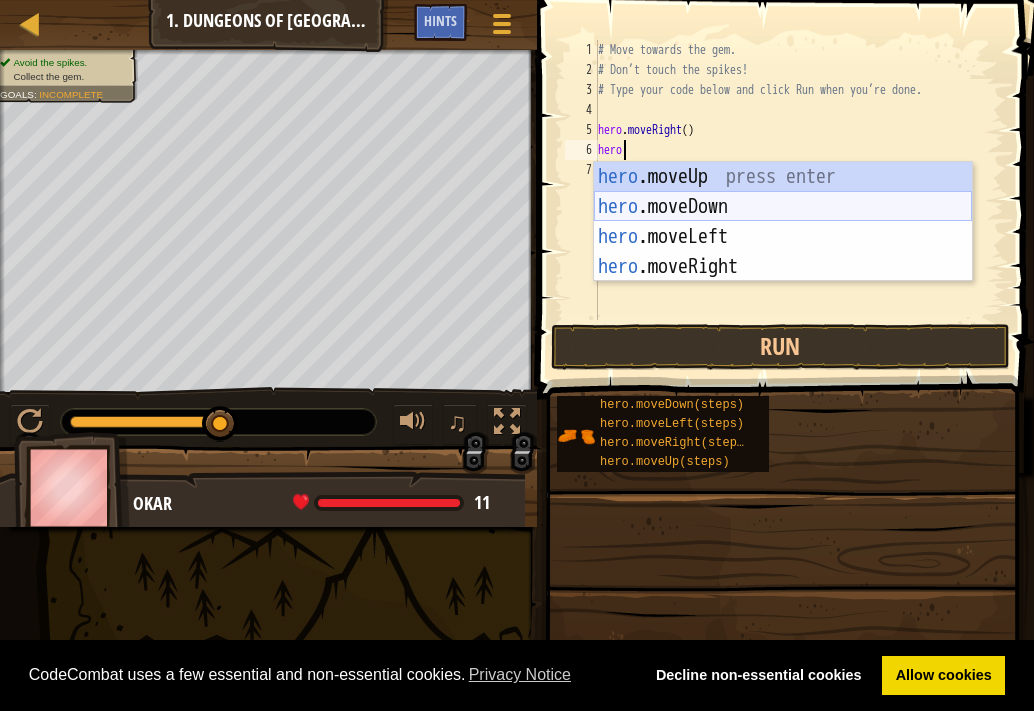 click on "hero .moveUp press enter hero .moveDown press enter hero .moveLeft press enter hero .moveRight press enter" at bounding box center [783, 252] 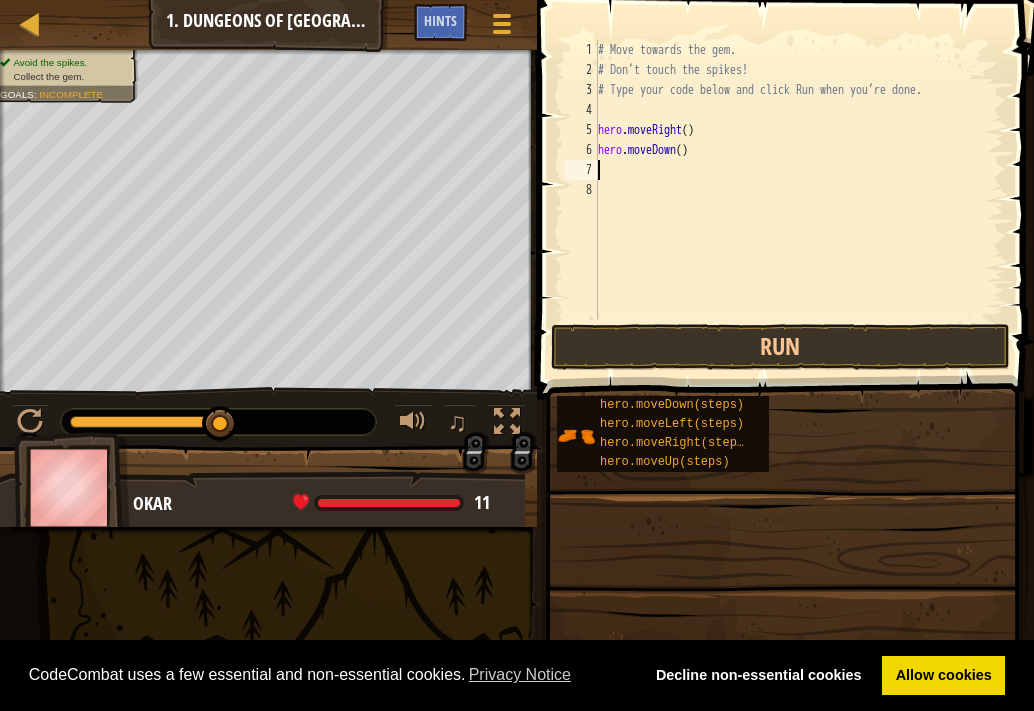scroll, scrollTop: 9, scrollLeft: 0, axis: vertical 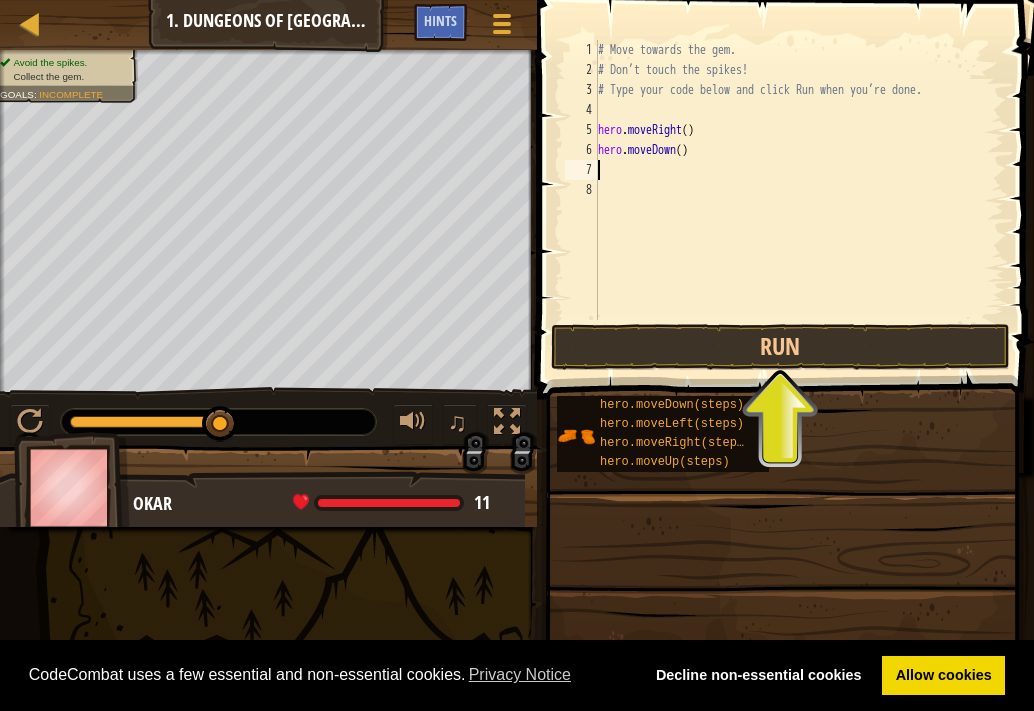 type on "h" 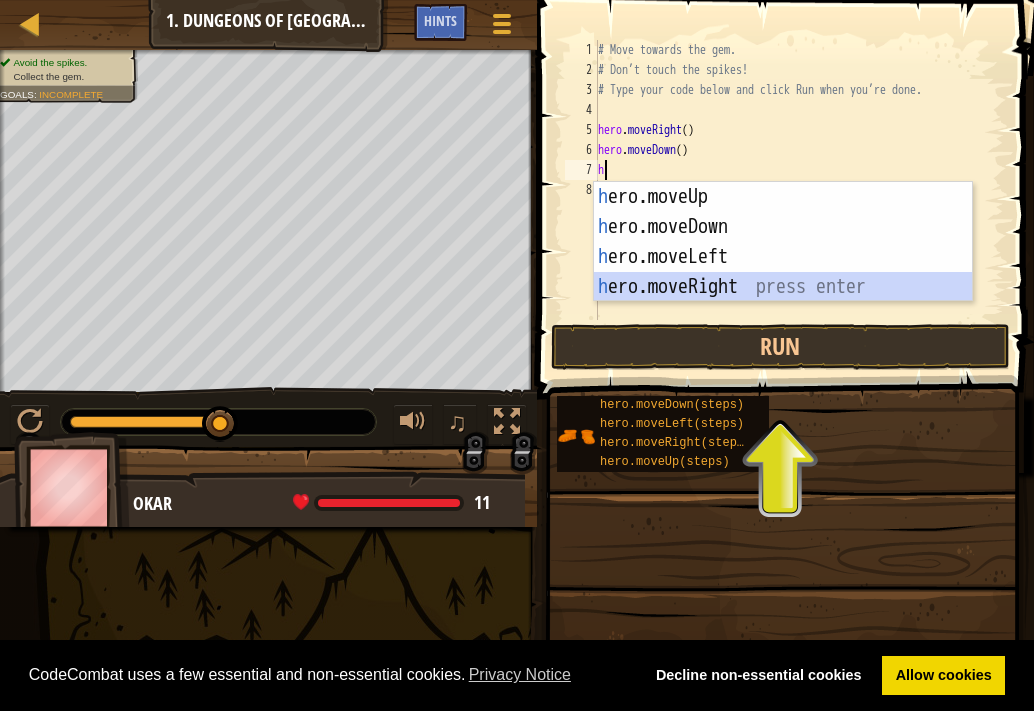 click on "h ero.moveUp press enter h ero.moveDown press enter h ero.moveLeft press enter h ero.moveRight press enter" at bounding box center (783, 272) 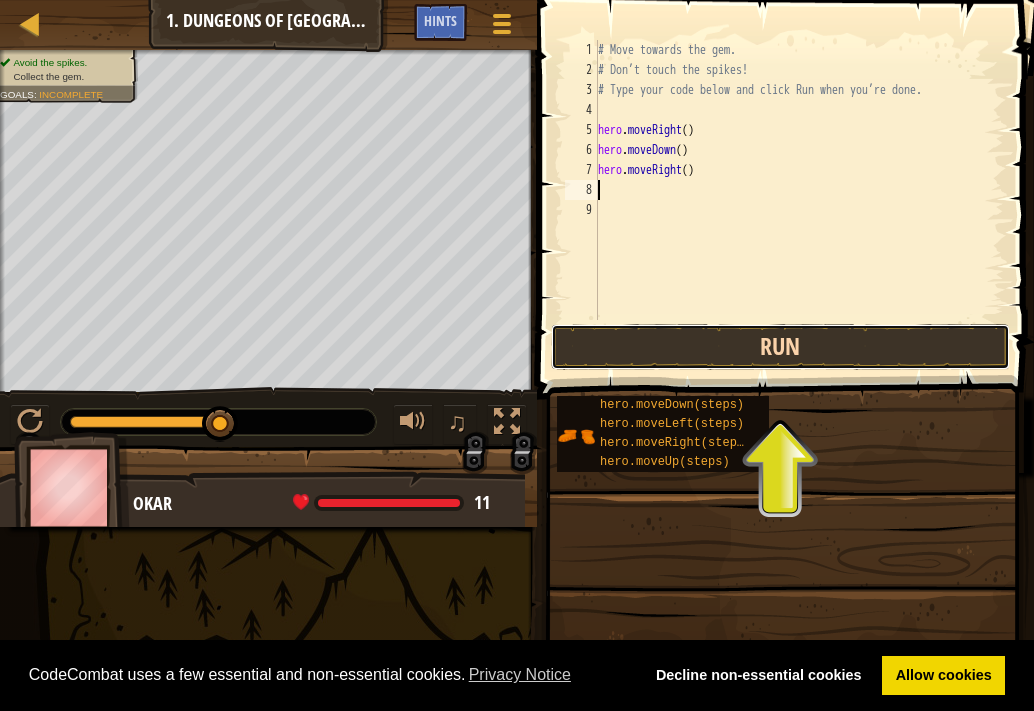 click on "Run" at bounding box center [780, 347] 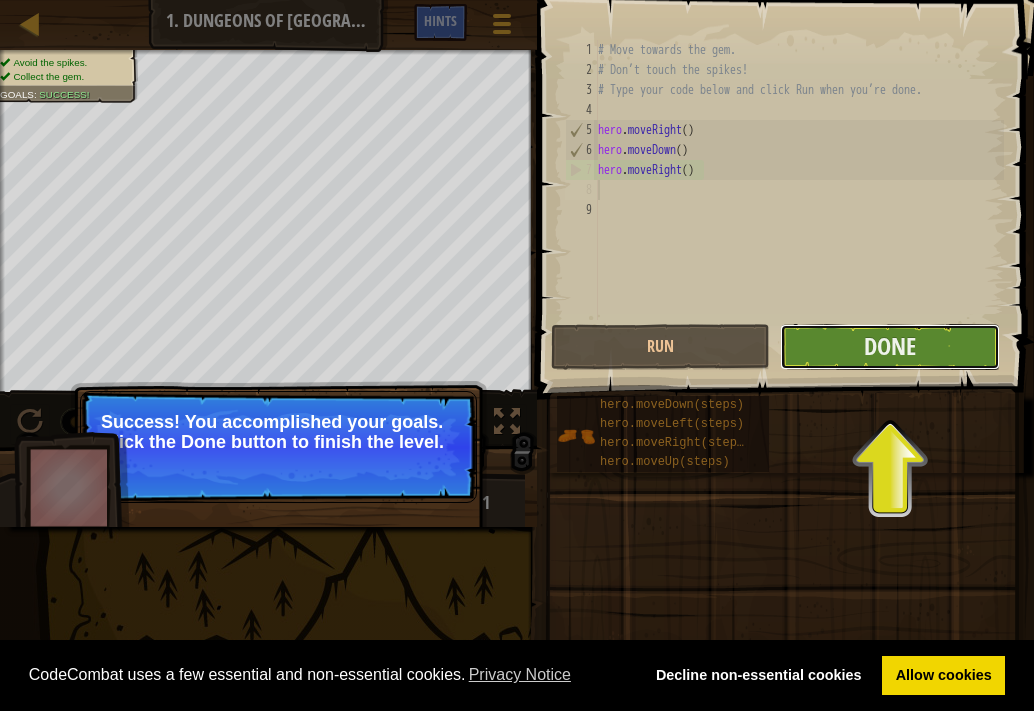 click on "Done" at bounding box center [889, 347] 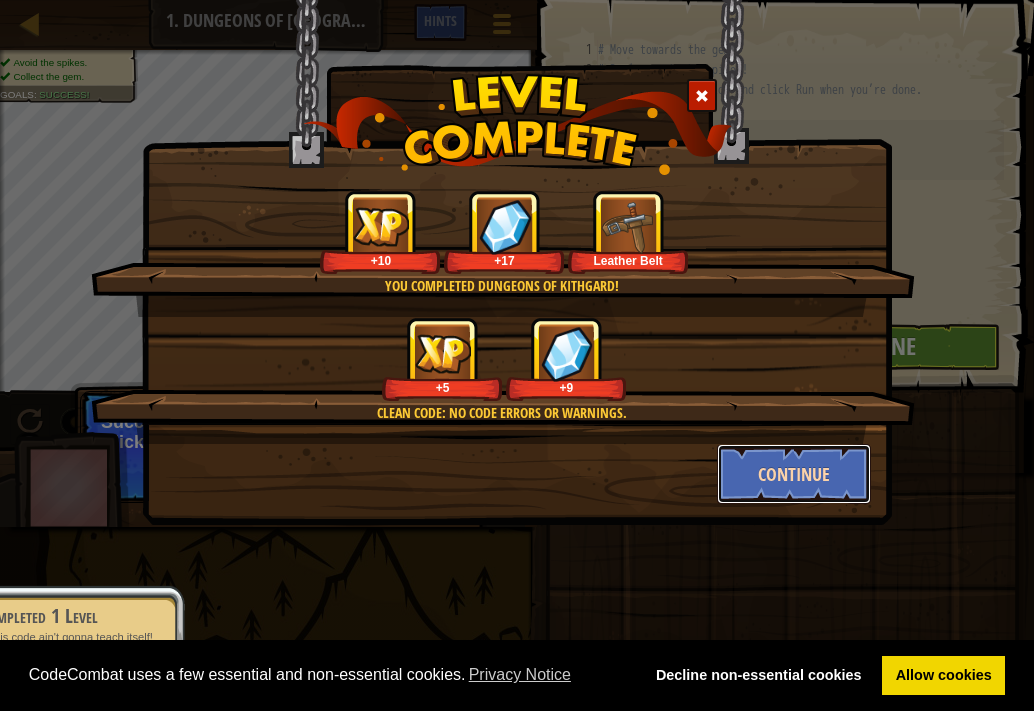 click on "Continue" at bounding box center [794, 474] 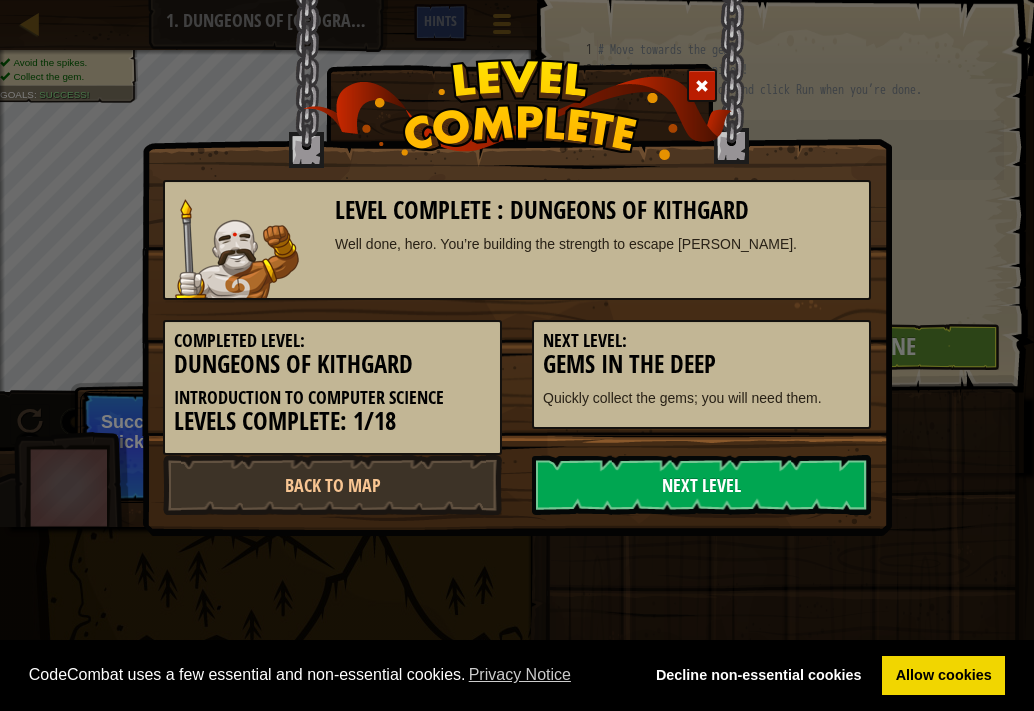 click on "Next Level" at bounding box center (701, 485) 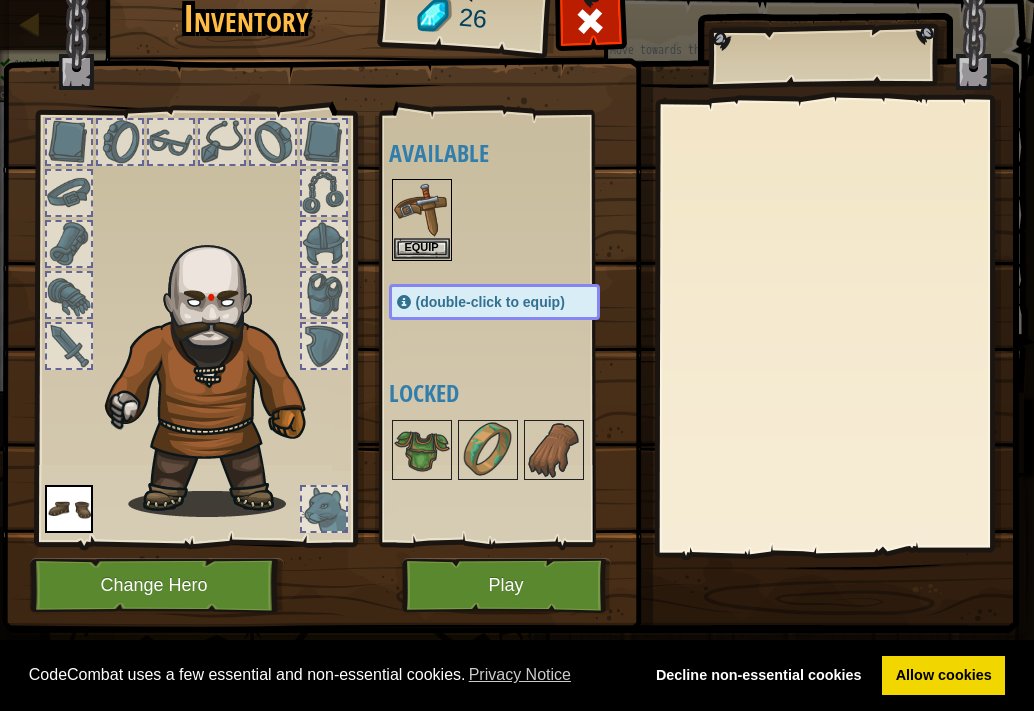 click on "(double-click to equip)" at bounding box center (490, 302) 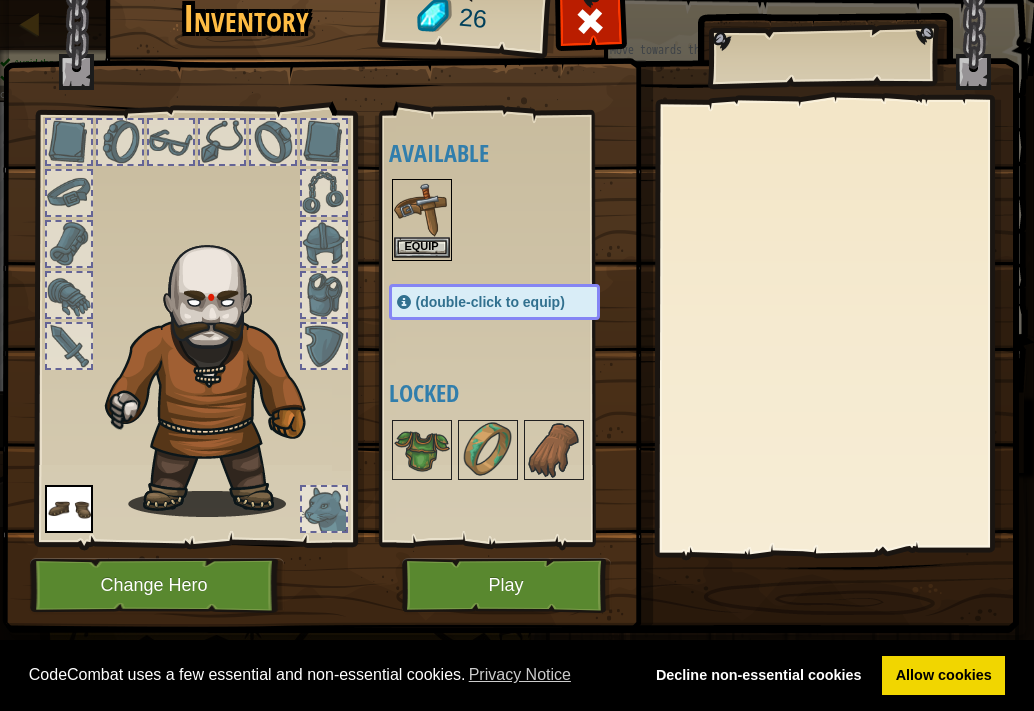 click at bounding box center [422, 209] 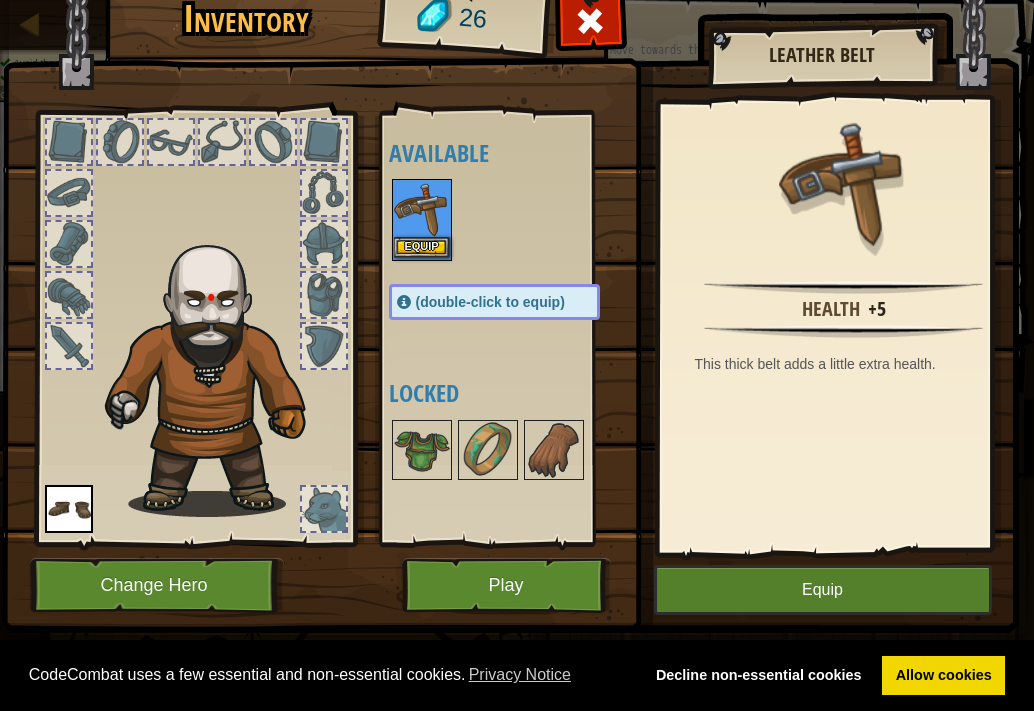 drag, startPoint x: 425, startPoint y: 221, endPoint x: 428, endPoint y: 249, distance: 28.160255 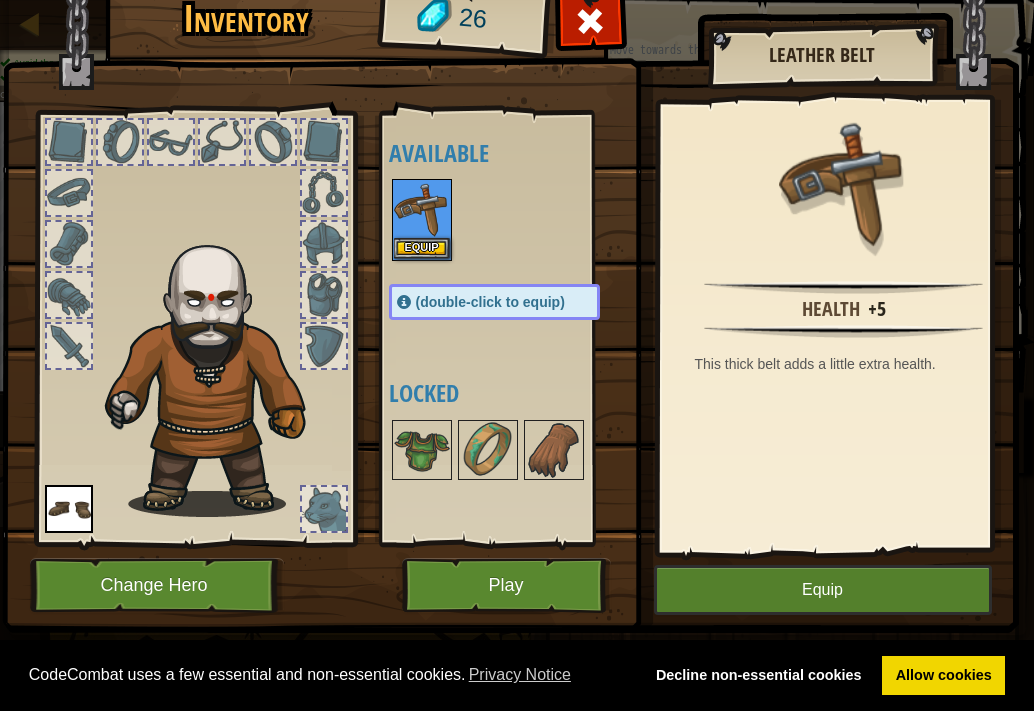 click at bounding box center [422, 209] 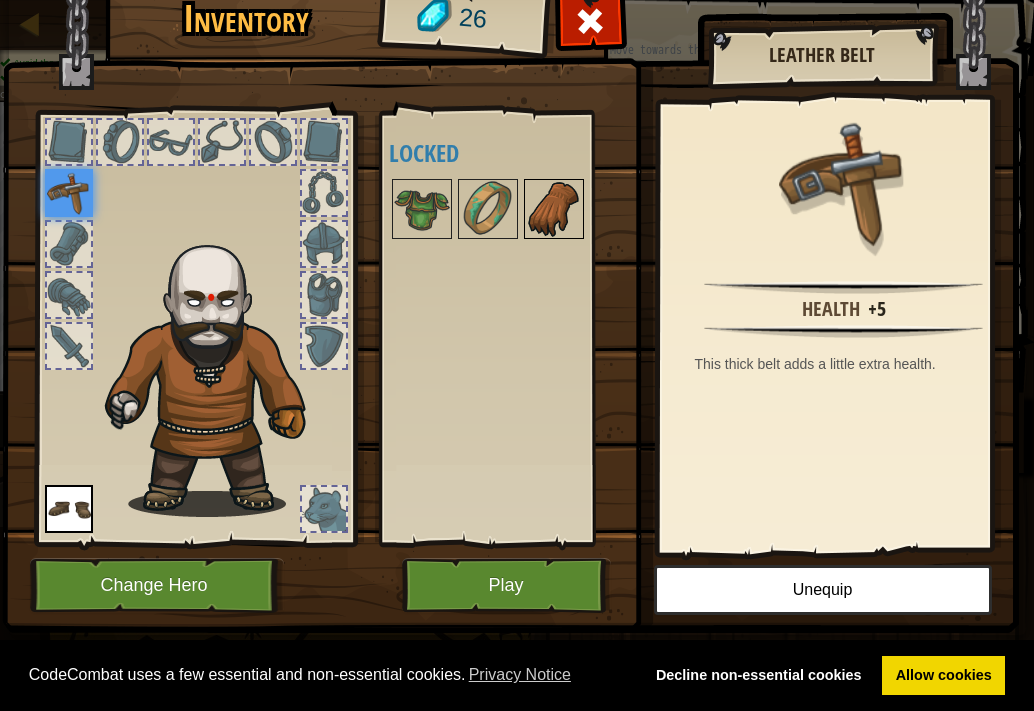 click at bounding box center [554, 209] 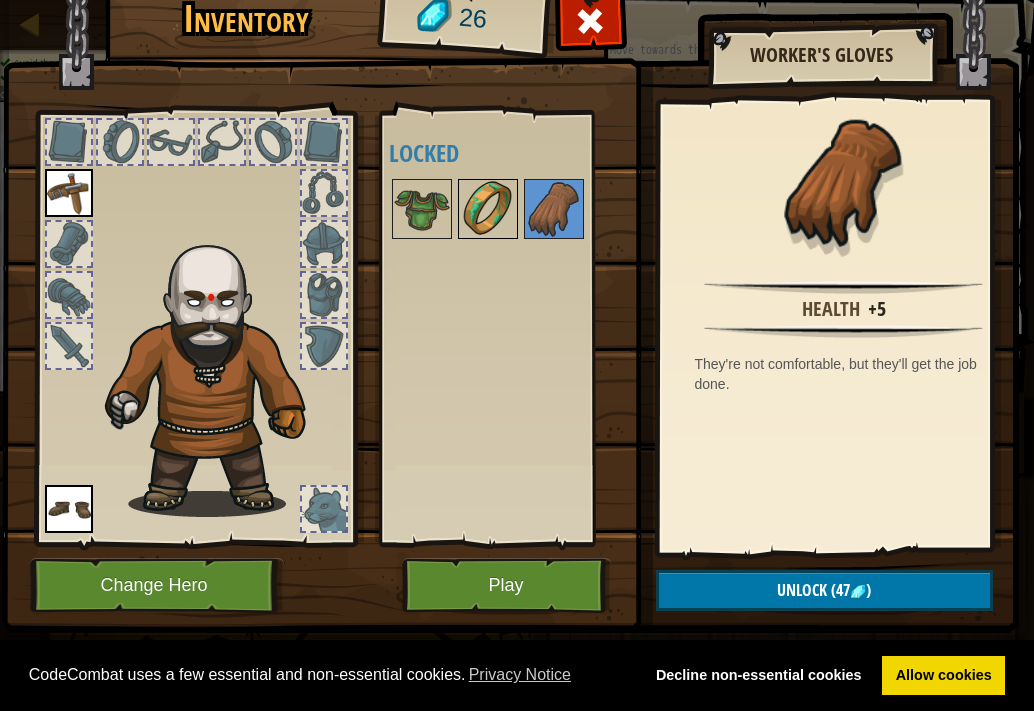 click at bounding box center (488, 209) 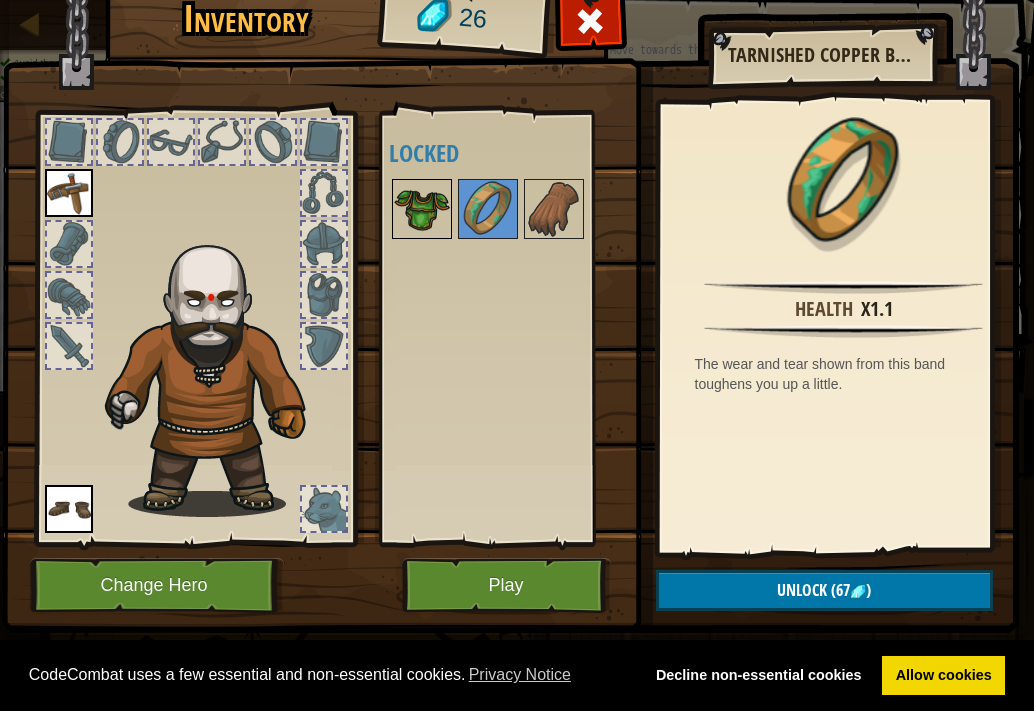 click at bounding box center (422, 209) 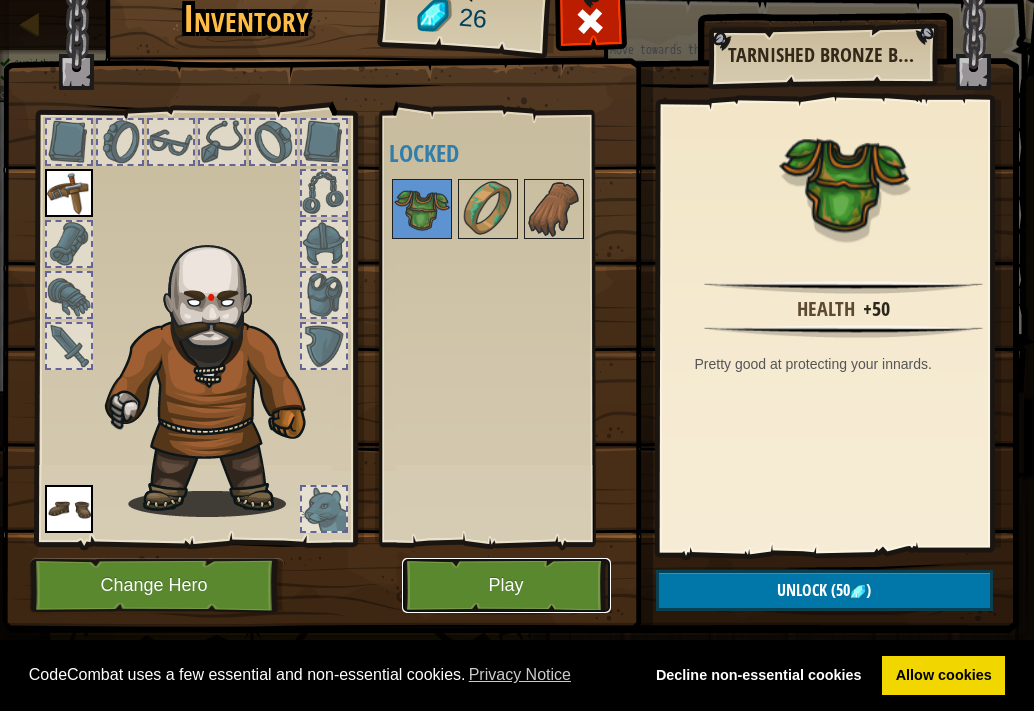 click on "Play" at bounding box center [506, 585] 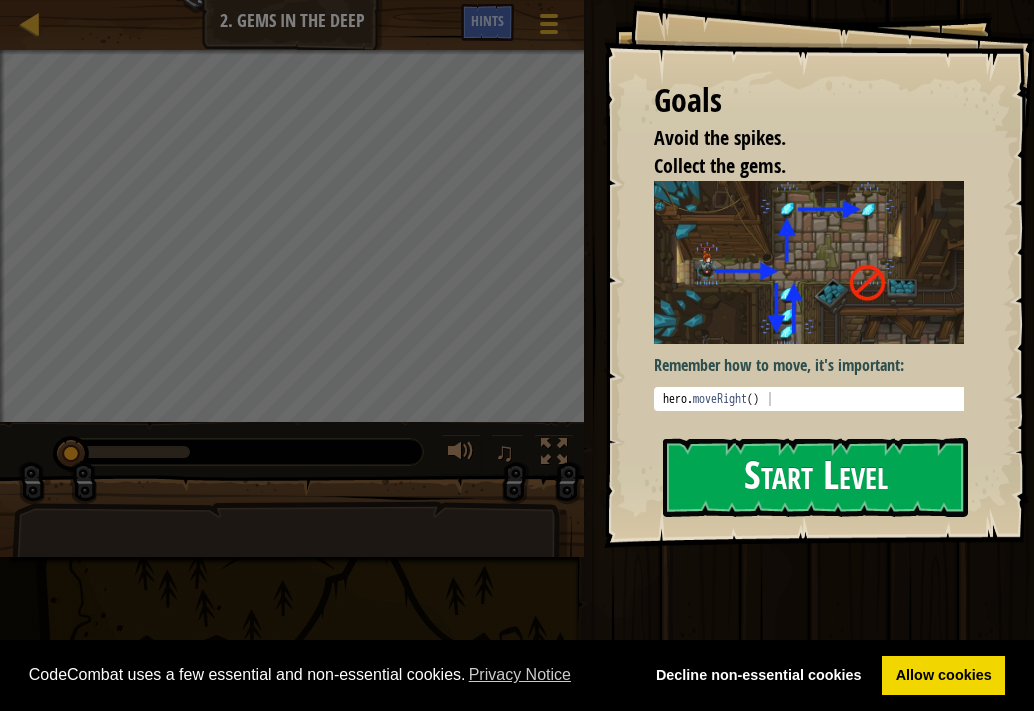 click on "Start Level" at bounding box center [815, 477] 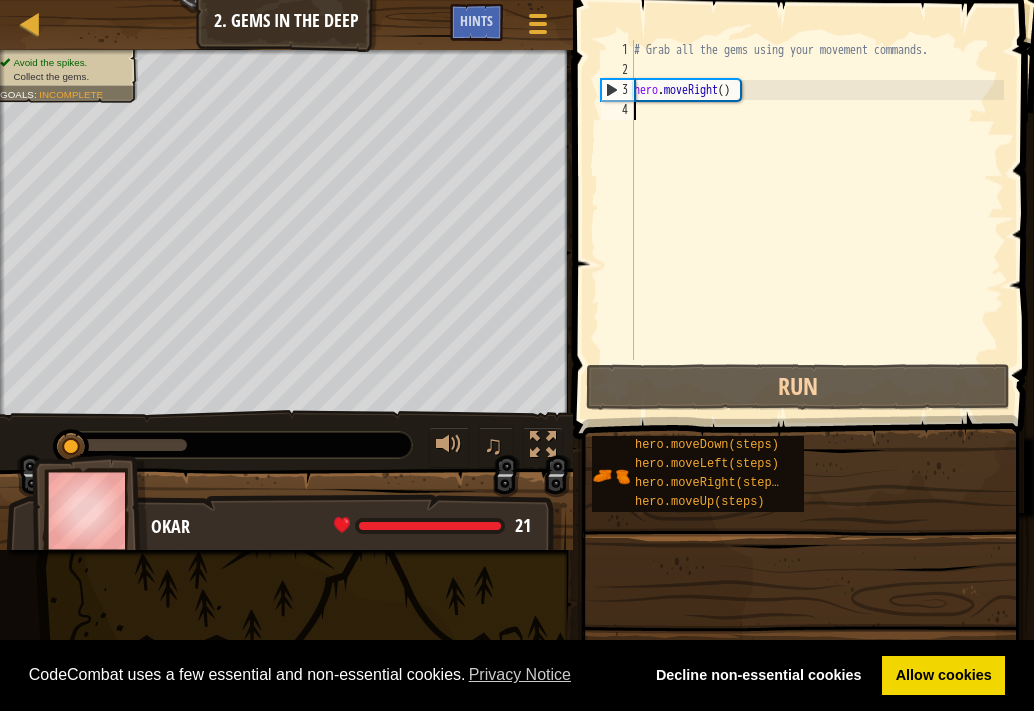 type on "h" 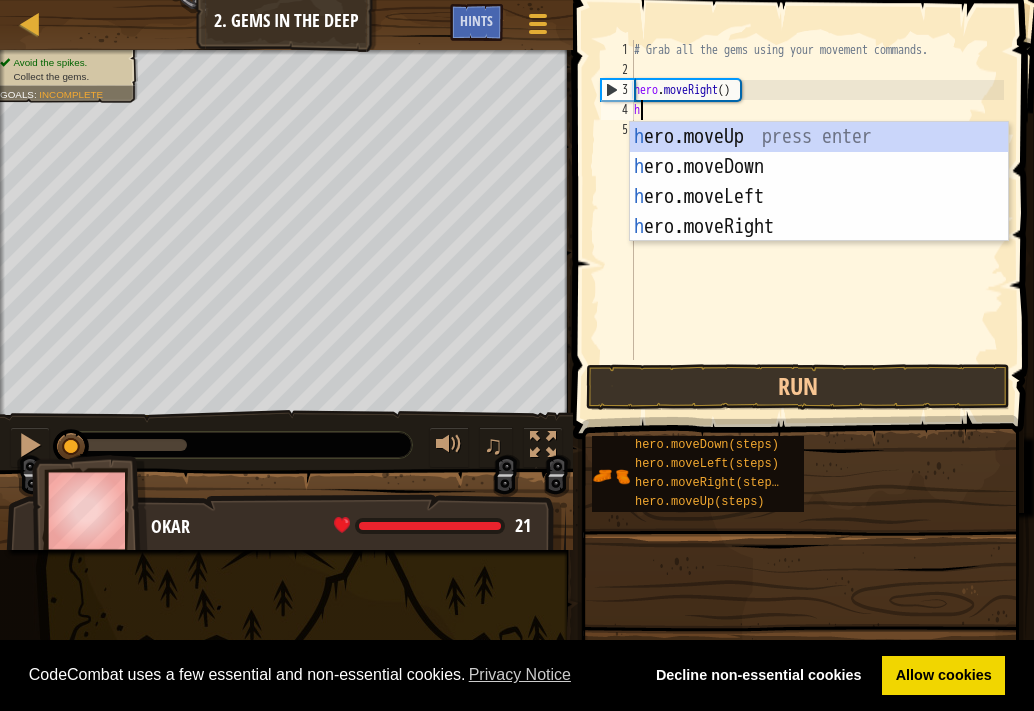 scroll, scrollTop: 9, scrollLeft: 0, axis: vertical 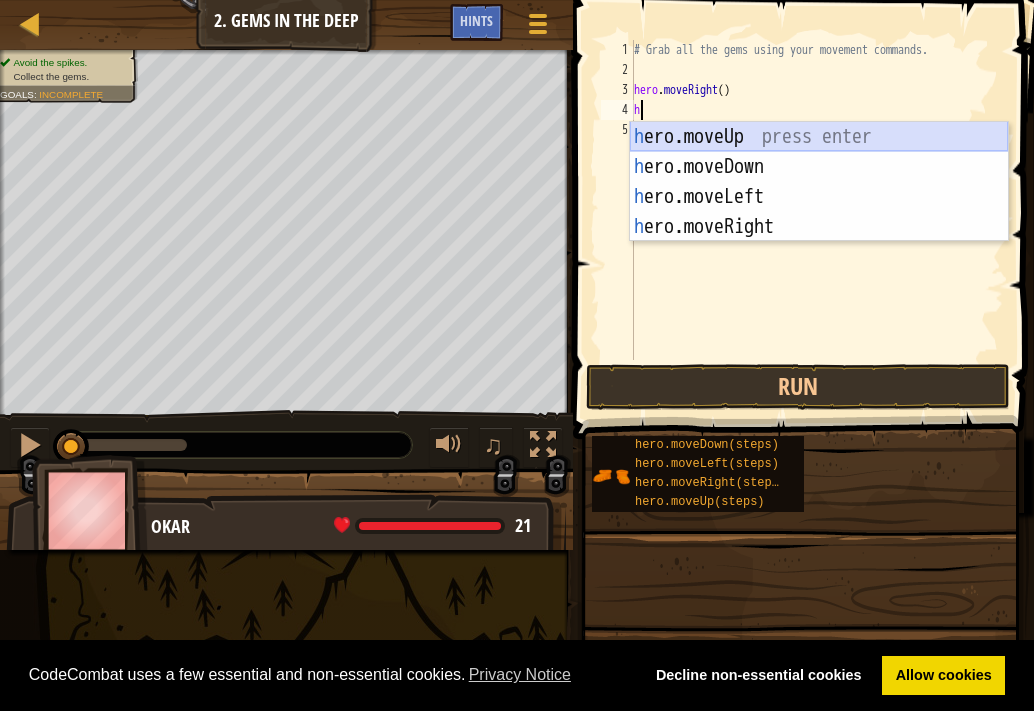 click on "h ero.moveUp press enter h ero.moveDown press enter h ero.moveLeft press enter h ero.moveRight press enter" at bounding box center (819, 212) 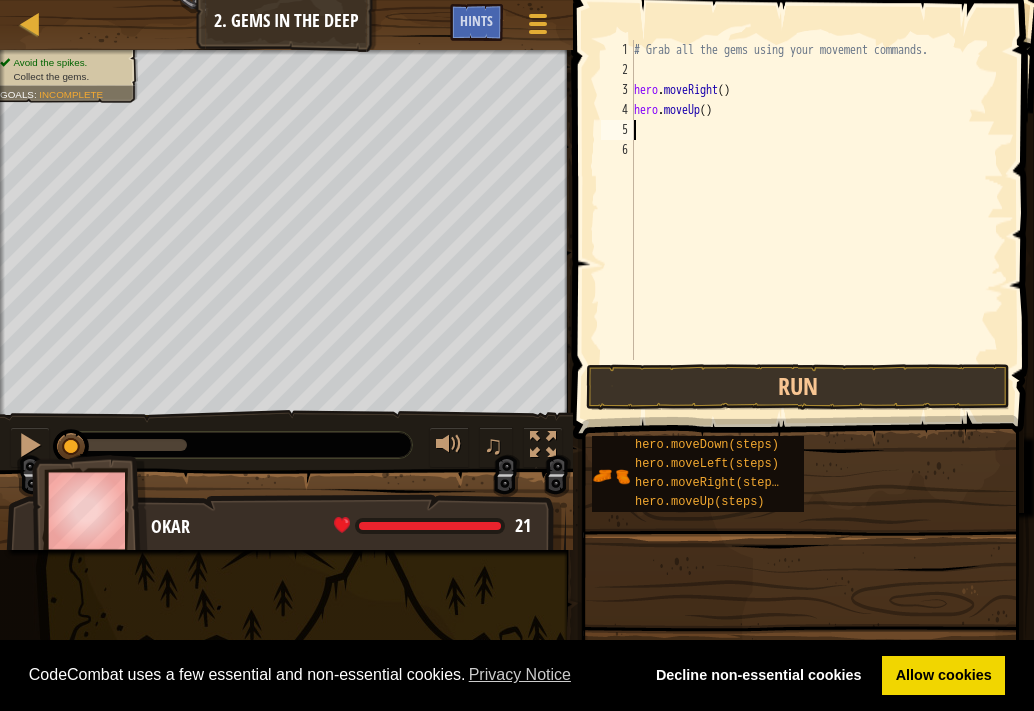 type on "h" 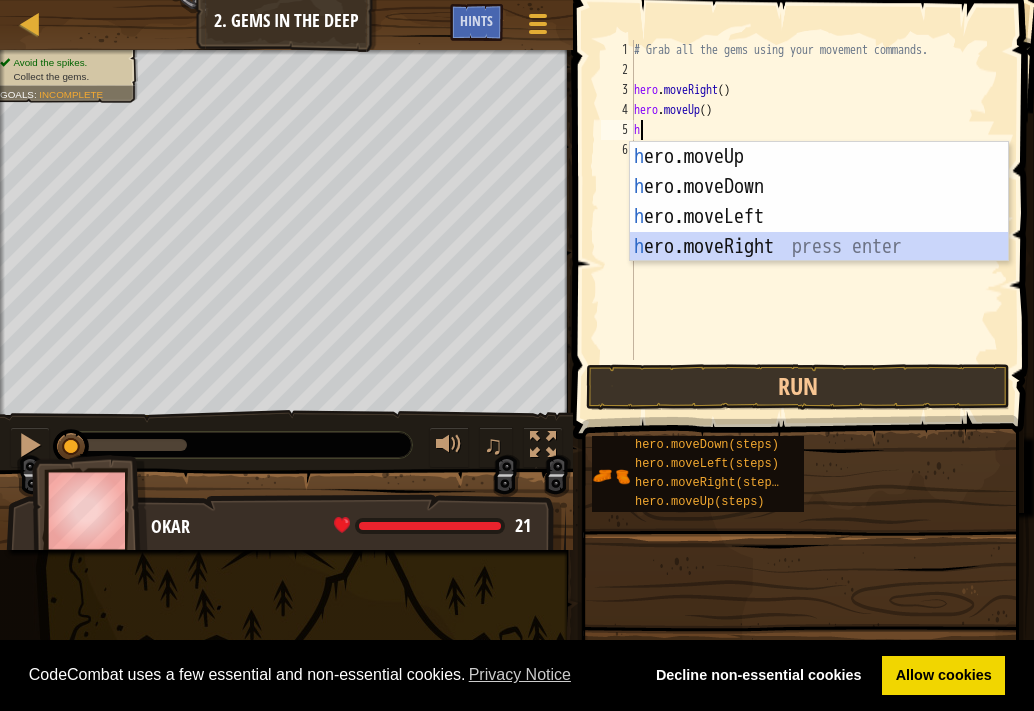 click on "h ero.moveUp press enter h ero.moveDown press enter h ero.moveLeft press enter h ero.moveRight press enter" at bounding box center (819, 232) 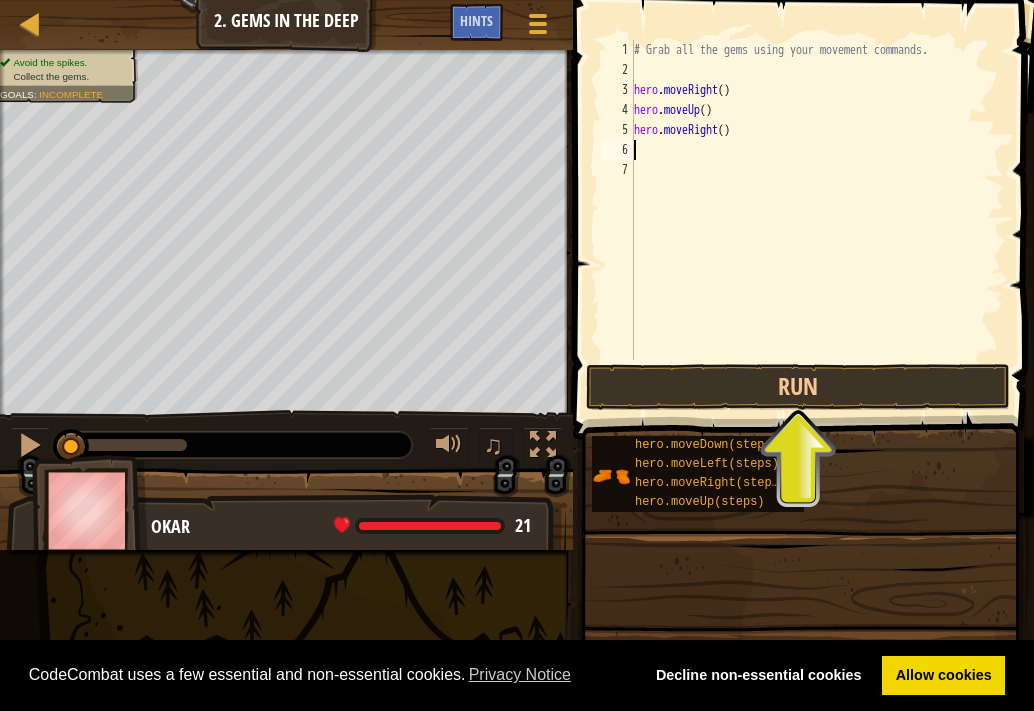 type on "h" 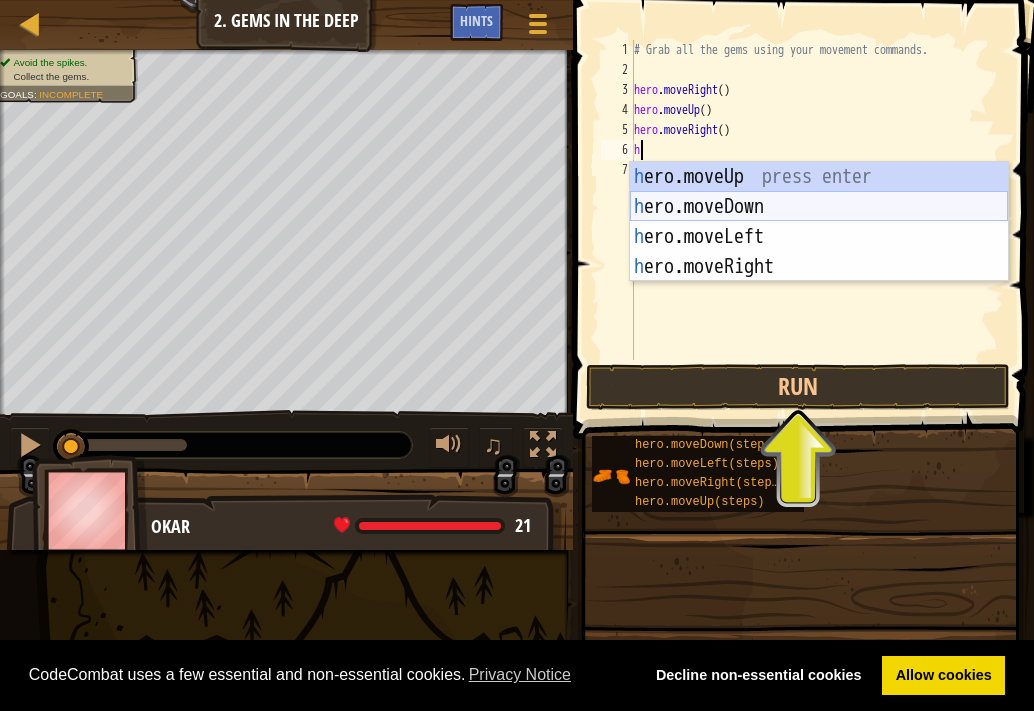 click on "h ero.moveUp press enter h ero.moveDown press enter h ero.moveLeft press enter h ero.moveRight press enter" at bounding box center [819, 252] 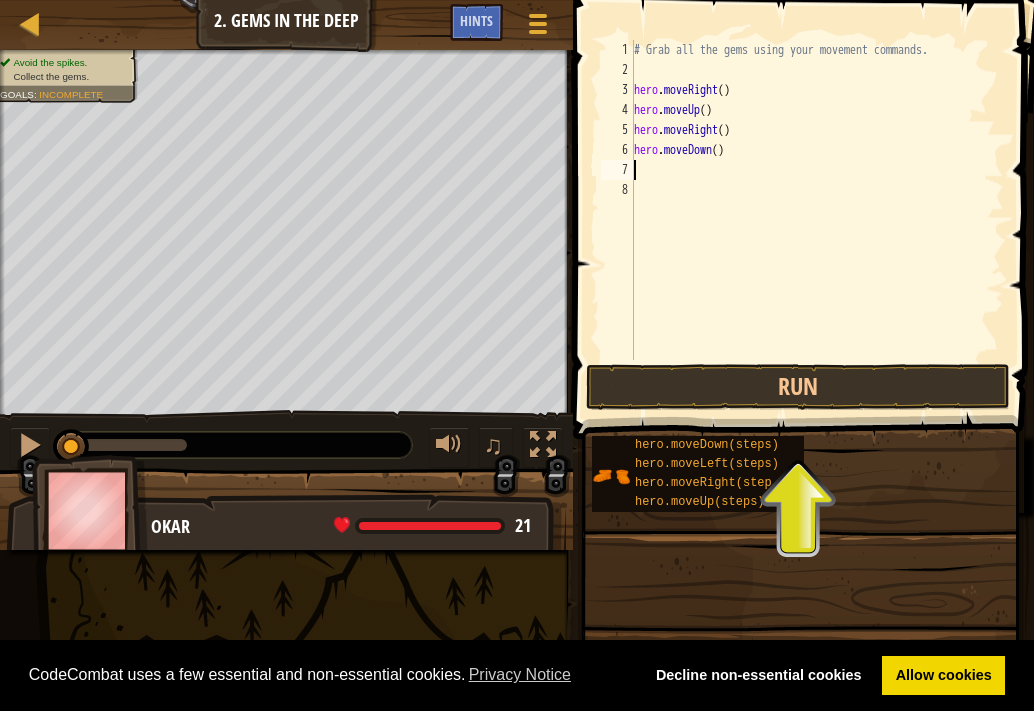 click on "# Grab all the gems using your movement commands. hero . moveRight ( ) hero . moveUp ( ) hero . moveRight ( ) hero . moveDown ( )" at bounding box center (817, 220) 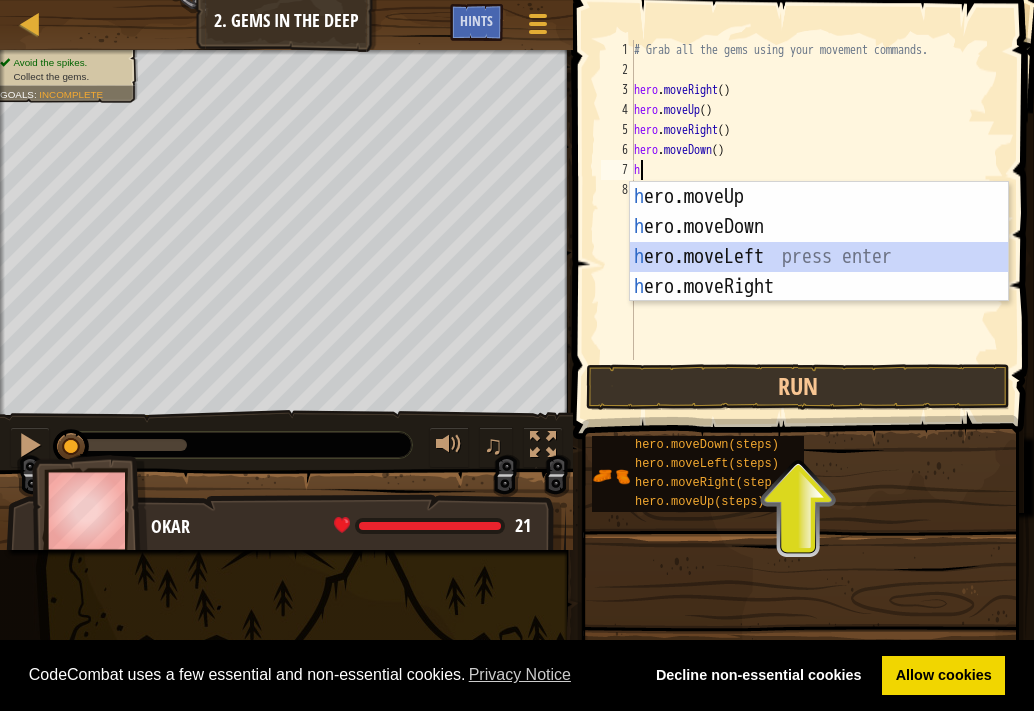 click on "h ero.moveUp press enter h ero.moveDown press enter h ero.moveLeft press enter h ero.moveRight press enter" at bounding box center [819, 272] 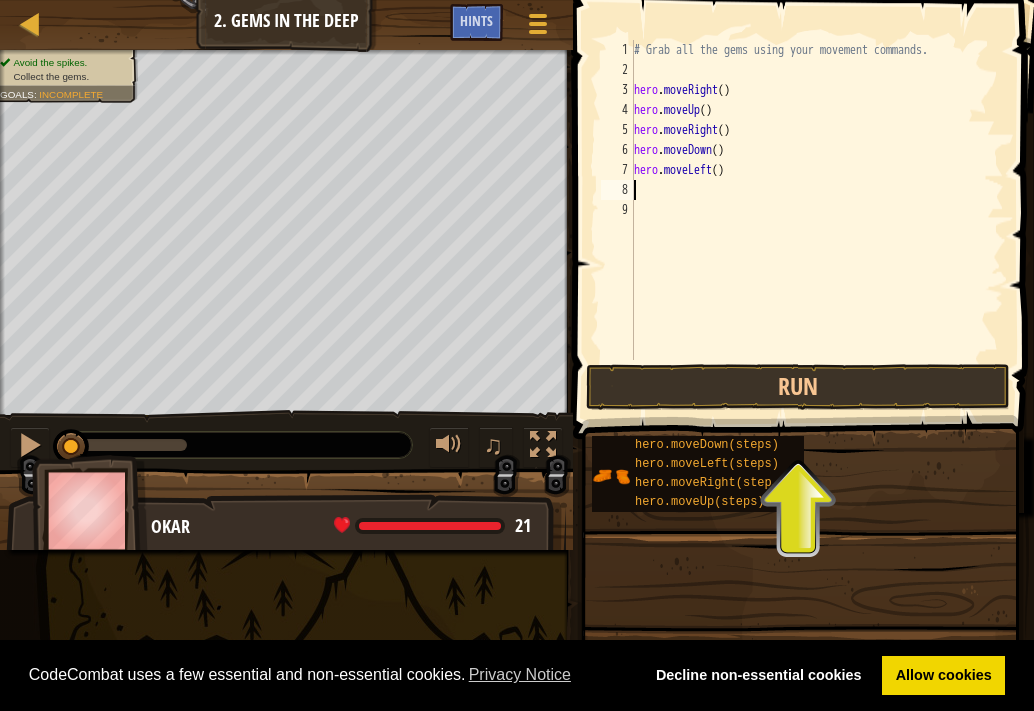 type on "h" 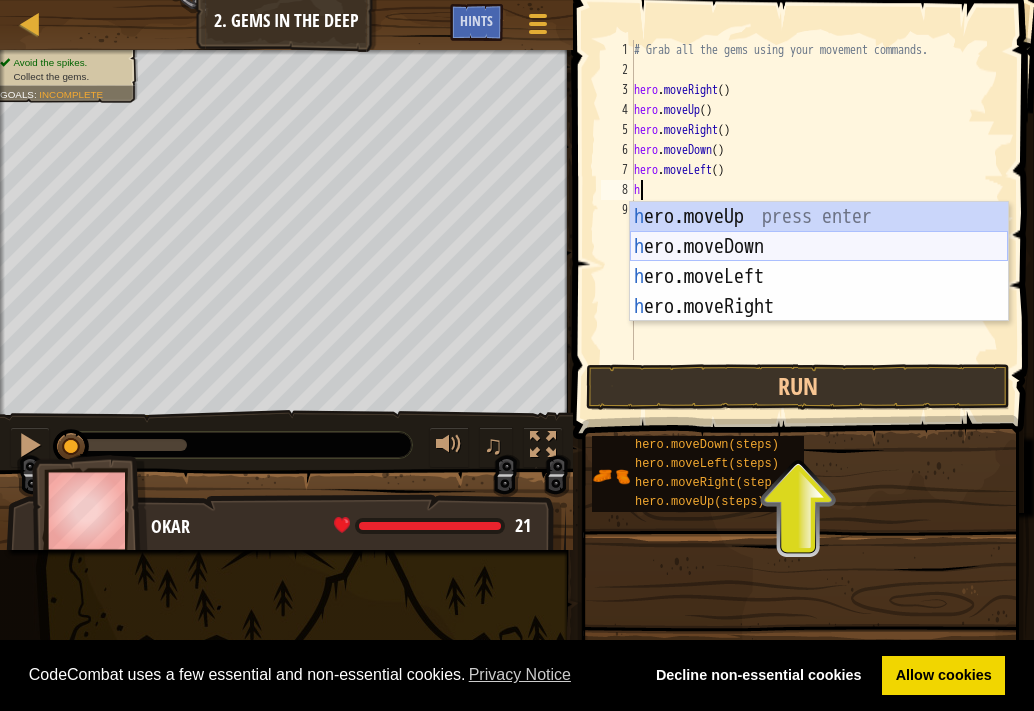 click on "h ero.moveUp press enter h ero.moveDown press enter h ero.moveLeft press enter h ero.moveRight press enter" at bounding box center [819, 292] 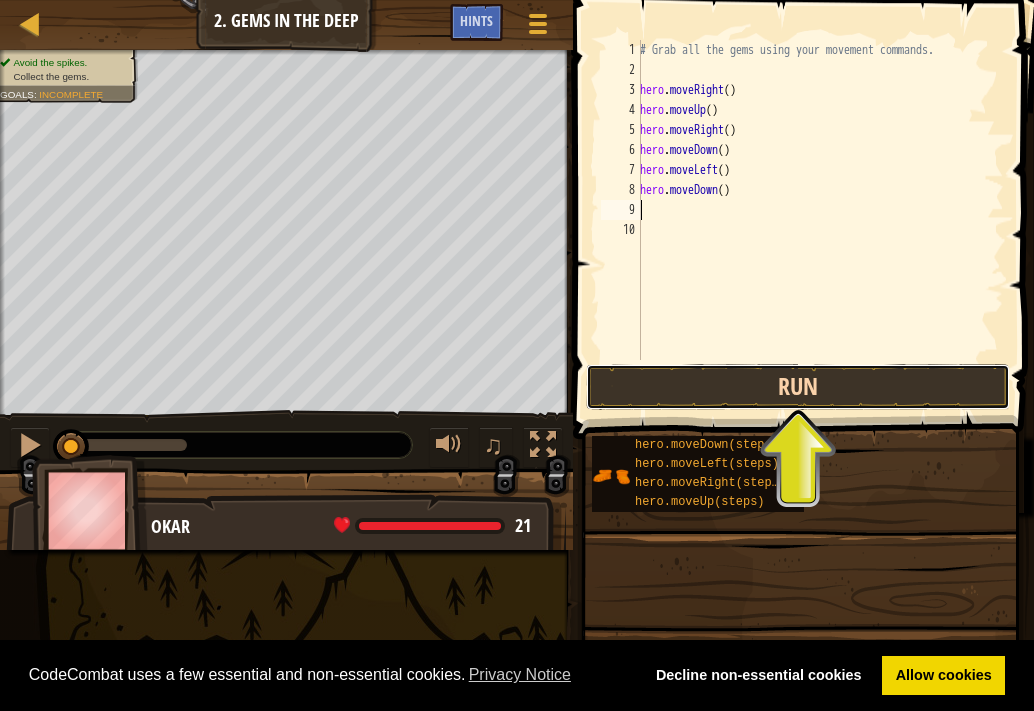 click on "Run" at bounding box center (798, 387) 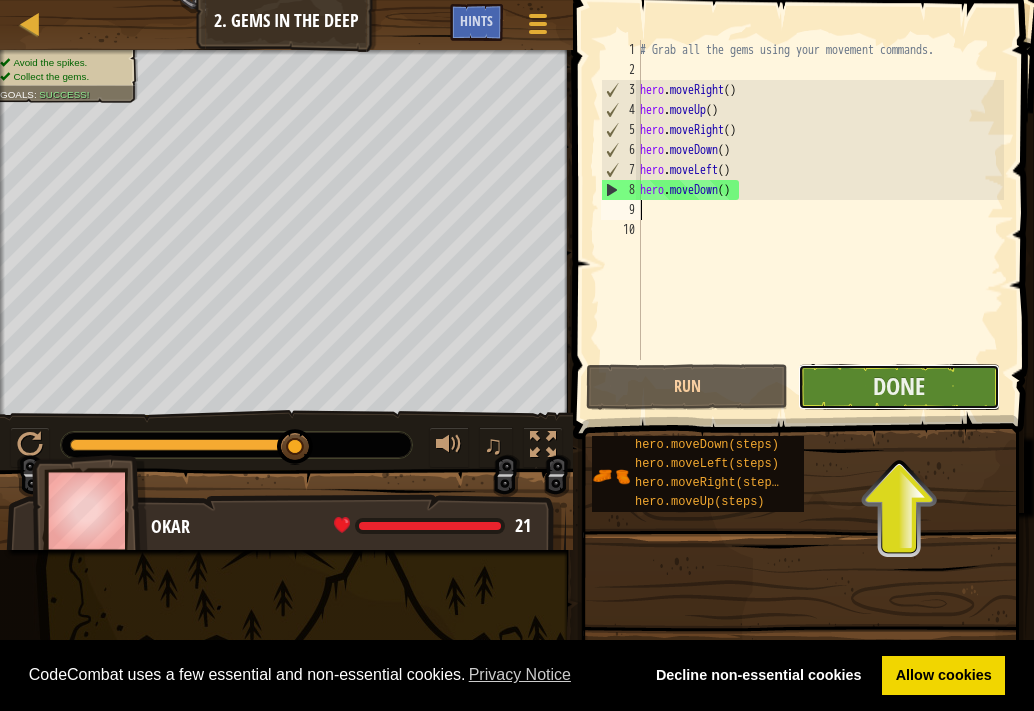 click on "Done" at bounding box center [899, 387] 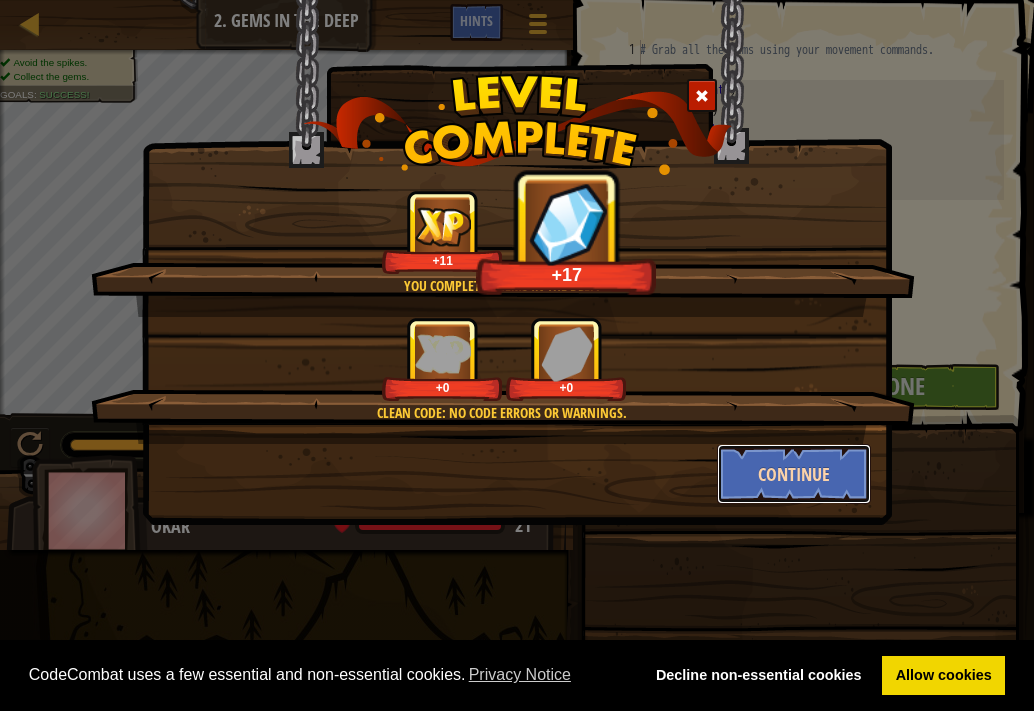 click on "Continue" at bounding box center (794, 474) 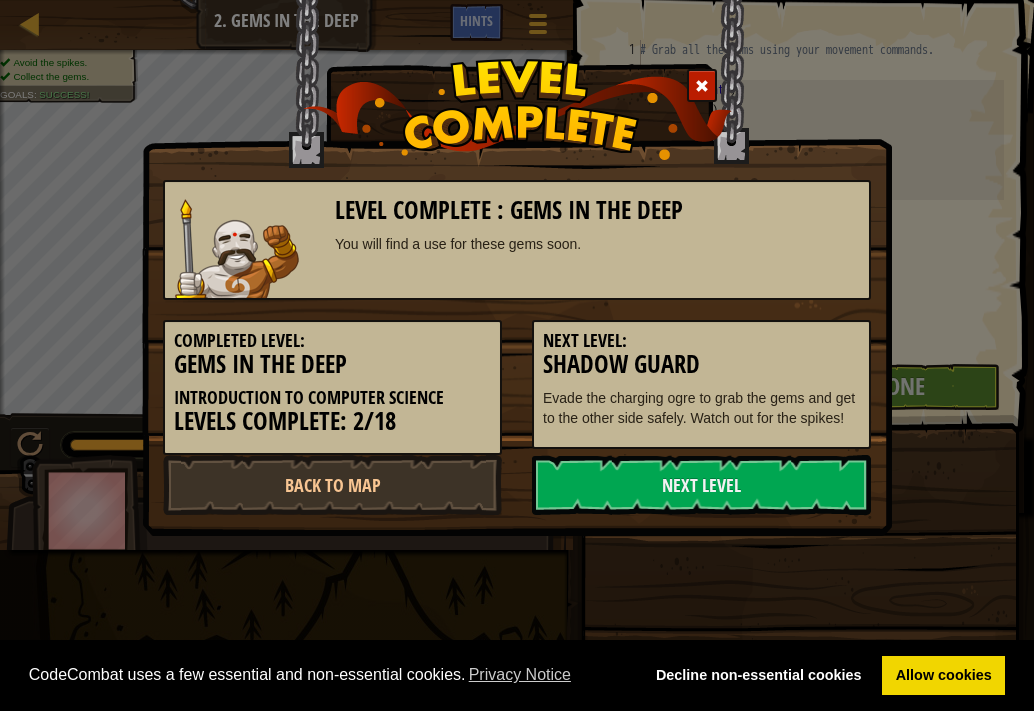 click on "Next Level" at bounding box center [701, 485] 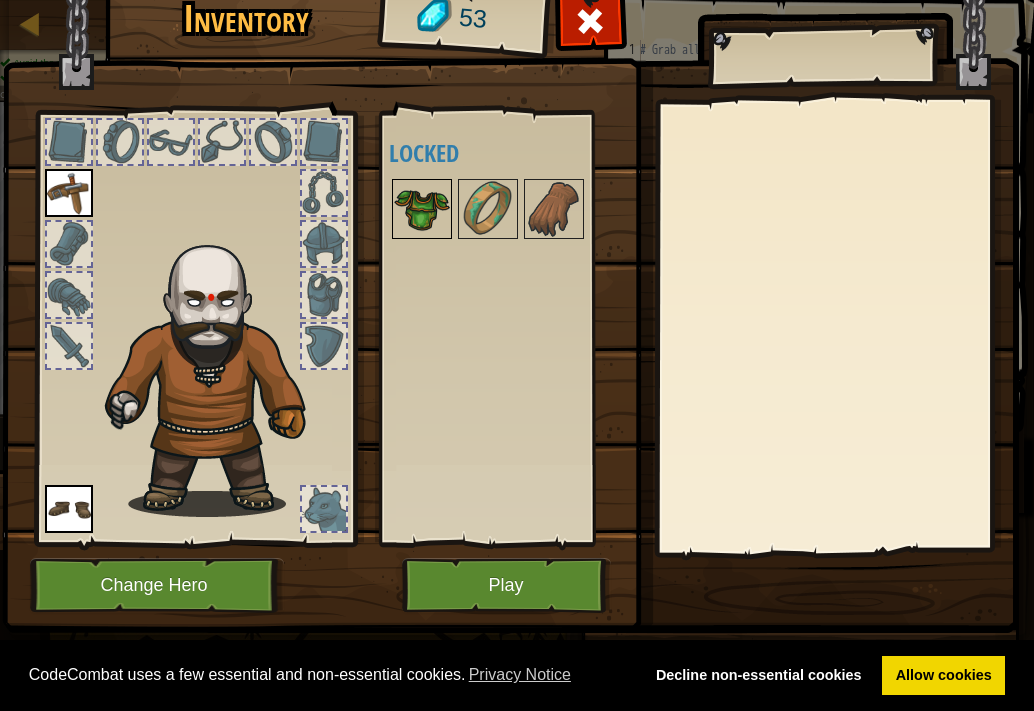 drag, startPoint x: 425, startPoint y: 193, endPoint x: 424, endPoint y: 203, distance: 10.049875 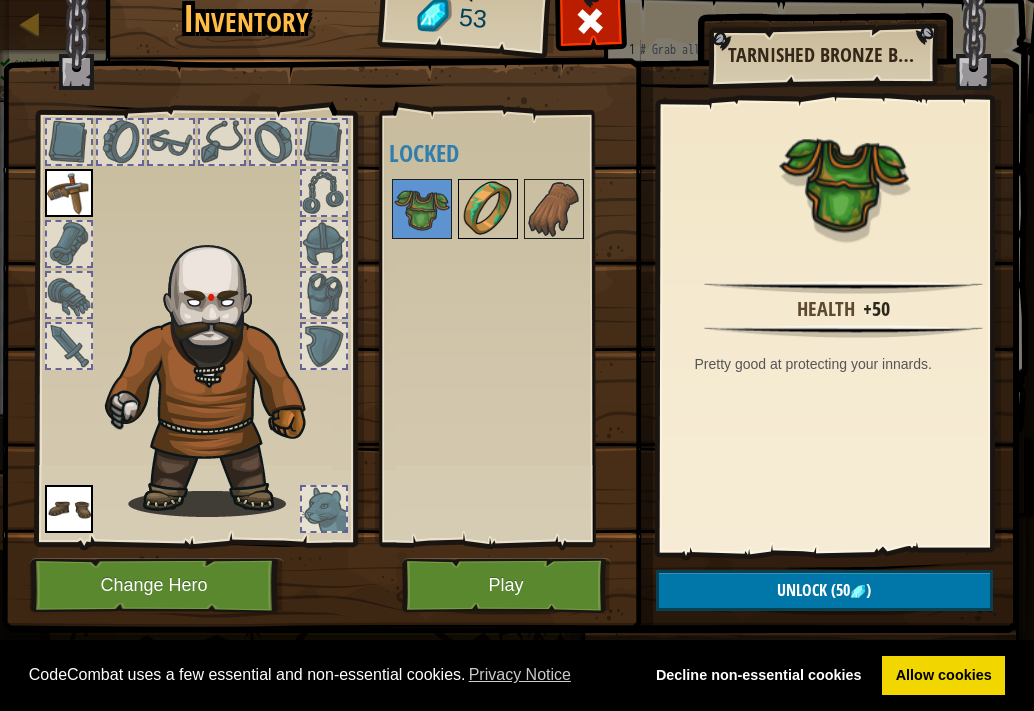 click at bounding box center [488, 209] 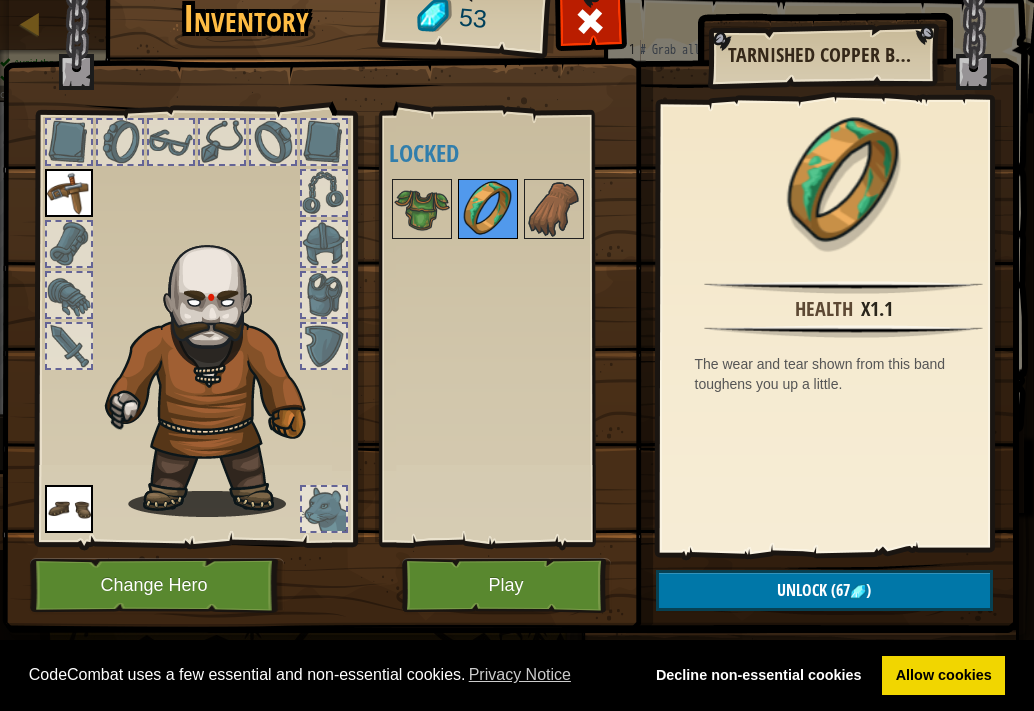click at bounding box center (488, 209) 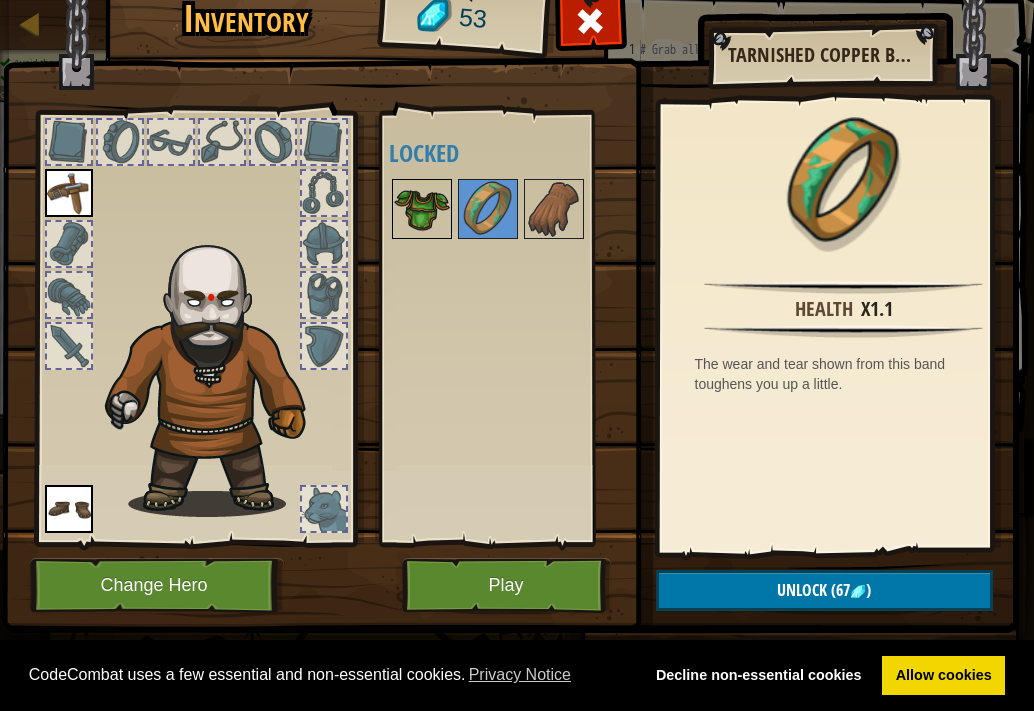 drag, startPoint x: 395, startPoint y: 180, endPoint x: 402, endPoint y: 193, distance: 14.764823 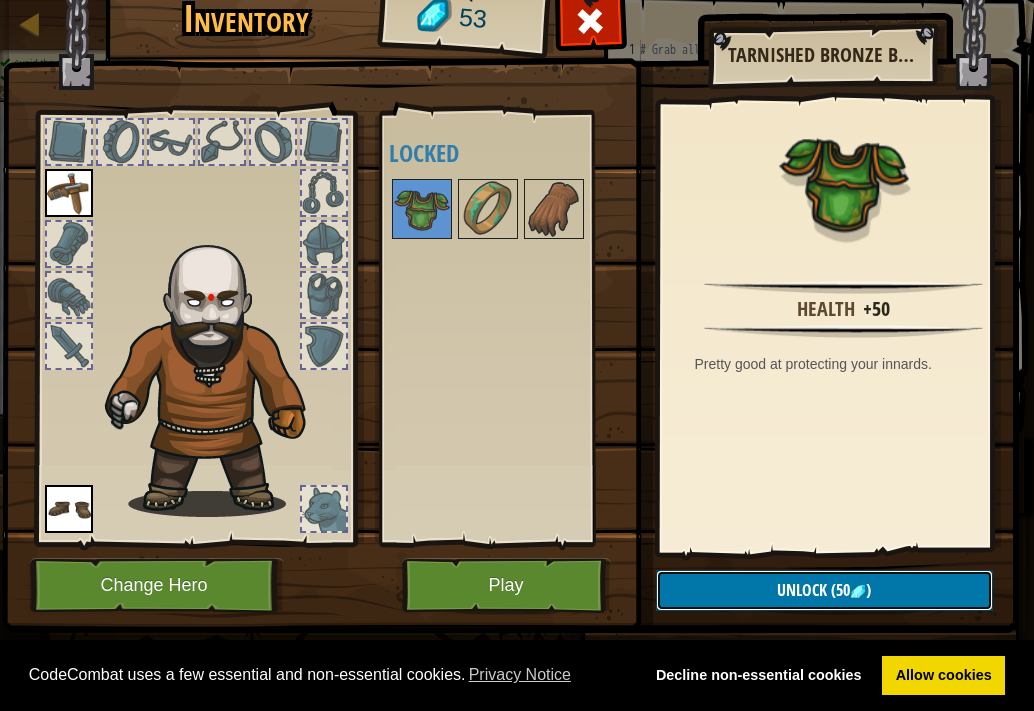 click on "Unlock (50 )" at bounding box center [824, 590] 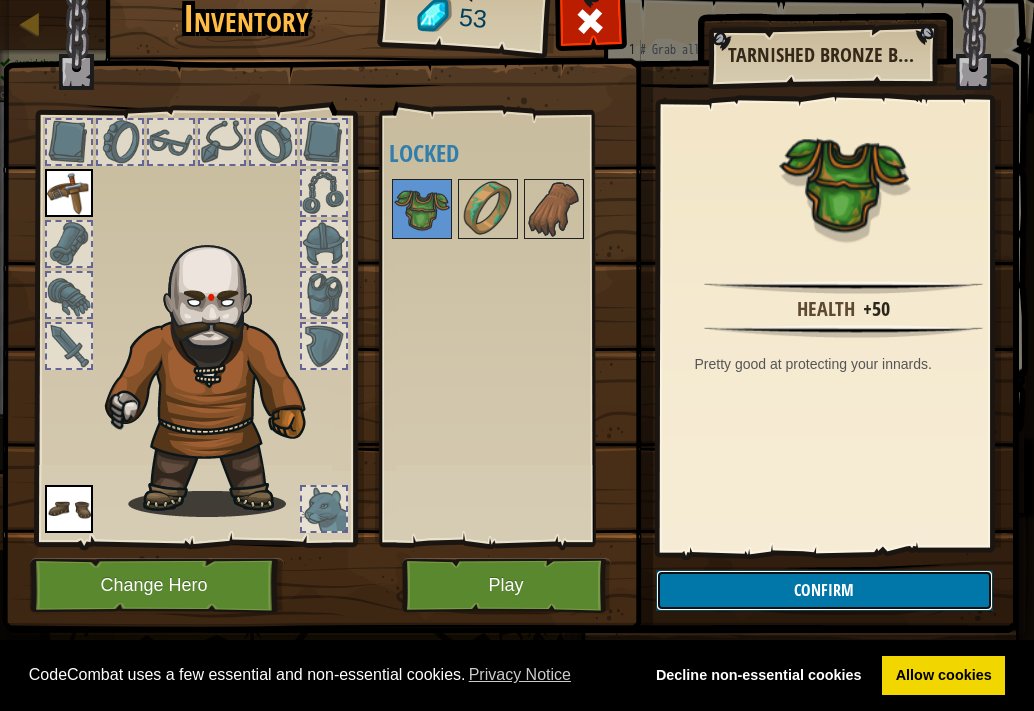 click on "Confirm" at bounding box center [824, 590] 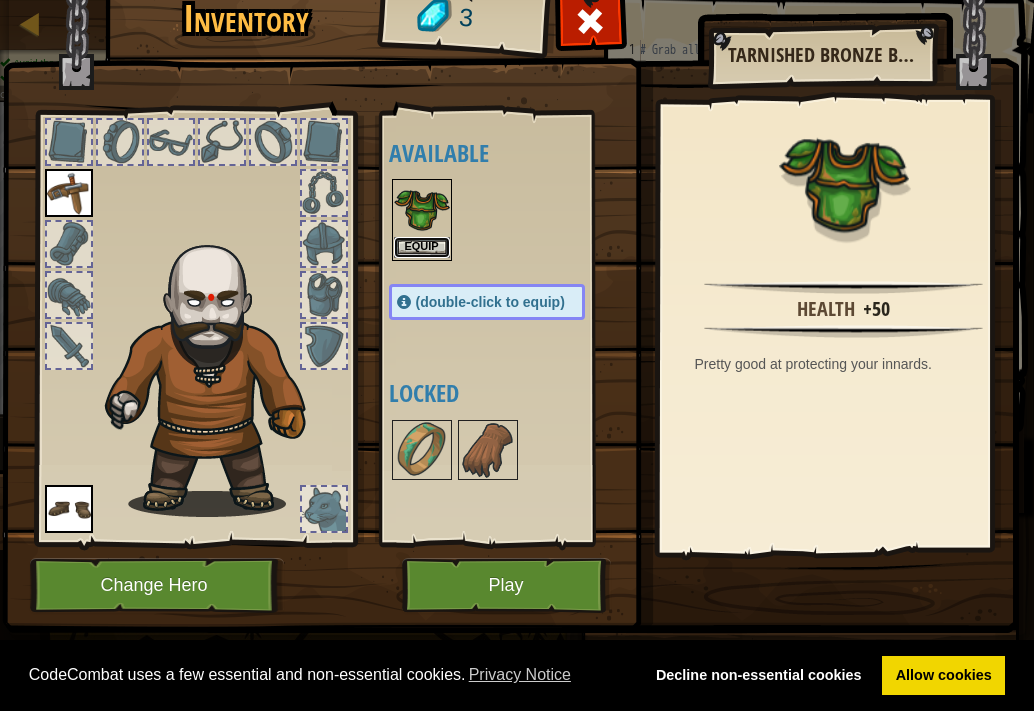 click on "Equip" at bounding box center [422, 247] 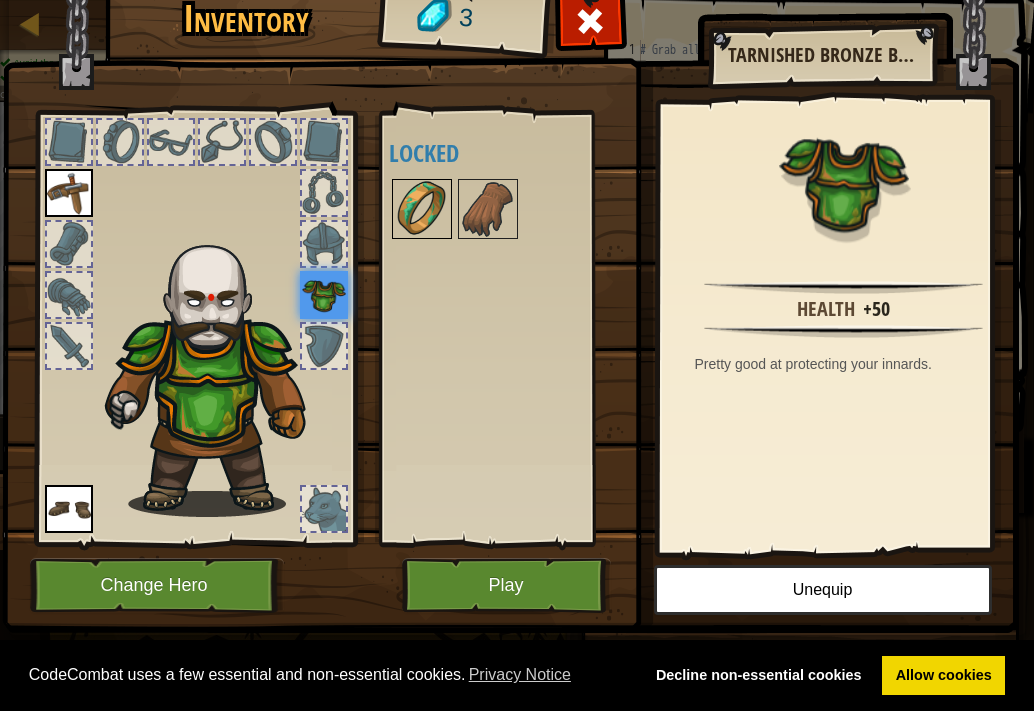 click at bounding box center (422, 209) 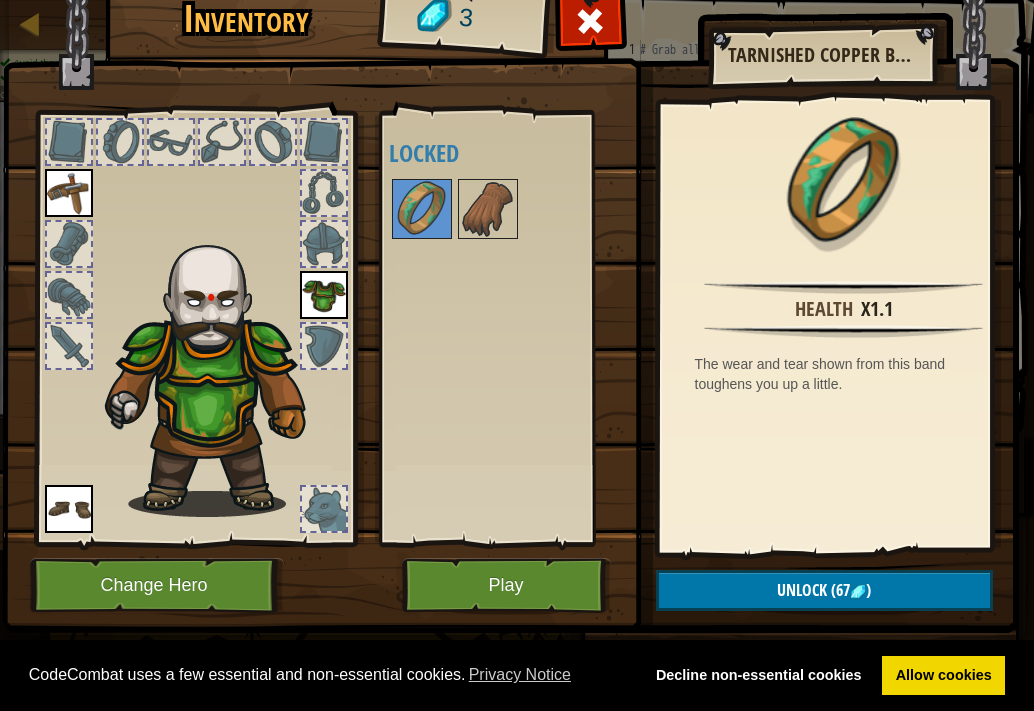 drag, startPoint x: 447, startPoint y: 217, endPoint x: 447, endPoint y: 253, distance: 36 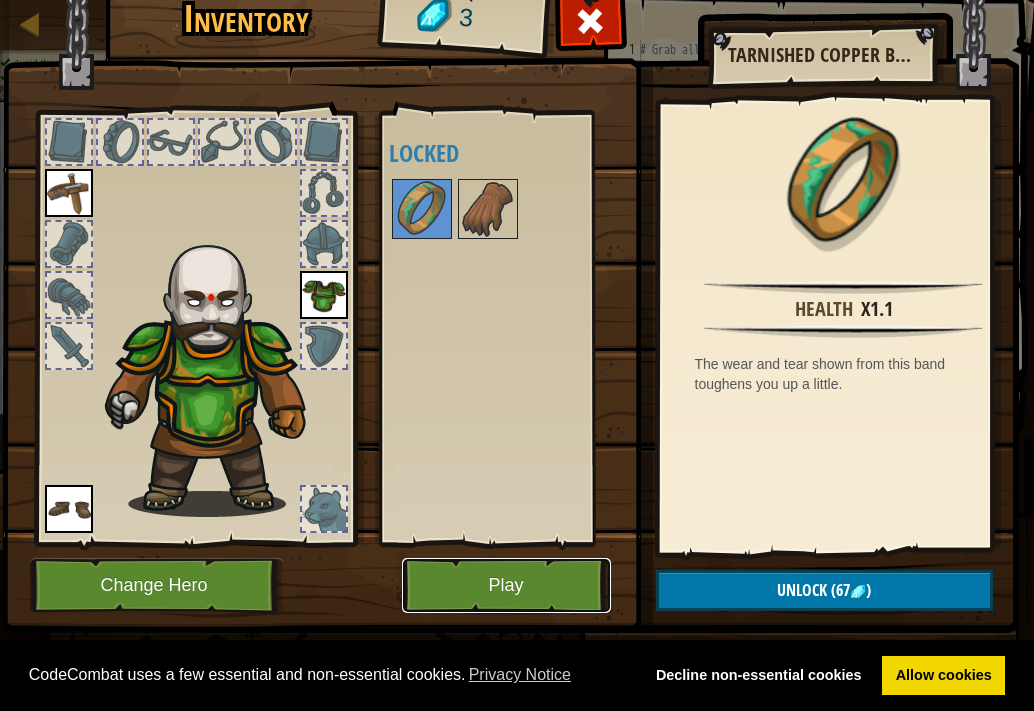 click on "Play" at bounding box center [506, 585] 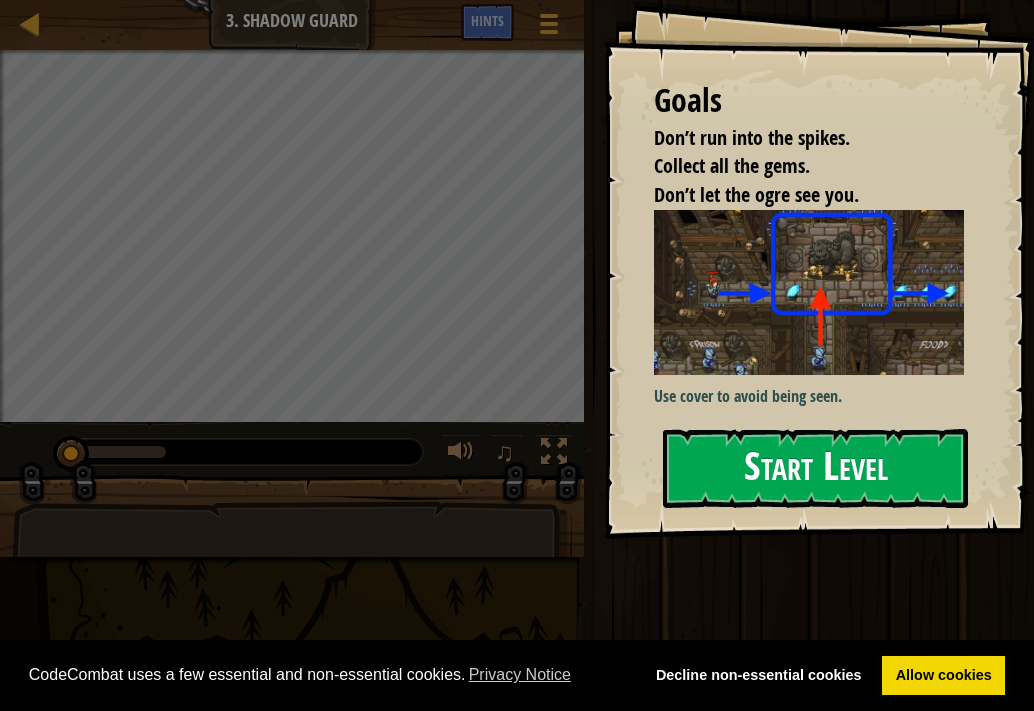 click on "Start Level" at bounding box center [815, 468] 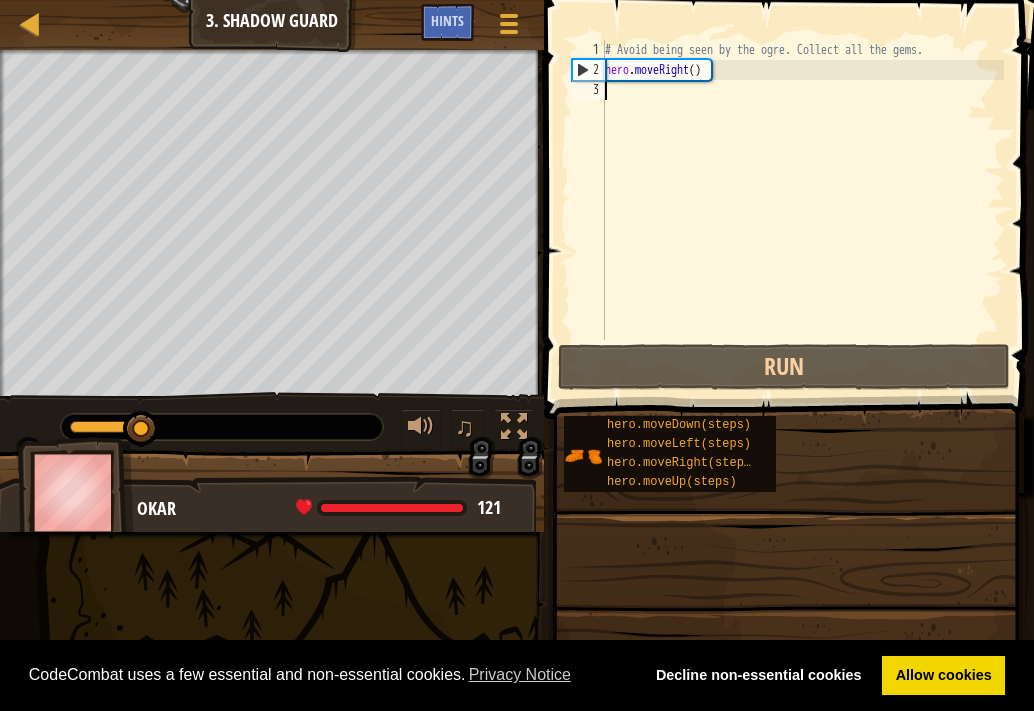 type on "h" 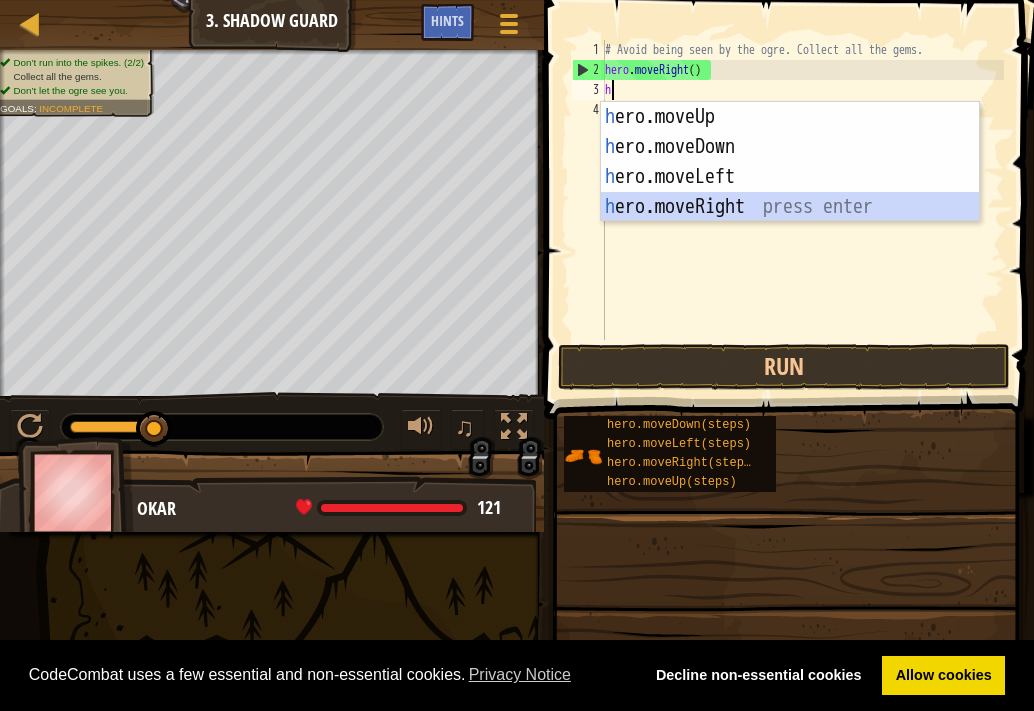 click on "h ero.moveUp press enter h ero.moveDown press enter h ero.moveLeft press enter h ero.moveRight press enter" at bounding box center [790, 192] 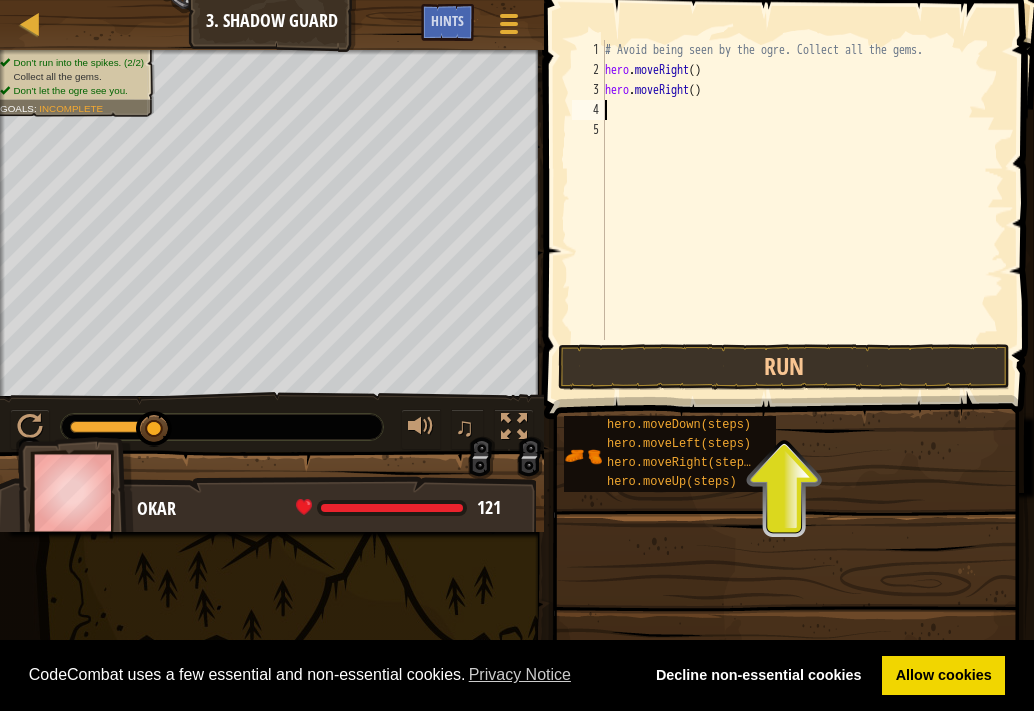 type on "h" 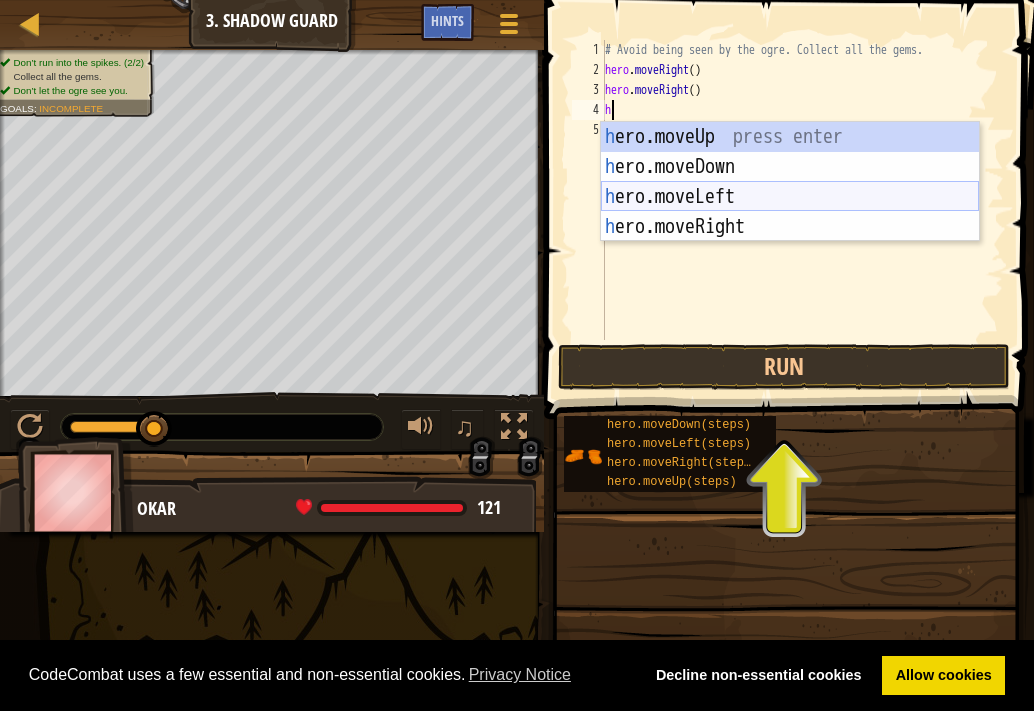 click on "h ero.moveUp press enter h ero.moveDown press enter h ero.moveLeft press enter h ero.moveRight press enter" at bounding box center [790, 212] 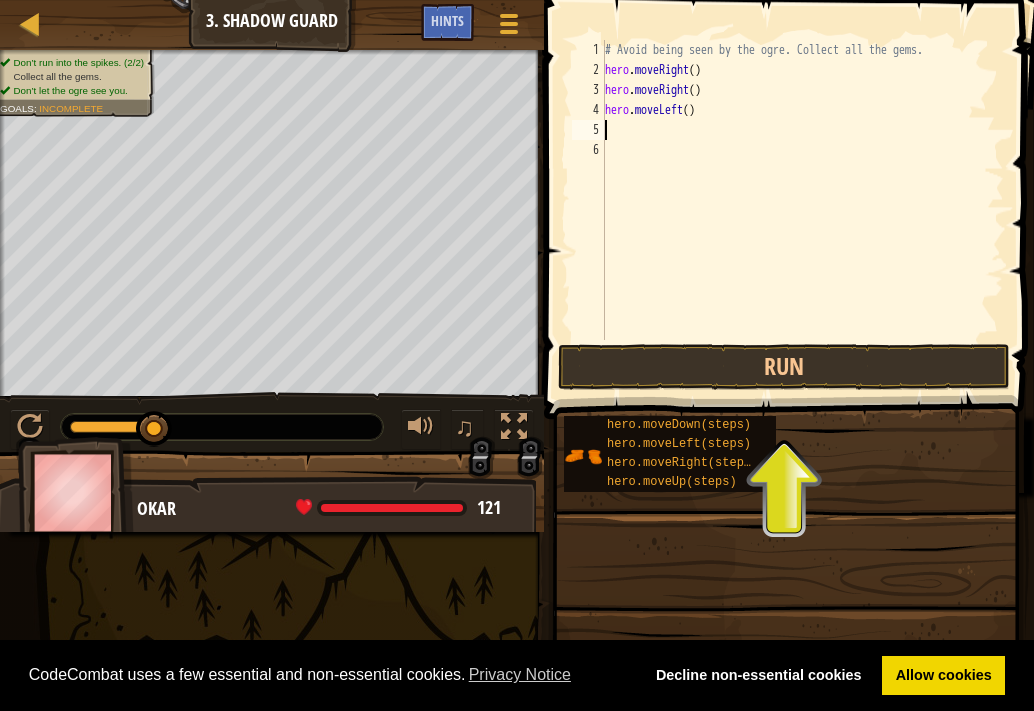 type on "h" 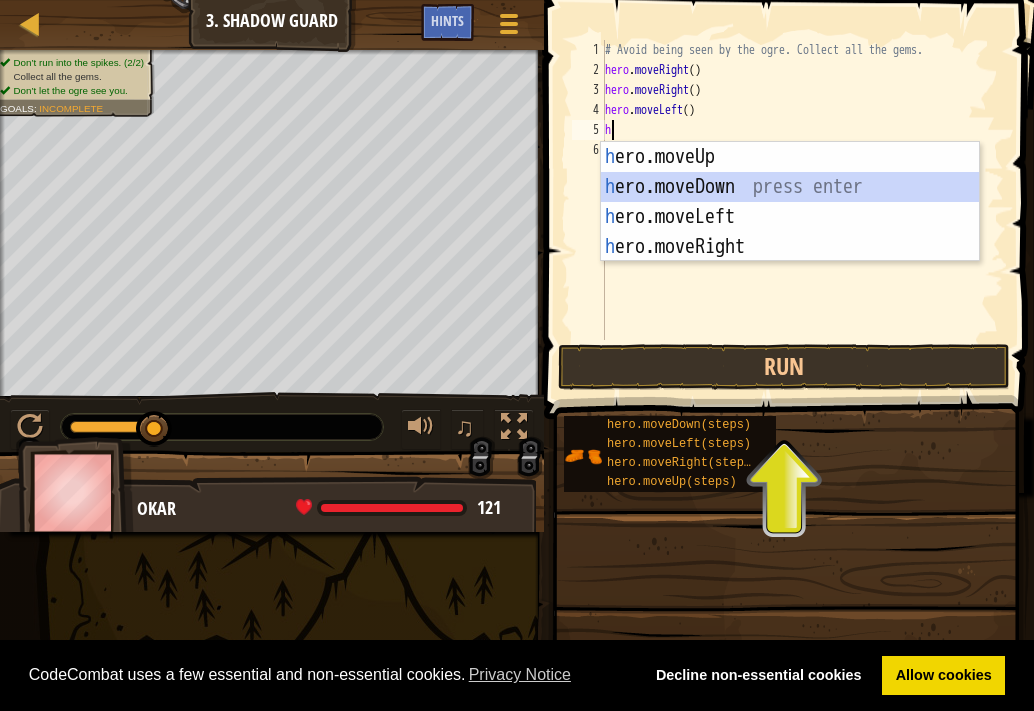 click on "h ero.moveUp press enter h ero.moveDown press enter h ero.moveLeft press enter h ero.moveRight press enter" at bounding box center [790, 232] 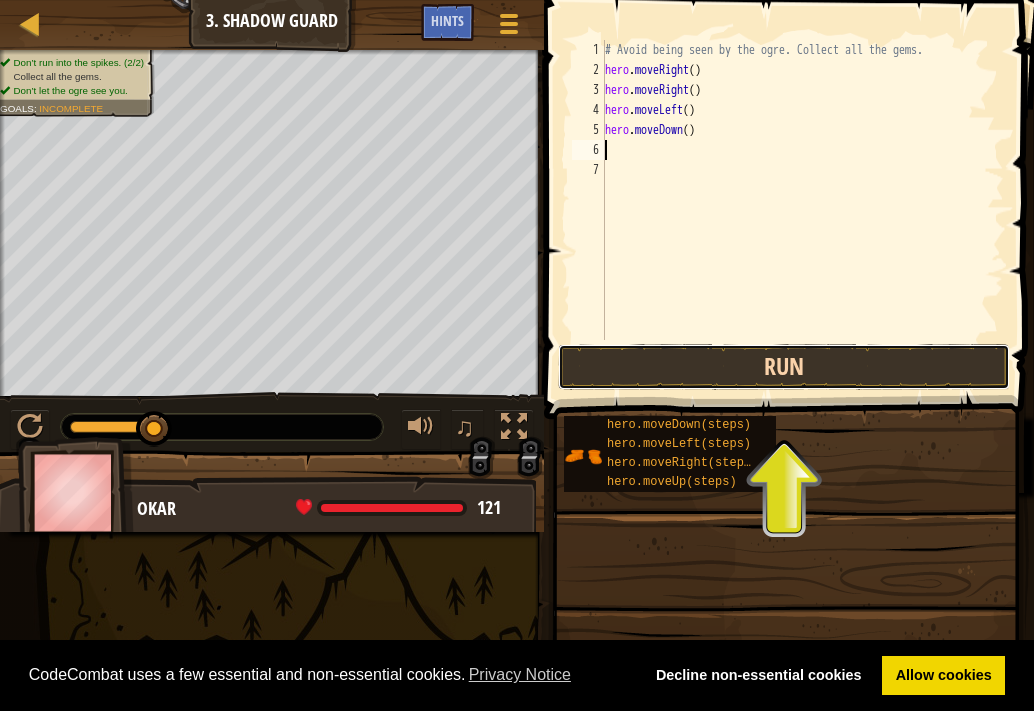 click on "Run" at bounding box center (784, 367) 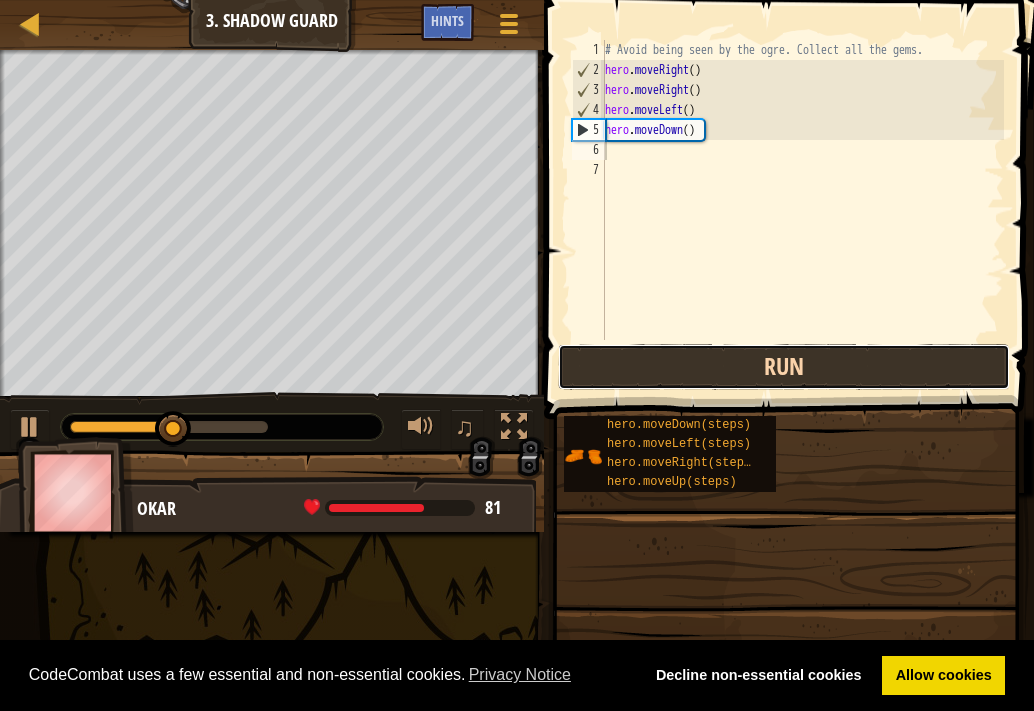 click on "Run" at bounding box center (784, 367) 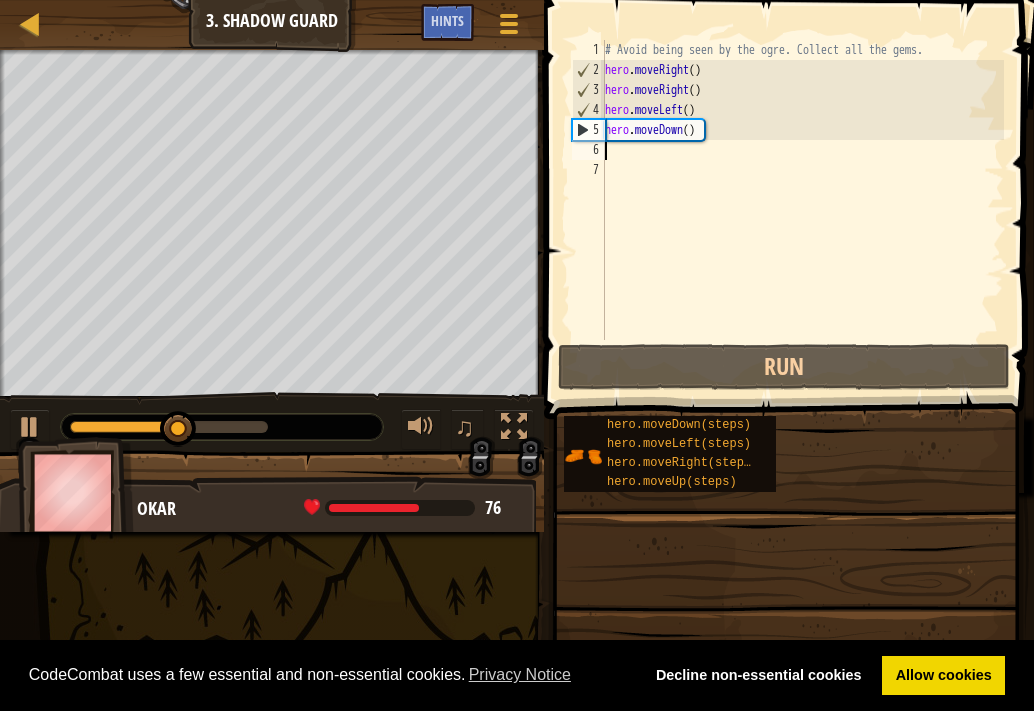 click on "# Avoid being seen by the ogre. Collect all the gems. hero . moveRight ( ) hero . moveRight ( ) hero . moveLeft ( ) hero . moveDown ( )" at bounding box center [802, 210] 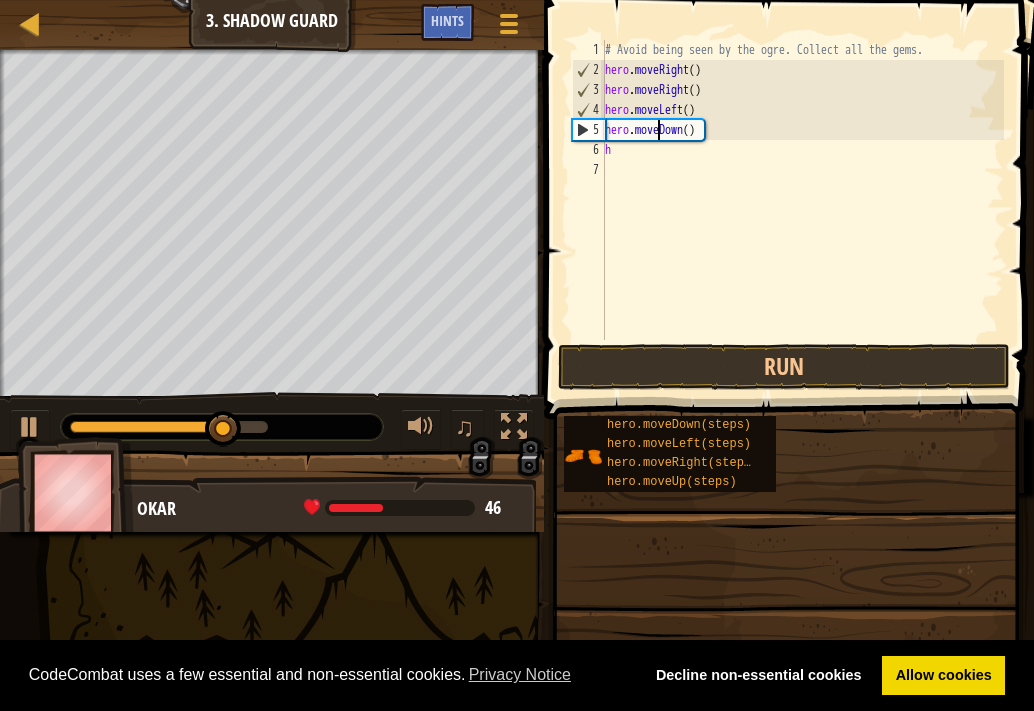 click on "# Avoid being seen by the ogre. Collect all the gems. hero . moveRight ( ) hero . moveRight ( ) hero . moveLeft ( ) hero . moveDown ( ) h" at bounding box center [802, 210] 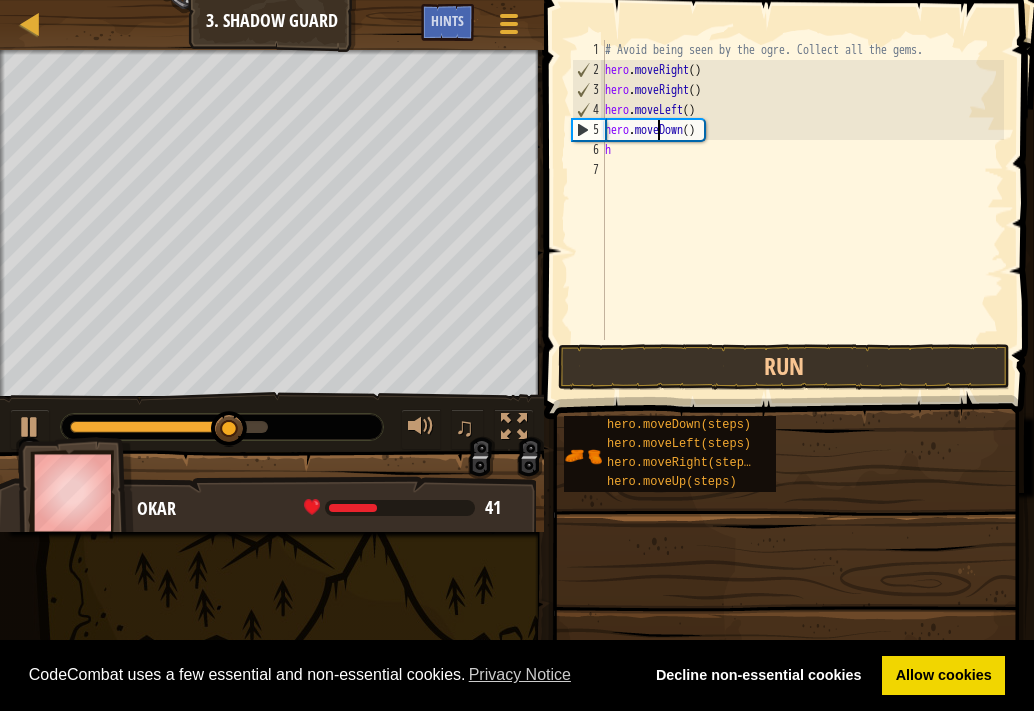 drag, startPoint x: 689, startPoint y: 140, endPoint x: 700, endPoint y: 138, distance: 11.18034 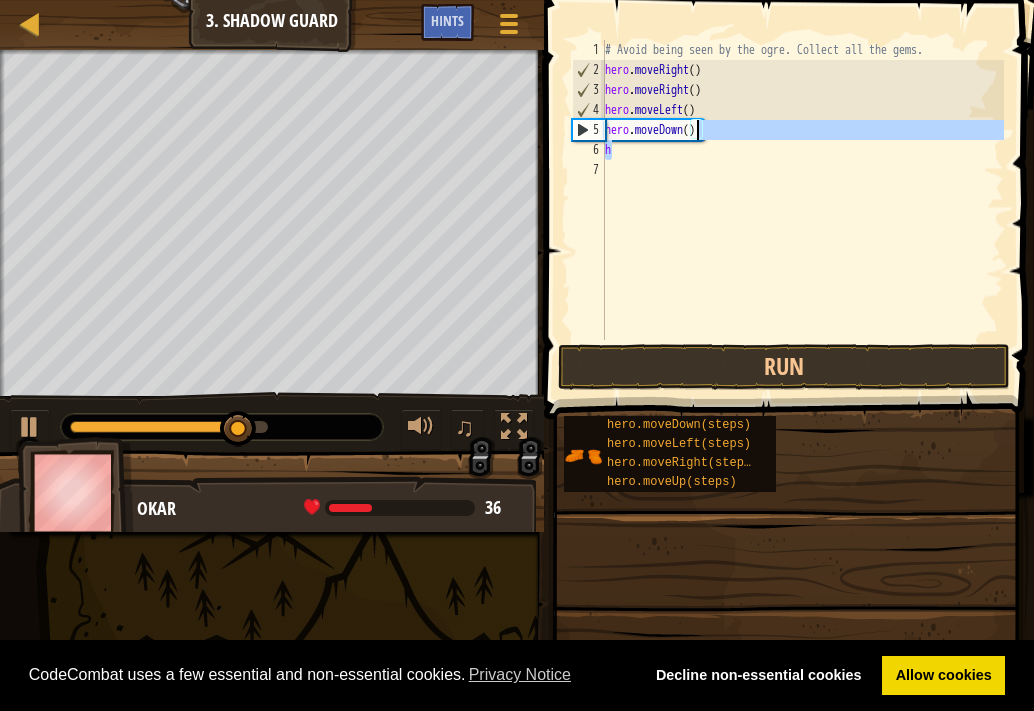 click on "# Avoid being seen by the ogre. Collect all the gems. hero . moveRight ( ) hero . moveRight ( ) hero . moveLeft ( ) hero . moveDown ( ) h" at bounding box center (802, 190) 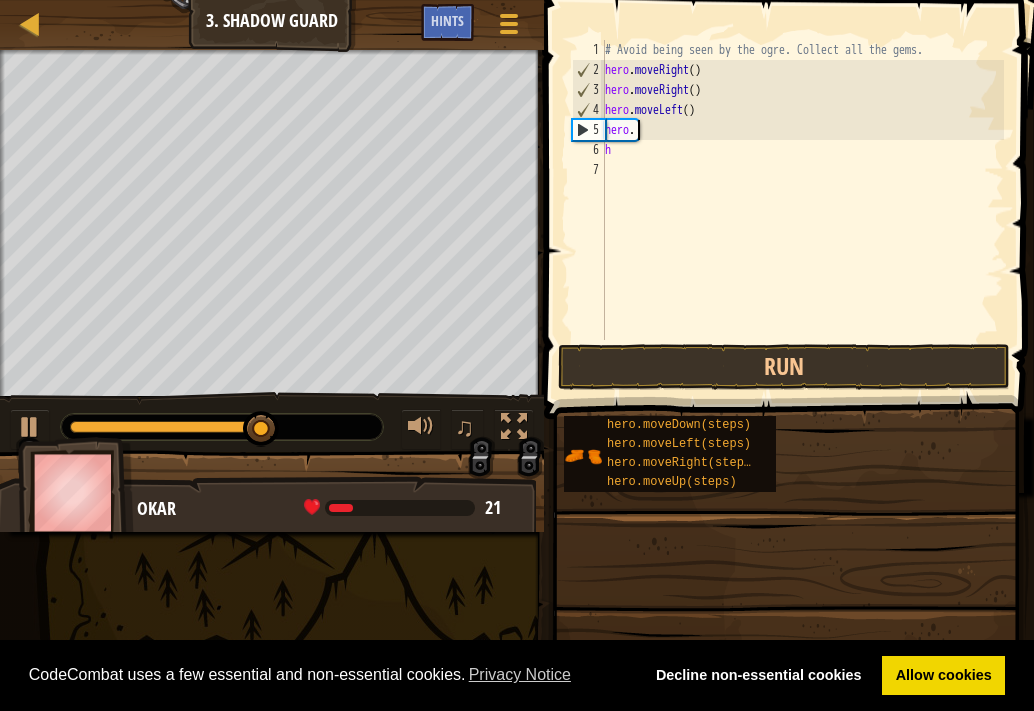type on "h" 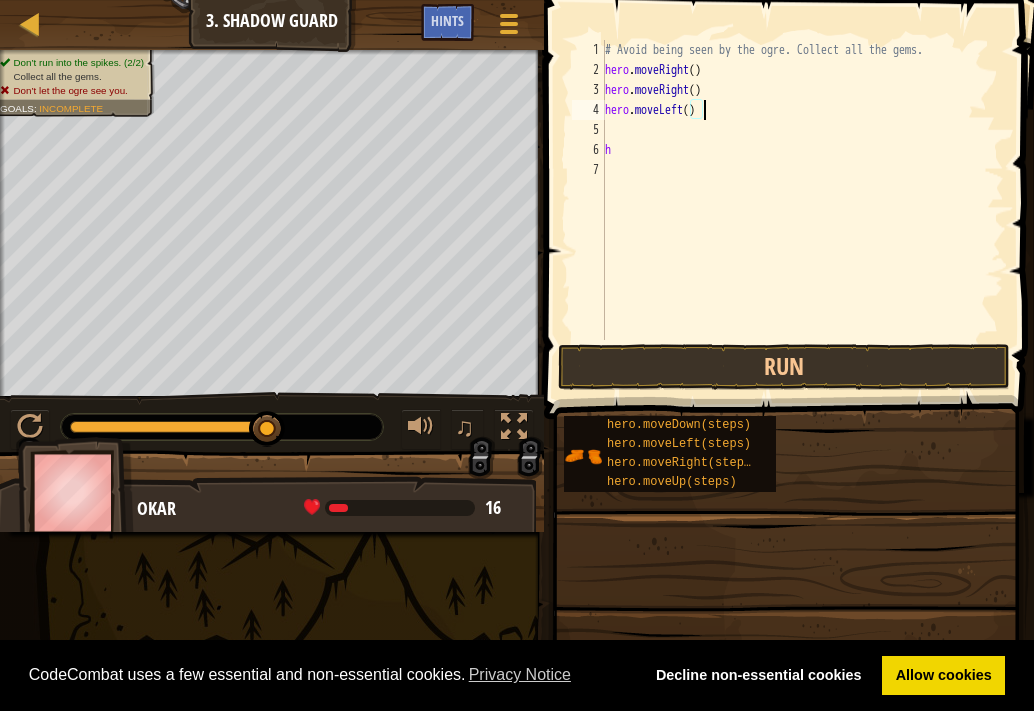click on "# Avoid being seen by the ogre. Collect all the gems. hero . moveRight ( ) hero . moveRight ( ) hero . moveLeft ( ) h" at bounding box center (802, 210) 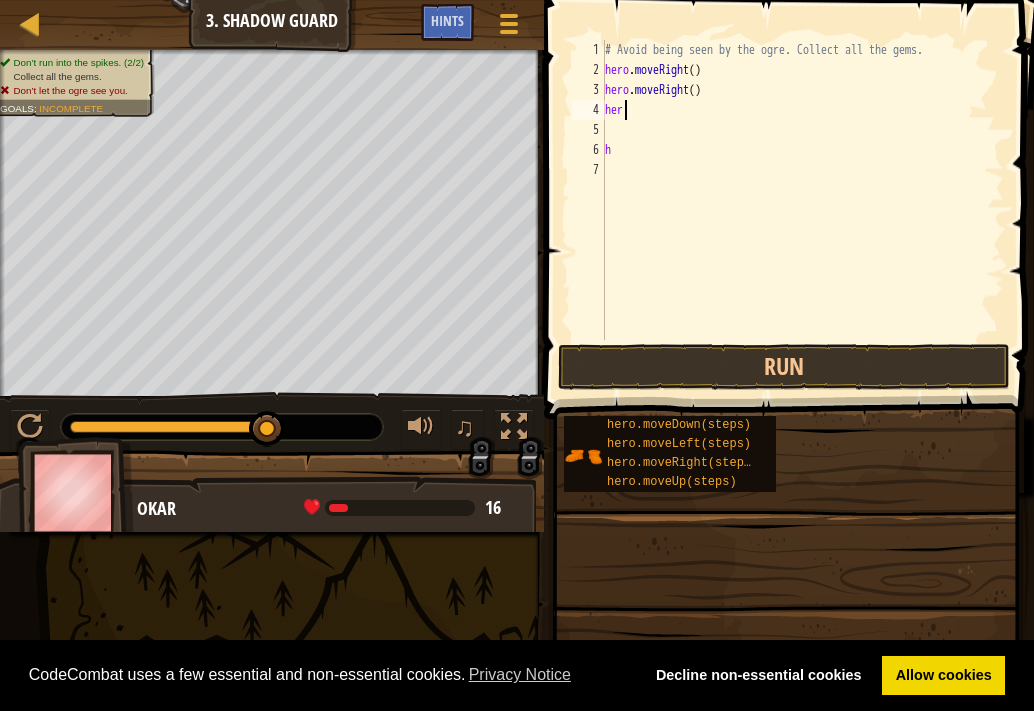 type on "h" 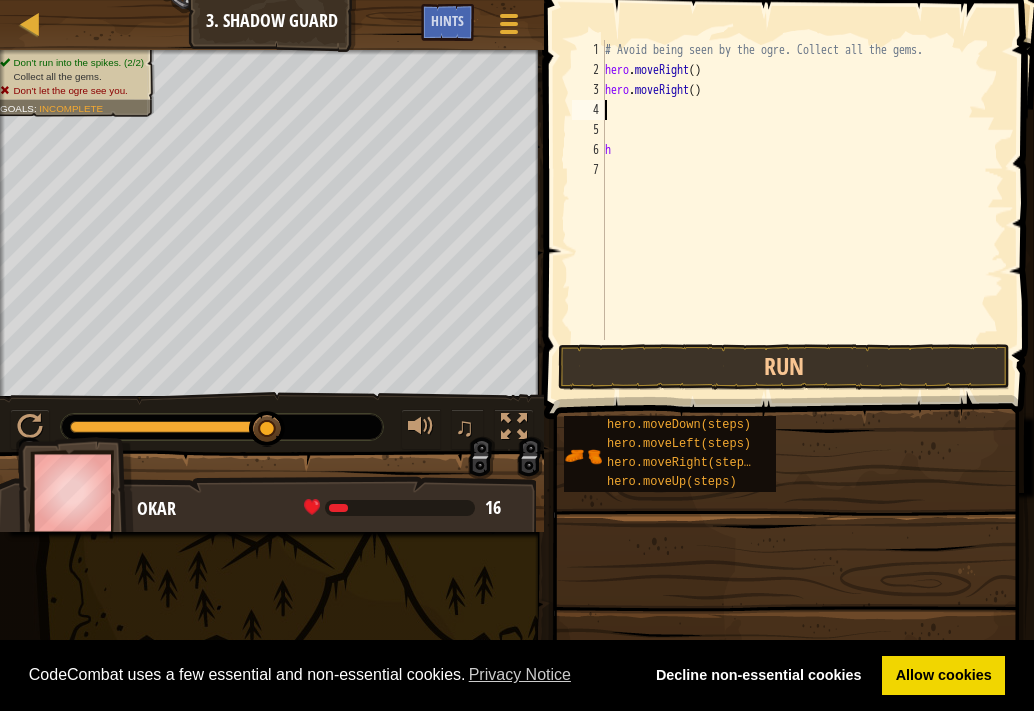 type on "h" 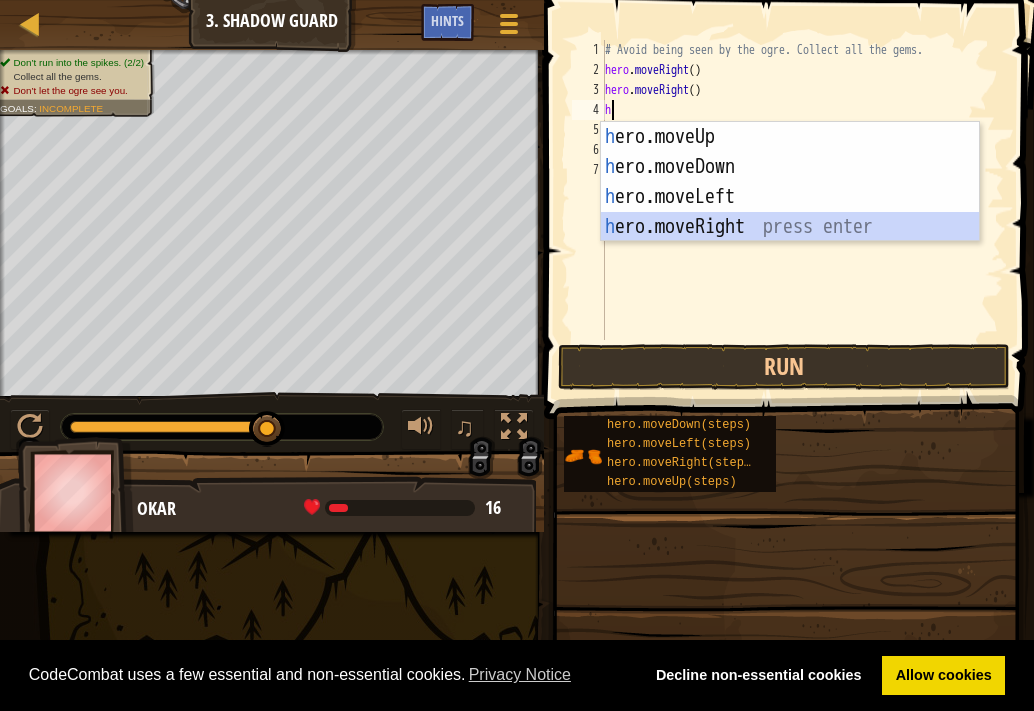 click on "h ero.moveUp press enter h ero.moveDown press enter h ero.moveLeft press enter h ero.moveRight press enter" at bounding box center [790, 212] 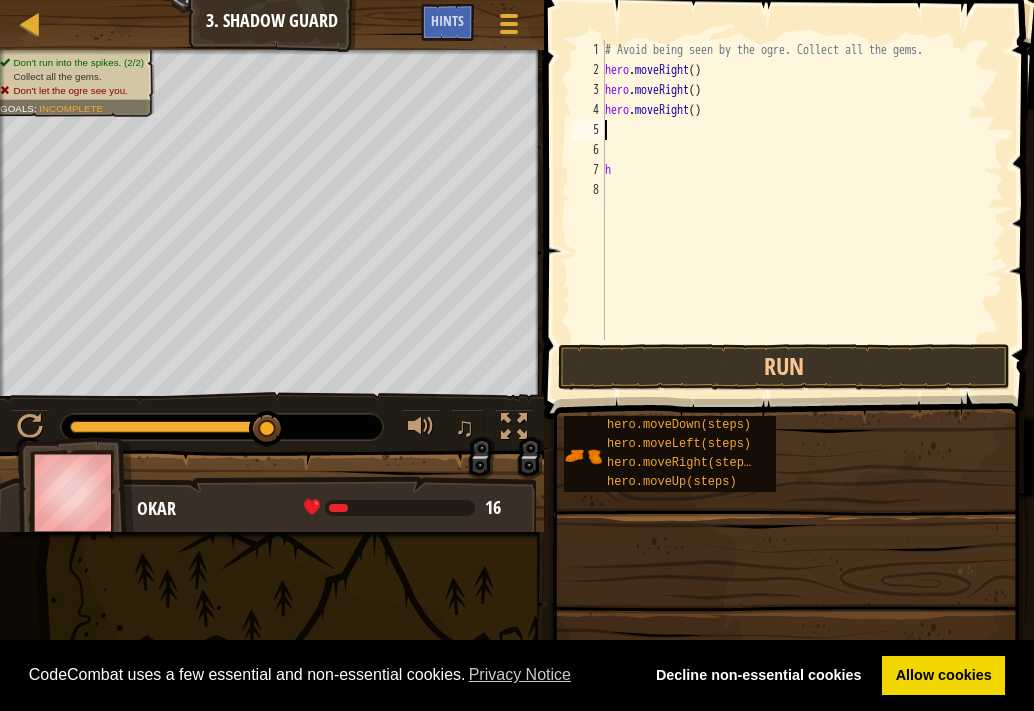 type on "h" 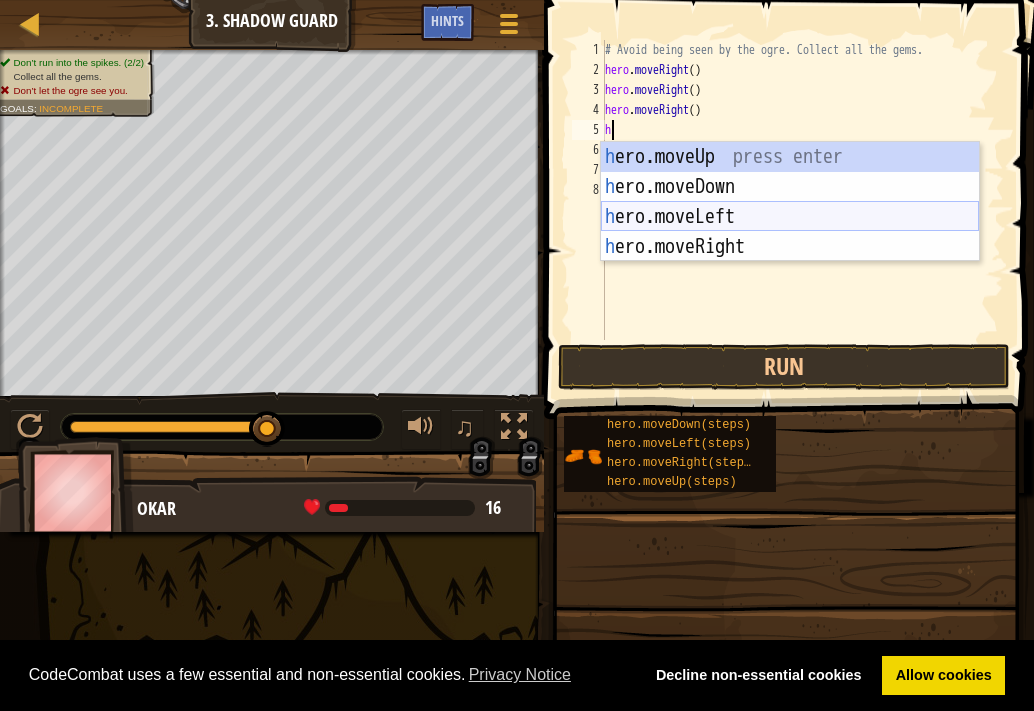 click on "h ero.moveUp press enter h ero.moveDown press enter h ero.moveLeft press enter h ero.moveRight press enter" at bounding box center (790, 232) 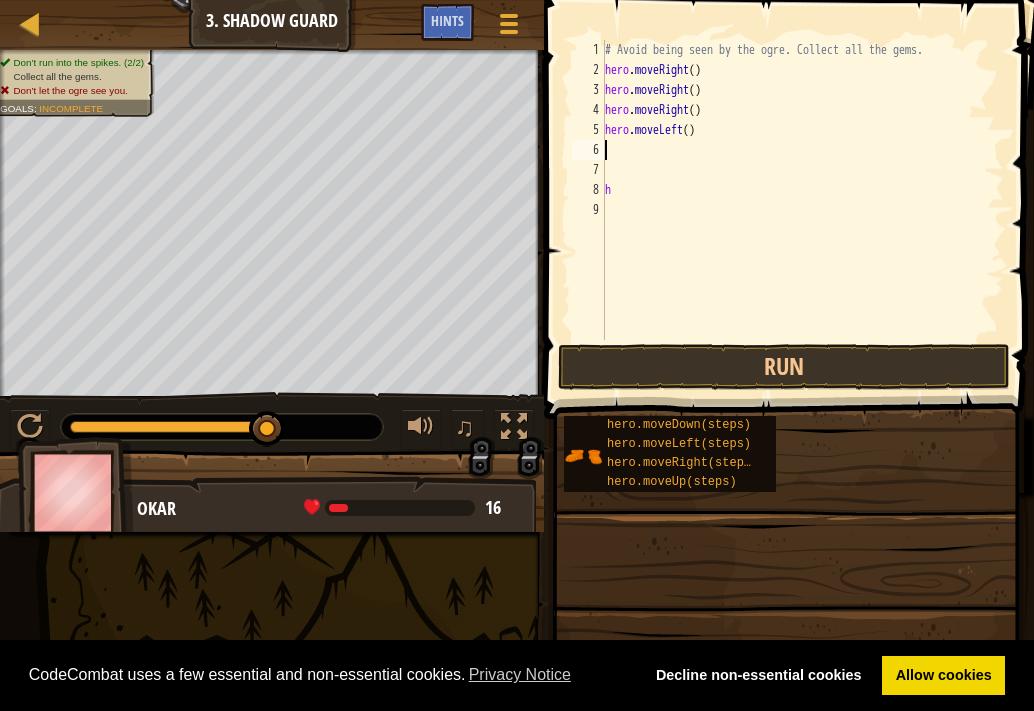 type on "h" 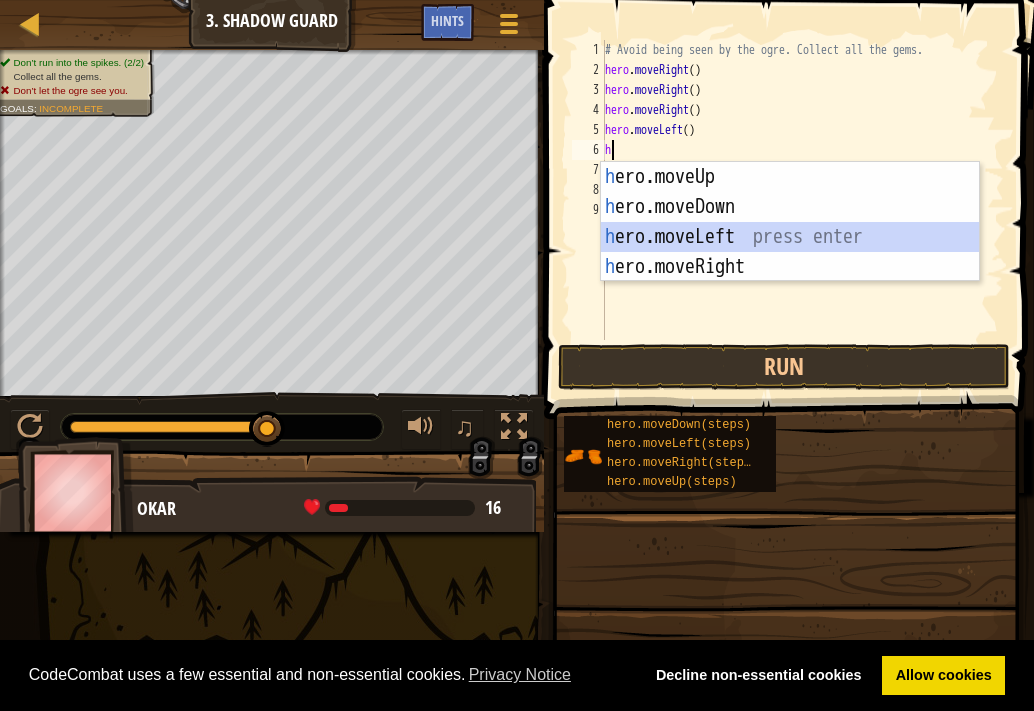 click on "h ero.moveUp press enter h ero.moveDown press enter h ero.moveLeft press enter h ero.moveRight press enter" at bounding box center [790, 252] 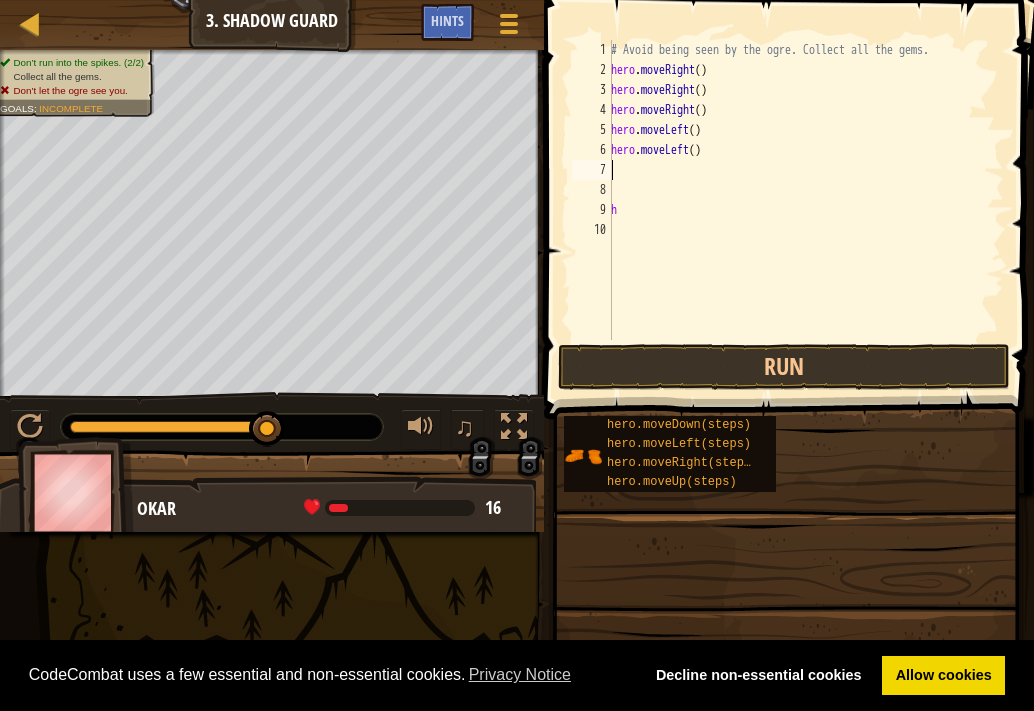 type on "h" 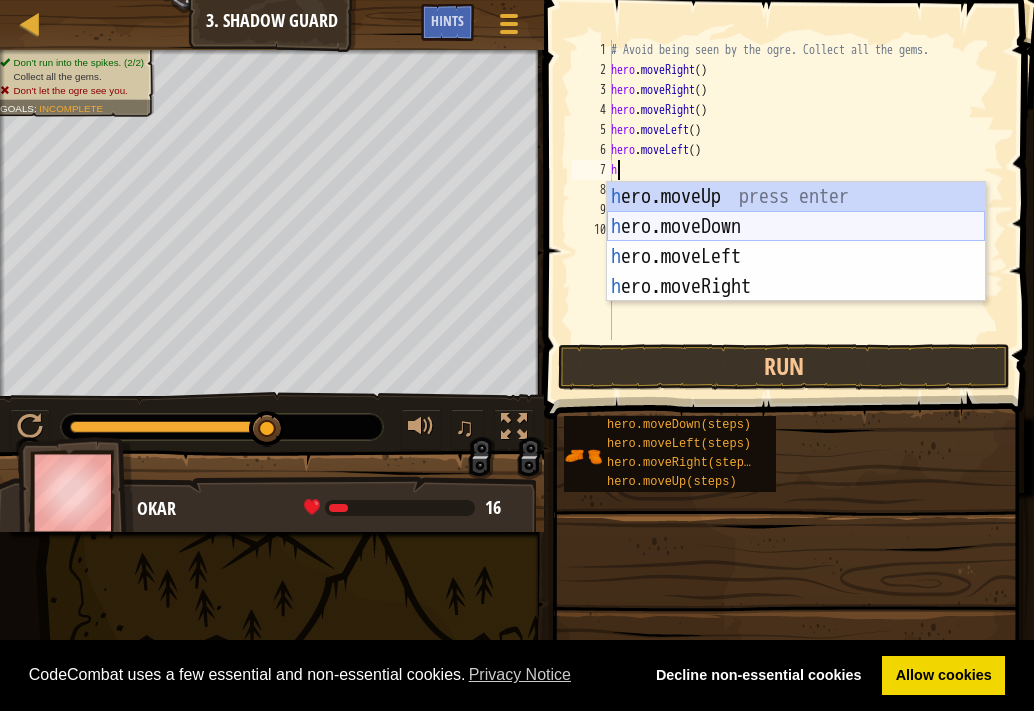 click on "h ero.moveUp press enter h ero.moveDown press enter h ero.moveLeft press enter h ero.moveRight press enter" at bounding box center (796, 272) 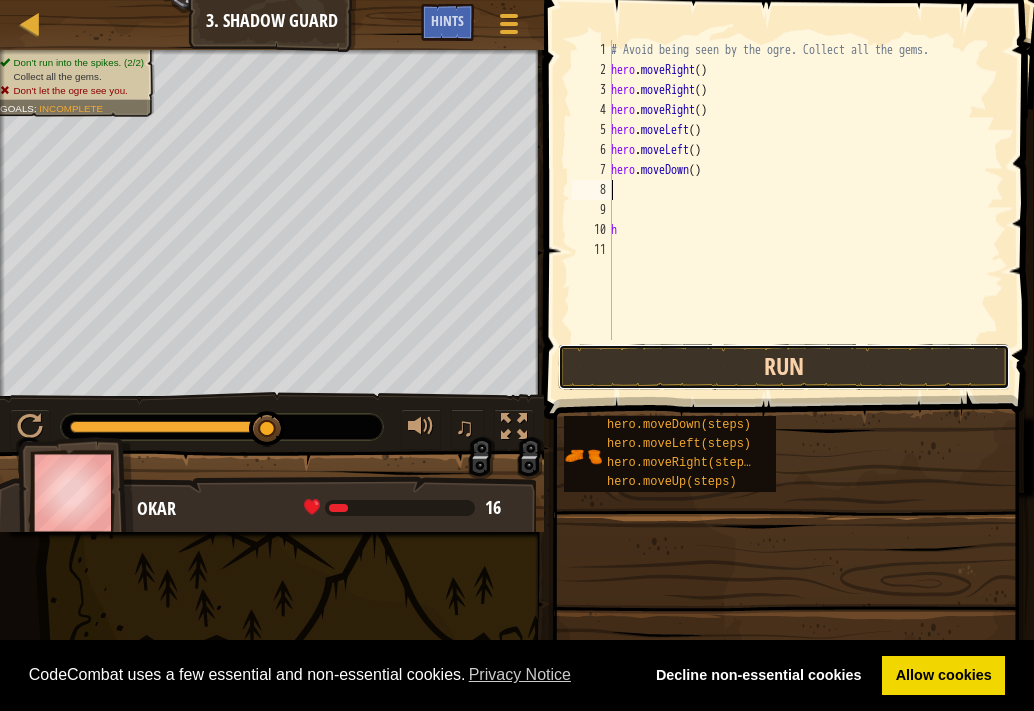 click on "Run" at bounding box center [784, 367] 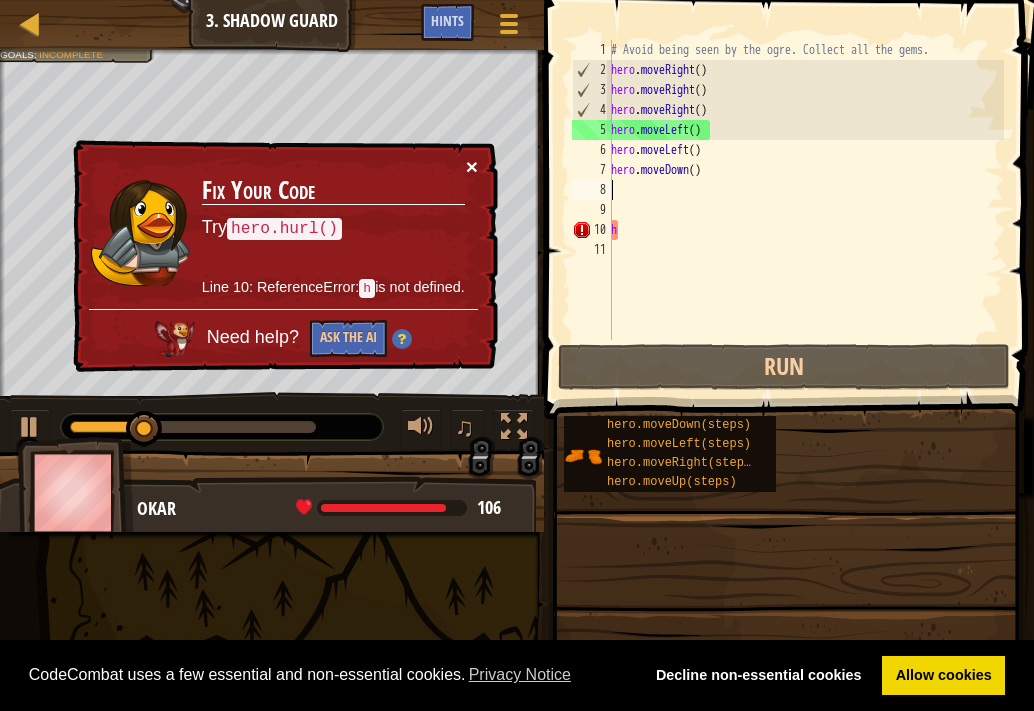click on "×" at bounding box center [472, 166] 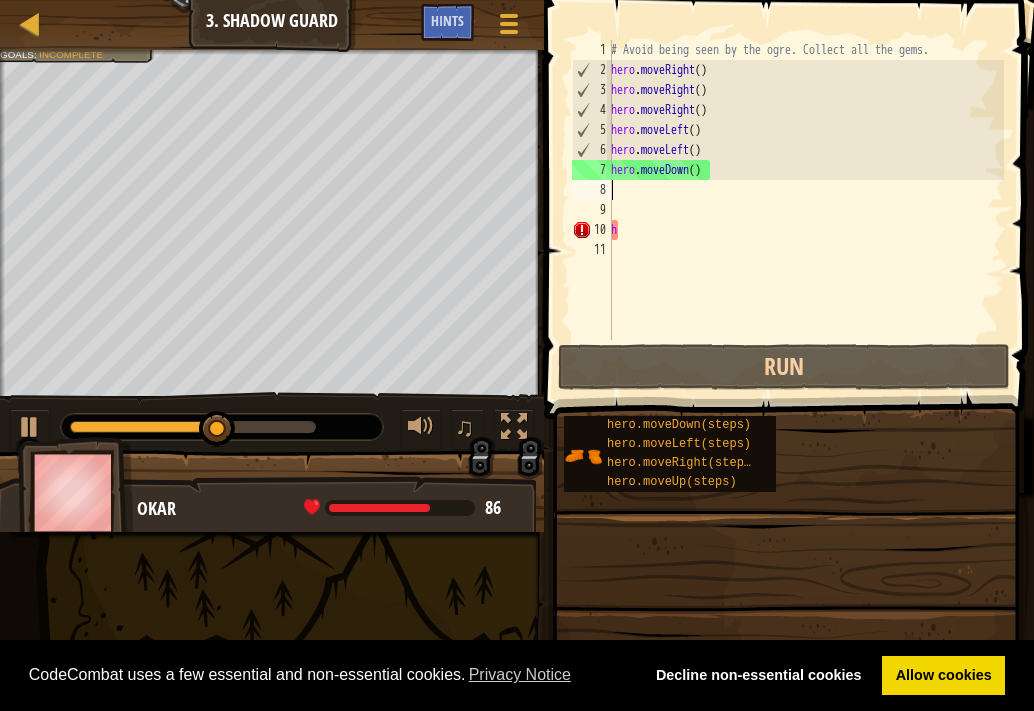 click on "# Avoid being seen by the ogre. Collect all the gems. hero . moveRight ( ) hero . moveRight ( ) hero . moveRight ( ) hero . moveLeft ( ) hero . moveLeft ( ) hero . moveDown ( ) h" at bounding box center (805, 210) 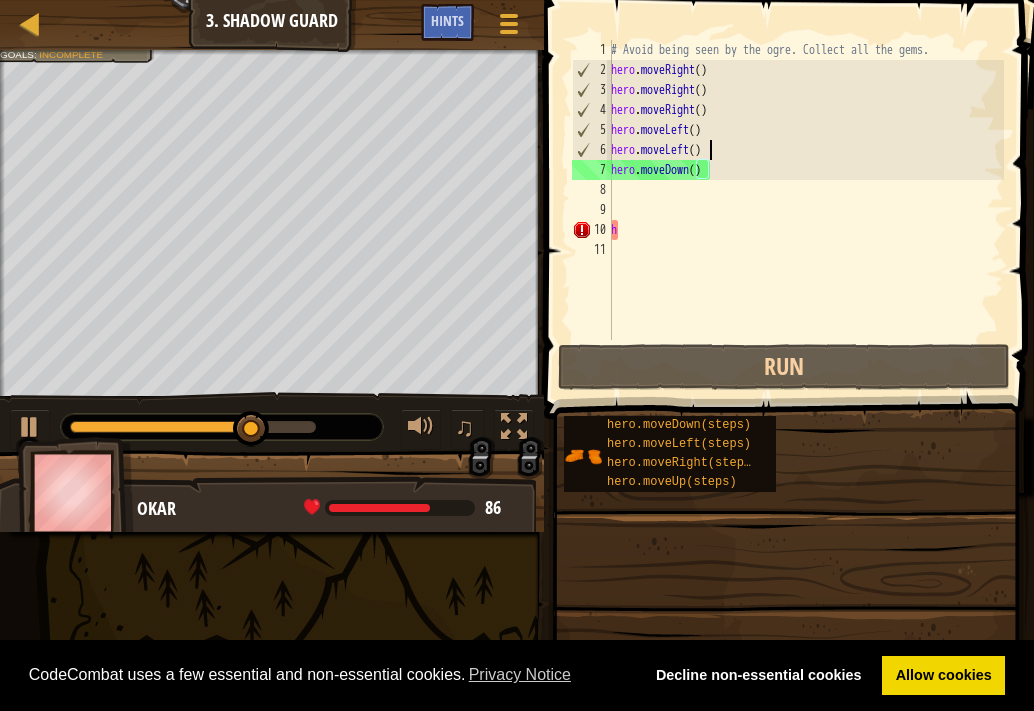click on "# Avoid being seen by the ogre. Collect all the gems. hero . moveRight ( ) hero . moveRight ( ) hero . moveRight ( ) hero . moveLeft ( ) hero . moveLeft ( ) hero . moveDown ( ) h" at bounding box center [805, 210] 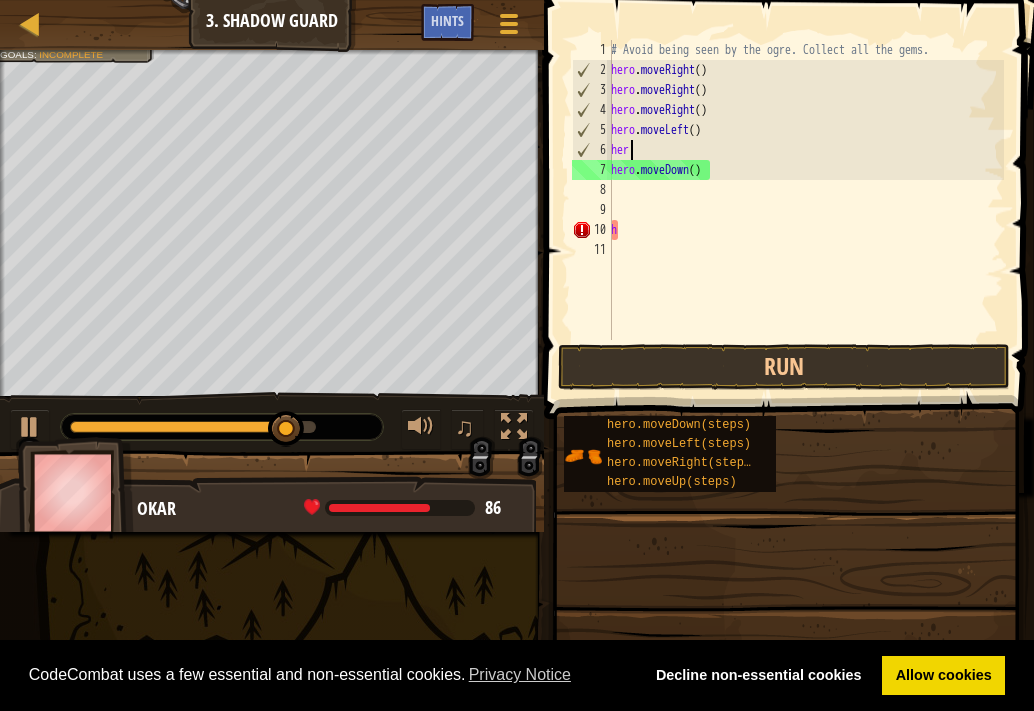 type on "h" 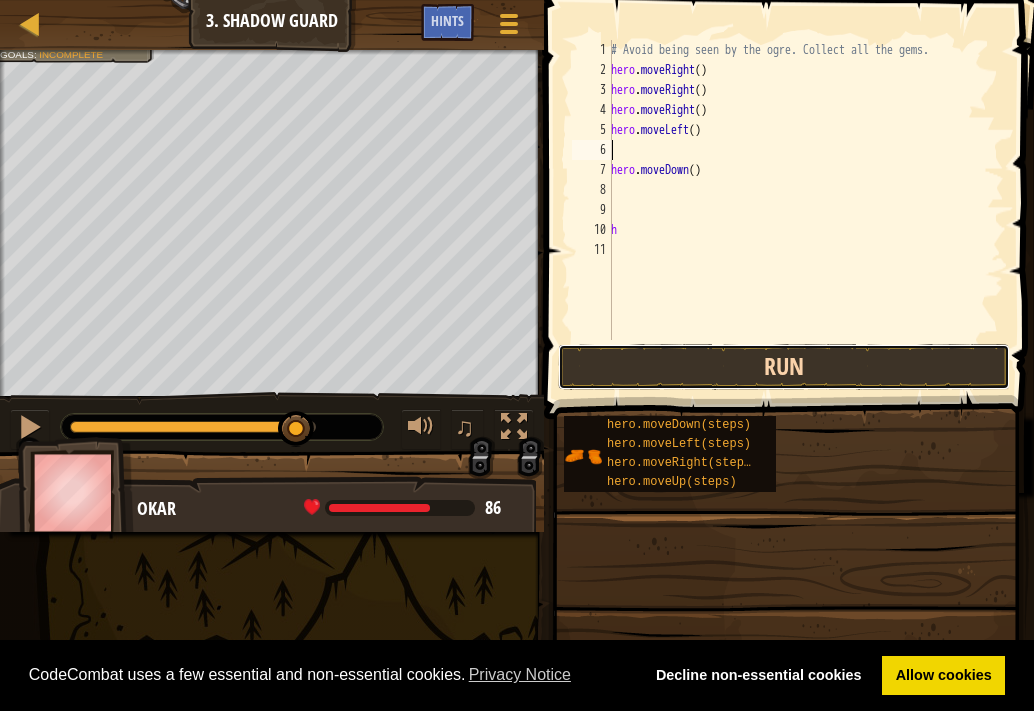 click on "Run" at bounding box center (784, 367) 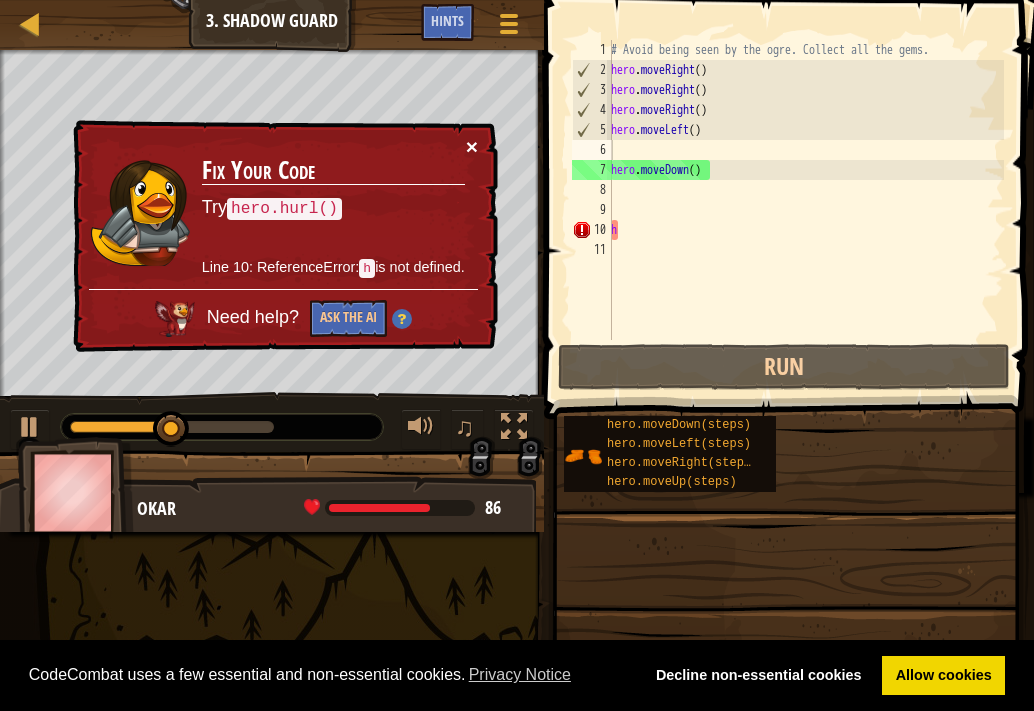 click on "×" at bounding box center [472, 146] 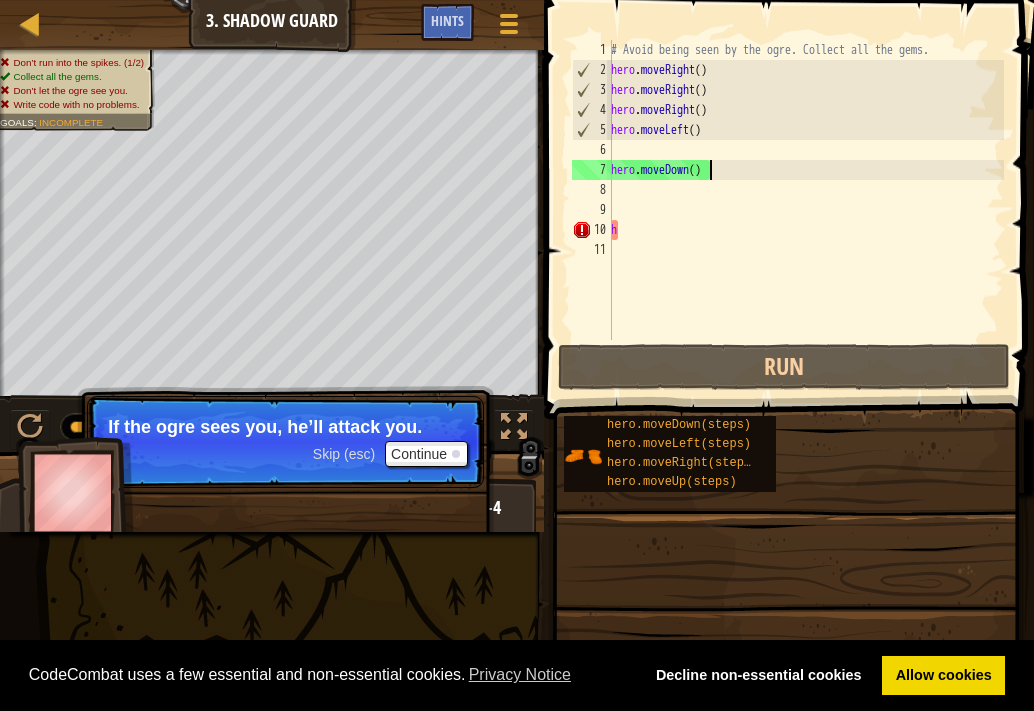click on "# Avoid being seen by the ogre. Collect all the gems. hero . moveRight ( ) hero . moveRight ( ) hero . moveRight ( ) hero . moveLeft ( ) hero . moveDown ( ) h" at bounding box center [805, 210] 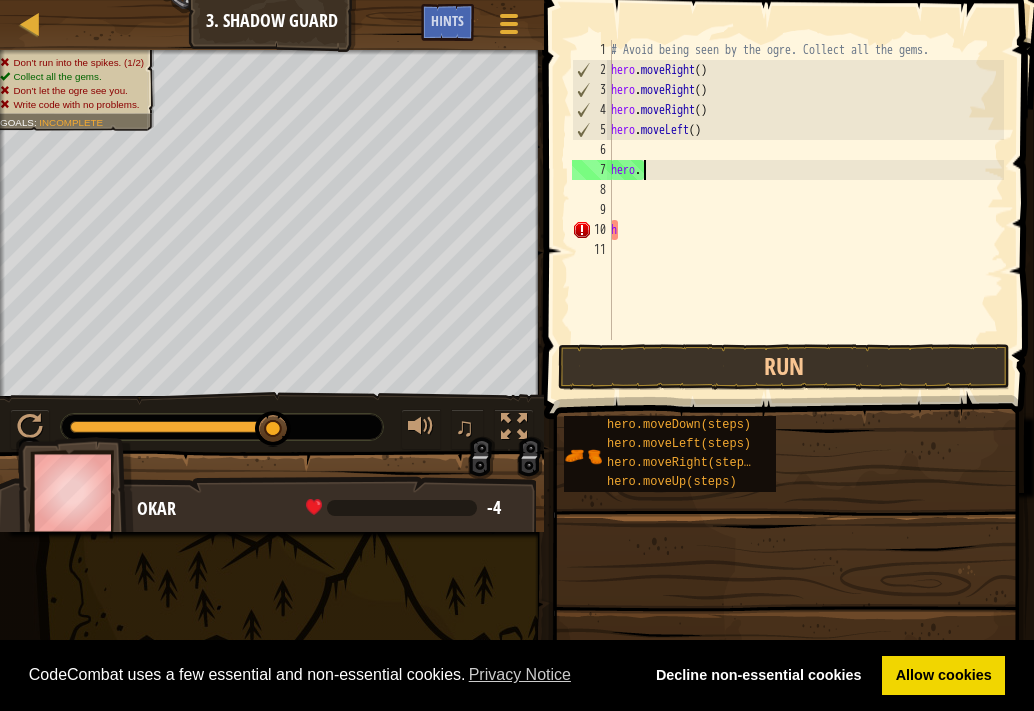 type on "h" 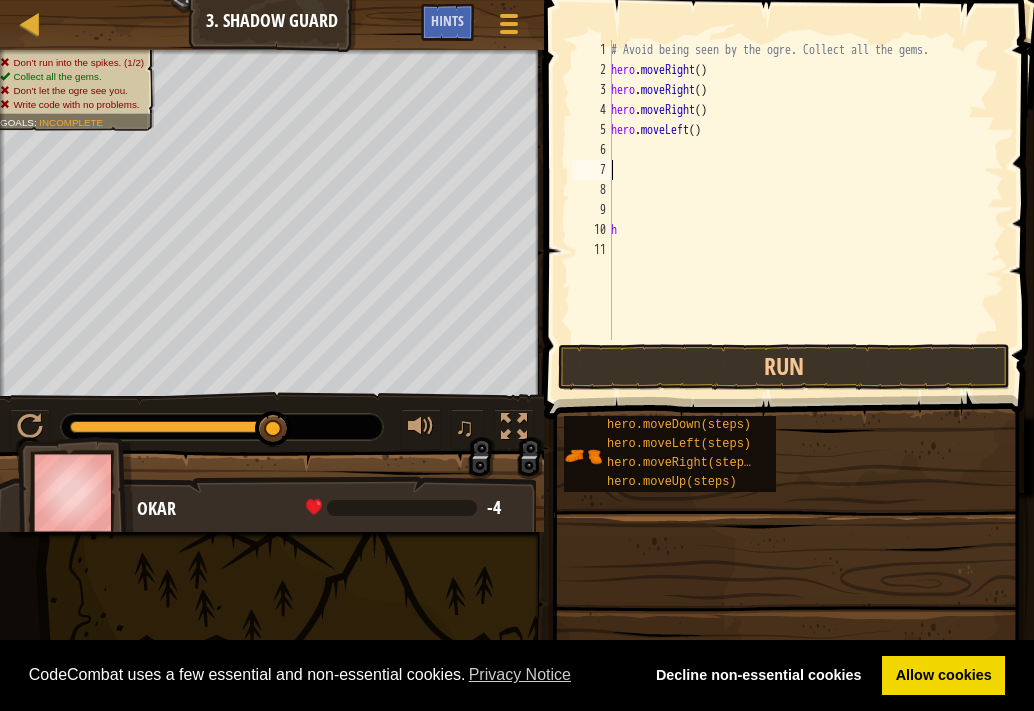 click on "# Avoid being seen by the ogre. Collect all the gems. hero . moveRight ( ) hero . moveRight ( ) hero . moveRight ( ) hero . moveLeft ( ) h" at bounding box center (805, 210) 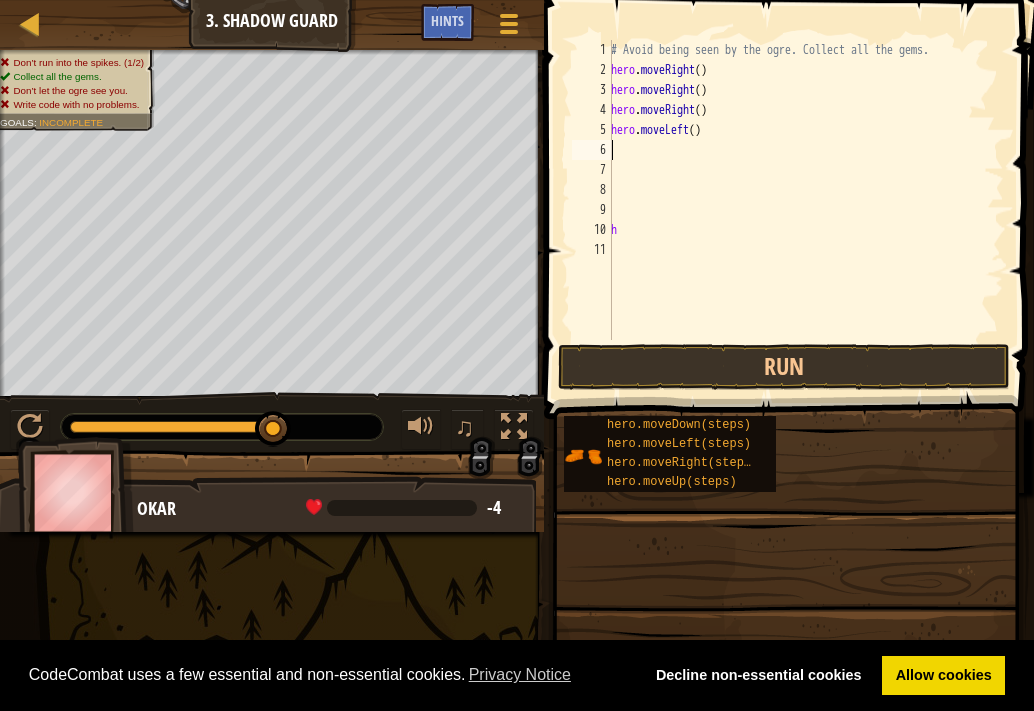 click on "# Avoid being seen by the ogre. Collect all the gems. hero . moveRight ( ) hero . moveRight ( ) hero . moveRight ( ) hero . moveLeft ( ) h" at bounding box center [805, 210] 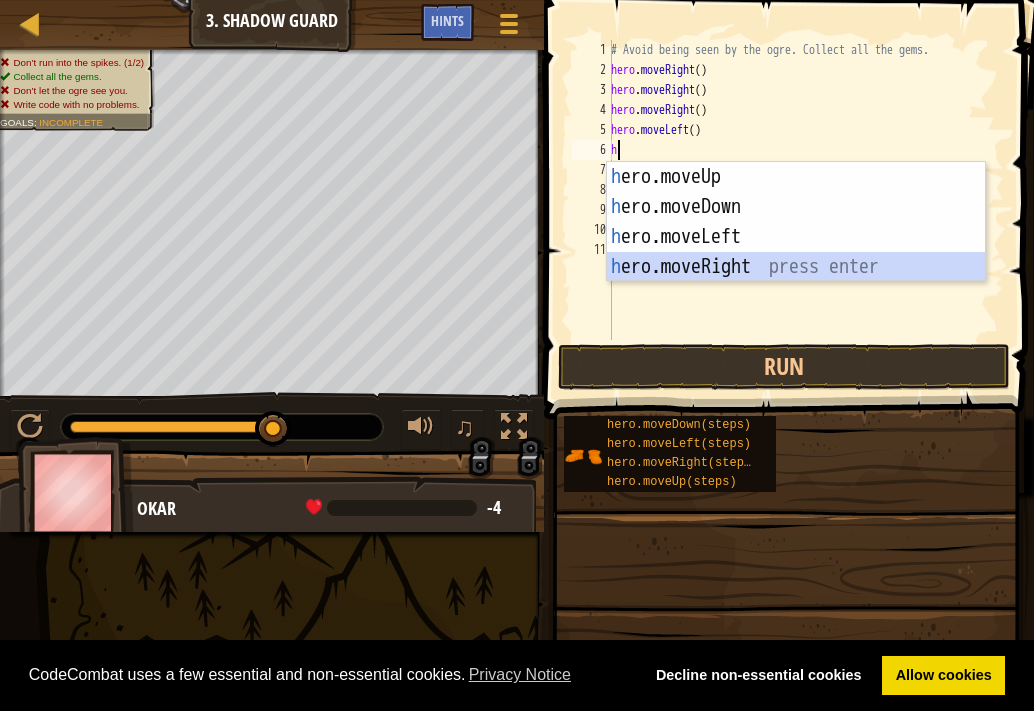click on "h ero.moveUp press enter h ero.moveDown press enter h ero.moveLeft press enter h ero.moveRight press enter" at bounding box center [796, 252] 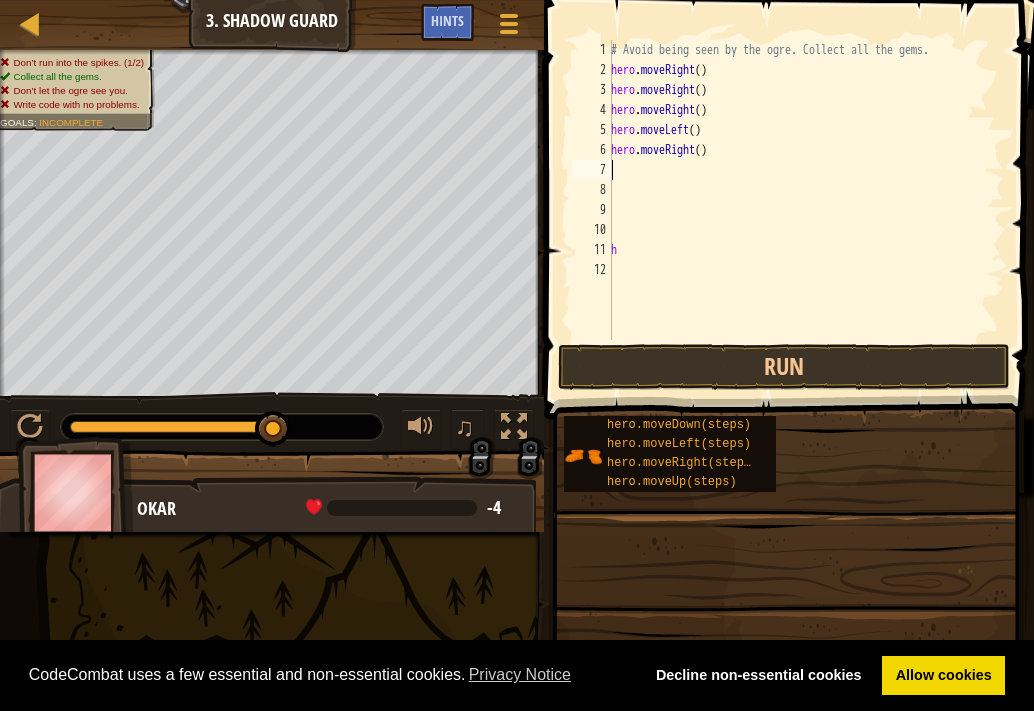type on "h" 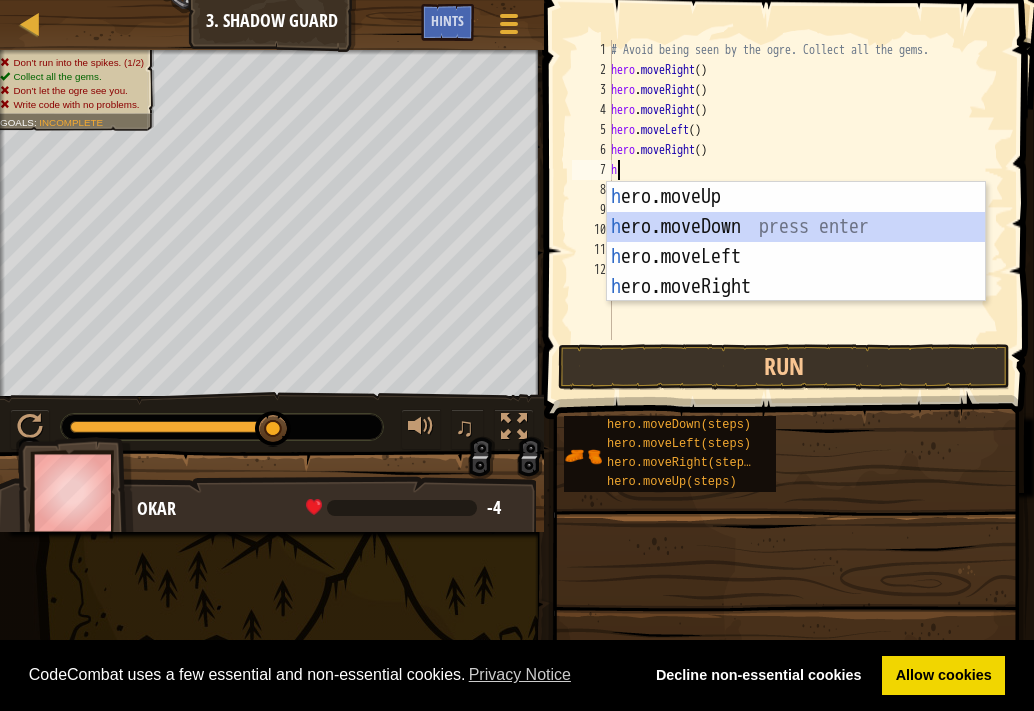 click on "h ero.moveUp press enter h ero.moveDown press enter h ero.moveLeft press enter h ero.moveRight press enter" at bounding box center (796, 272) 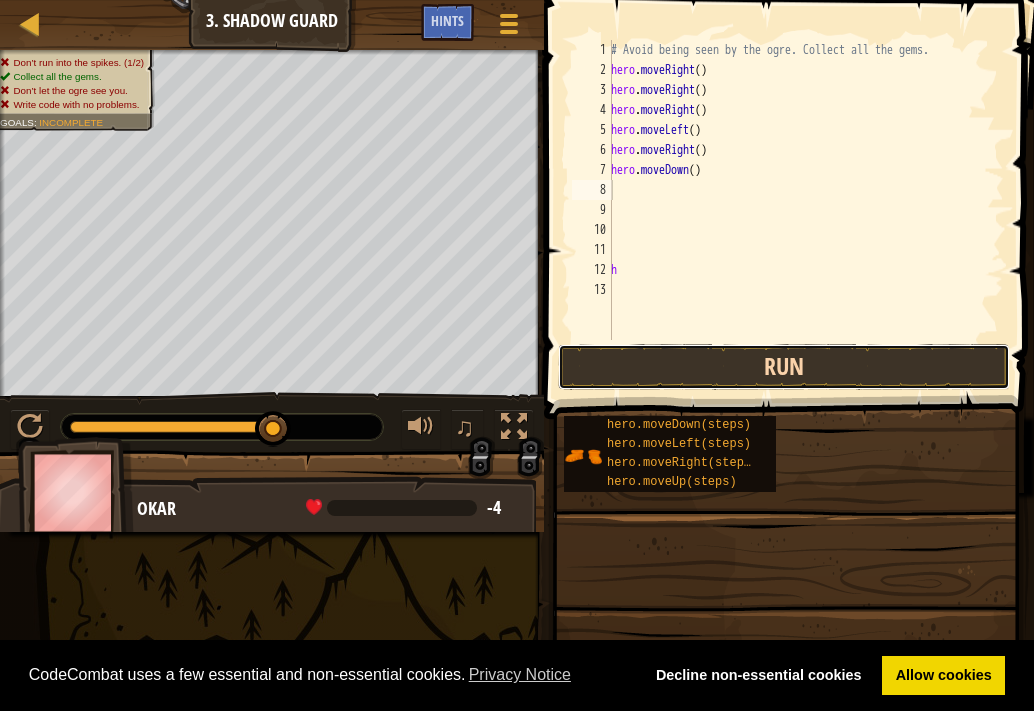 click on "Run" at bounding box center (784, 367) 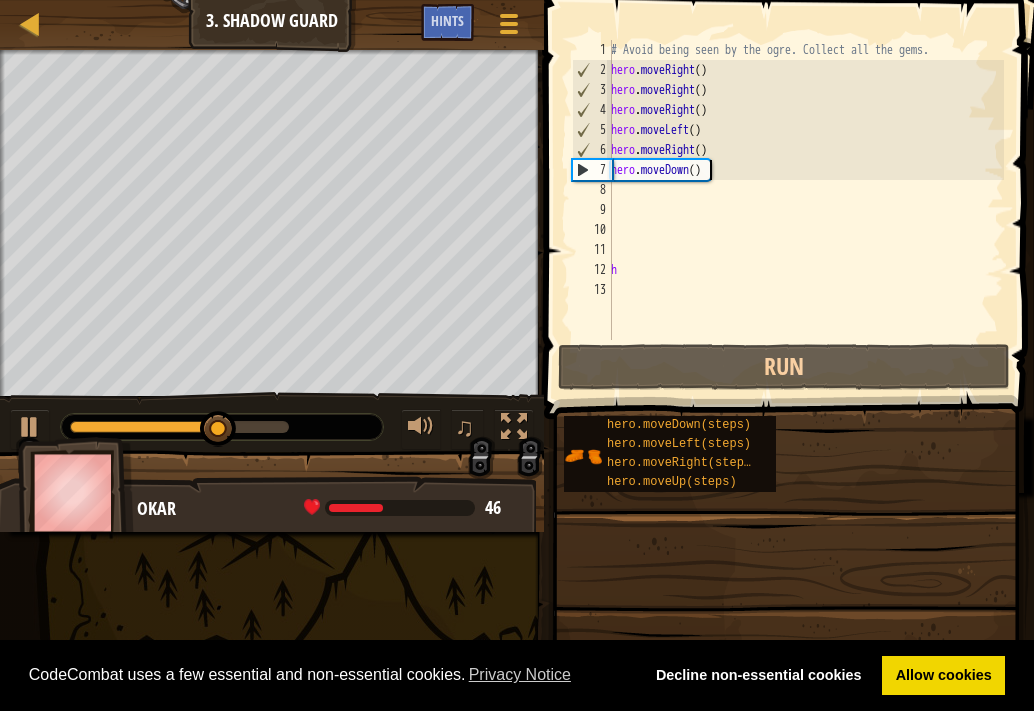 click on "# Avoid being seen by the ogre. Collect all the gems. hero . moveRight ( ) hero . moveRight ( ) hero . moveRight ( ) hero . moveLeft ( ) hero . moveRight ( ) hero . moveDown ( ) h" at bounding box center (805, 210) 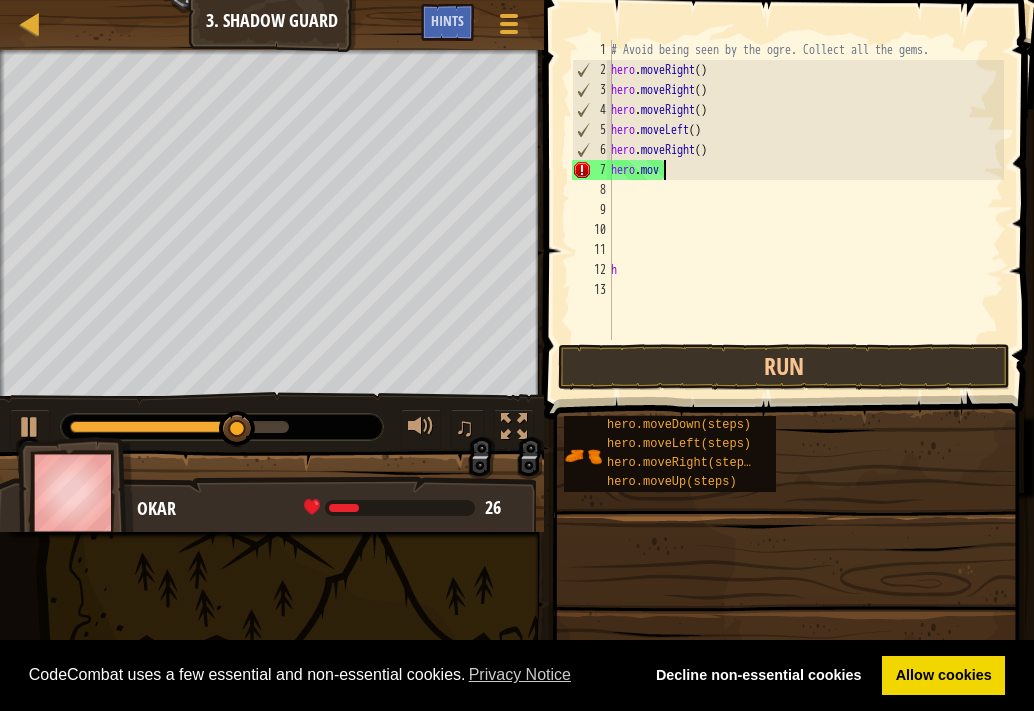 type on "h" 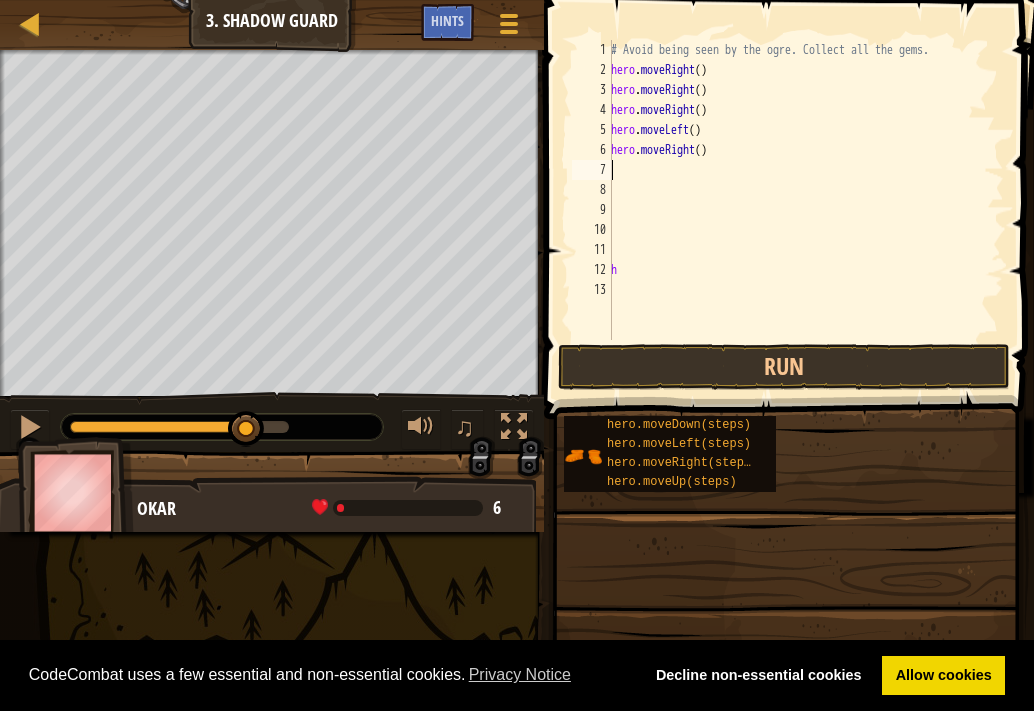 type on "h" 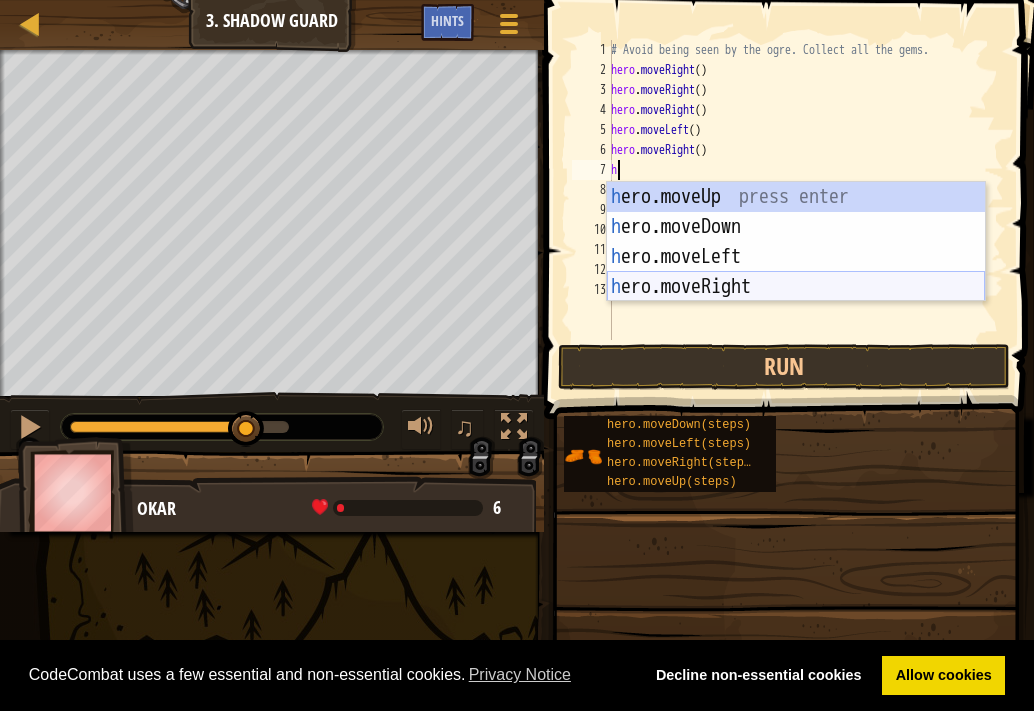 click on "h ero.moveUp press enter h ero.moveDown press enter h ero.moveLeft press enter h ero.moveRight press enter" at bounding box center (796, 272) 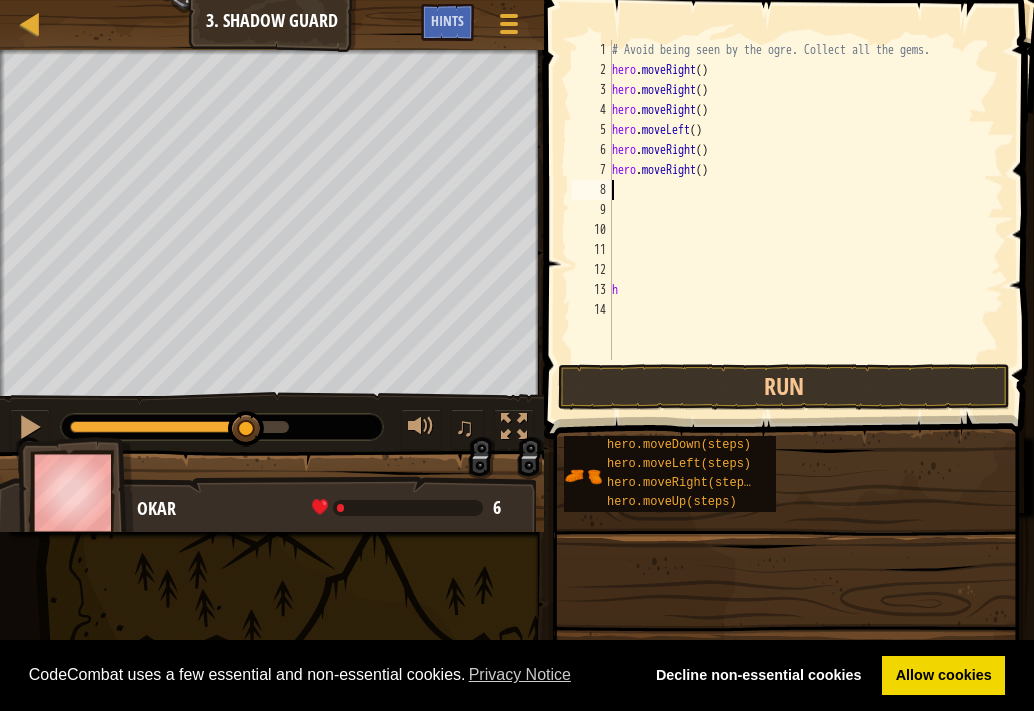 type on "h" 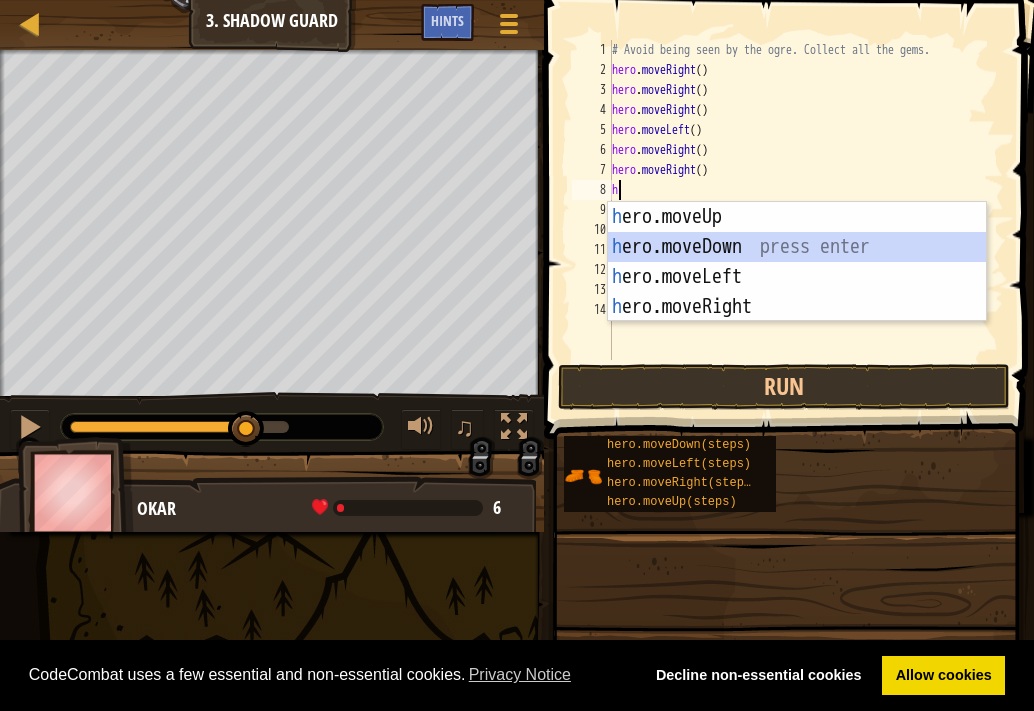 drag, startPoint x: 693, startPoint y: 247, endPoint x: 776, endPoint y: 314, distance: 106.66771 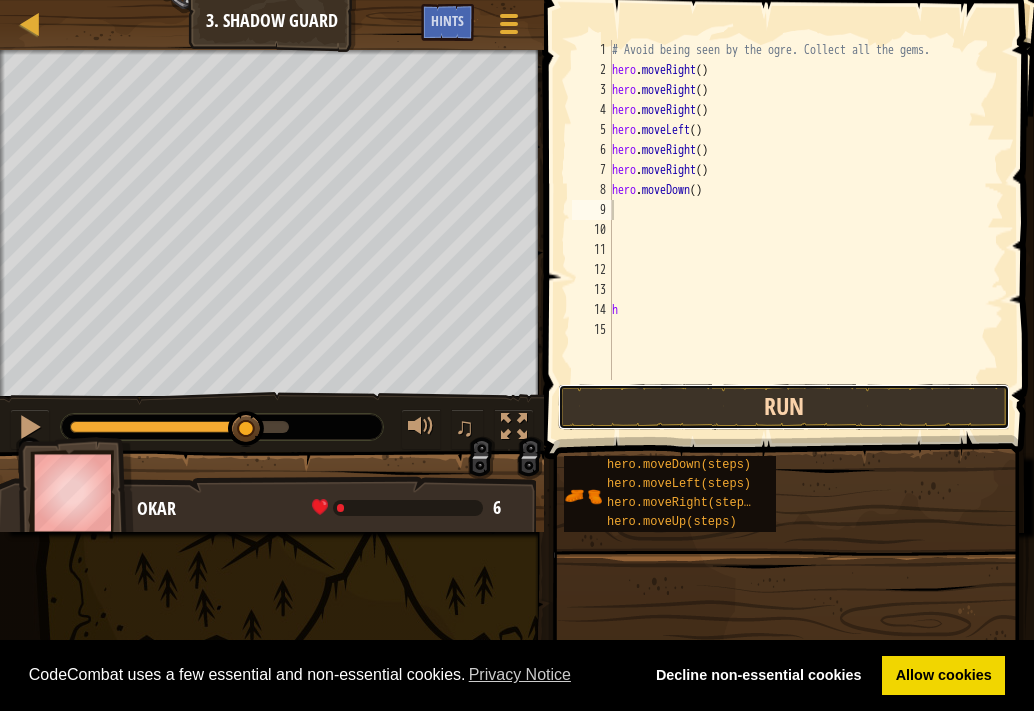 click on "Run" at bounding box center (784, 407) 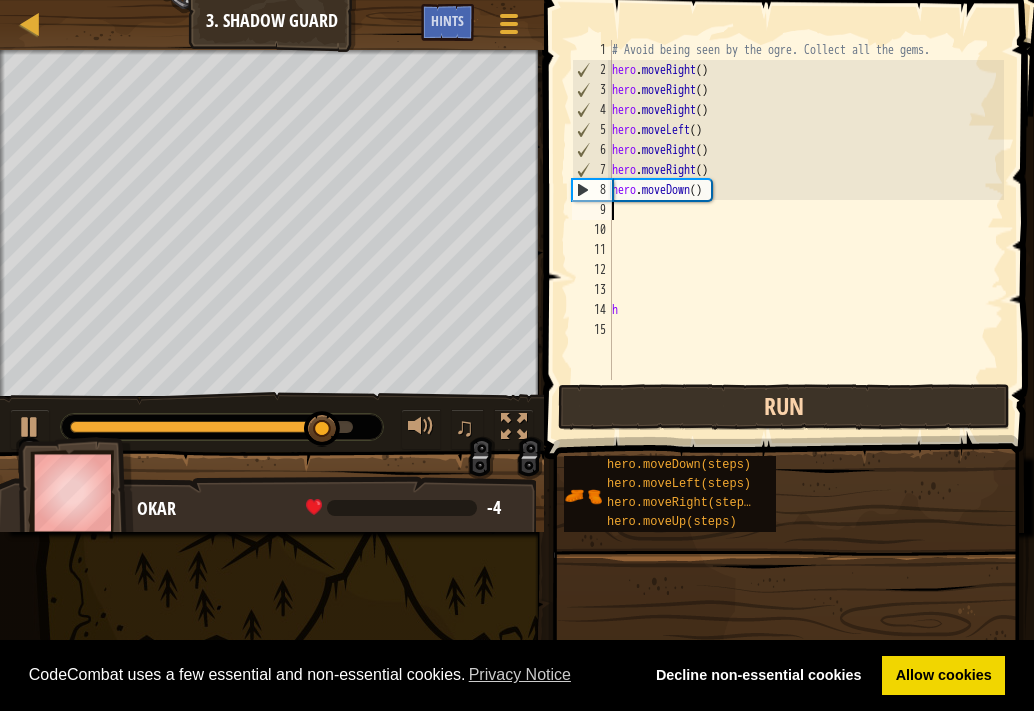 type on "h" 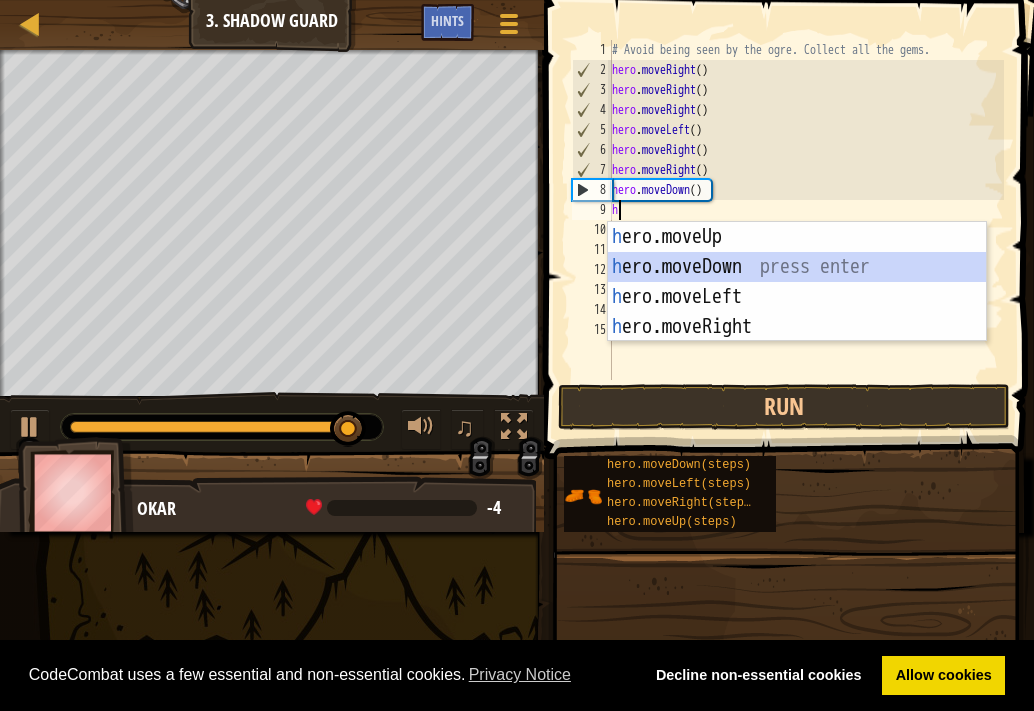 click on "h ero.moveUp press enter h ero.moveDown press enter h ero.moveLeft press enter h ero.moveRight press enter" at bounding box center [797, 312] 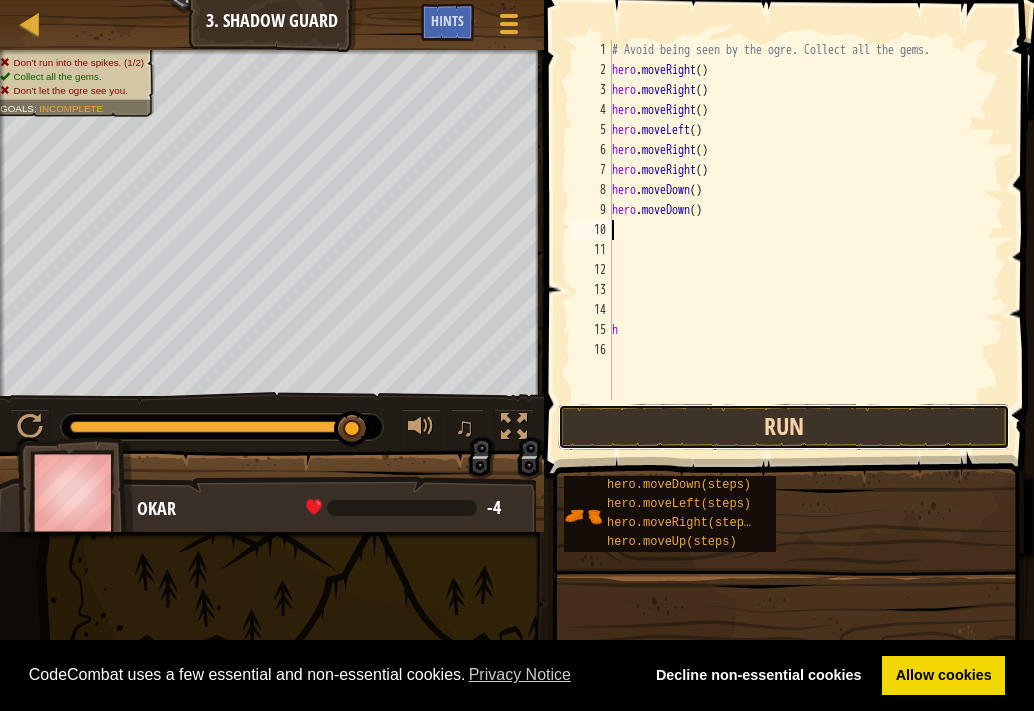 click on "Run" at bounding box center [784, 427] 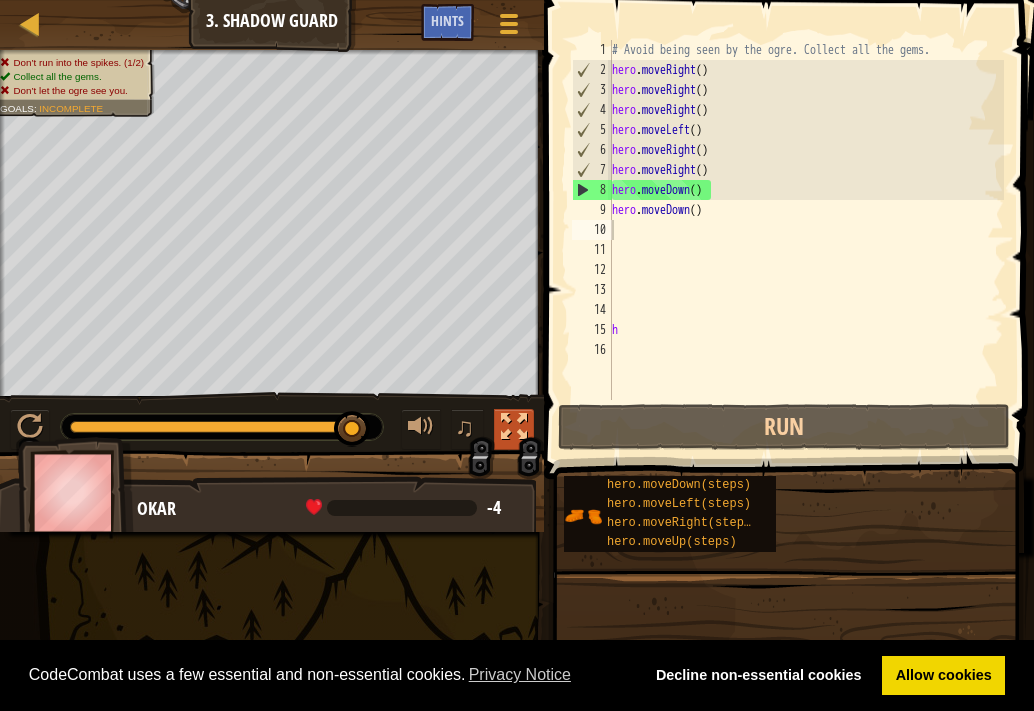 click at bounding box center [514, 427] 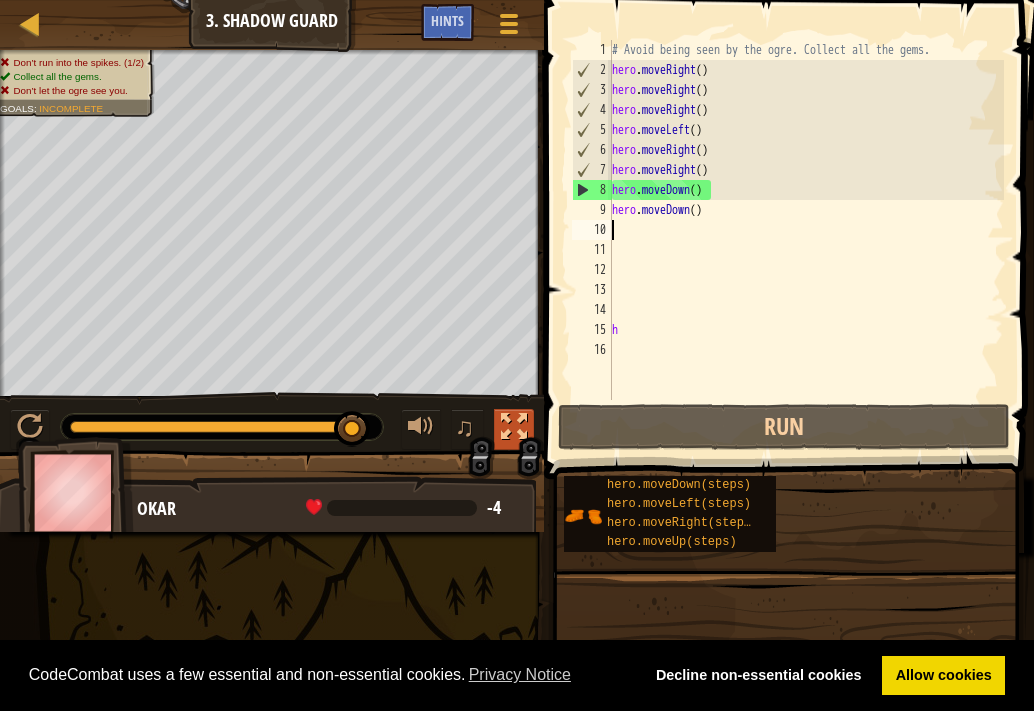 click at bounding box center (514, 429) 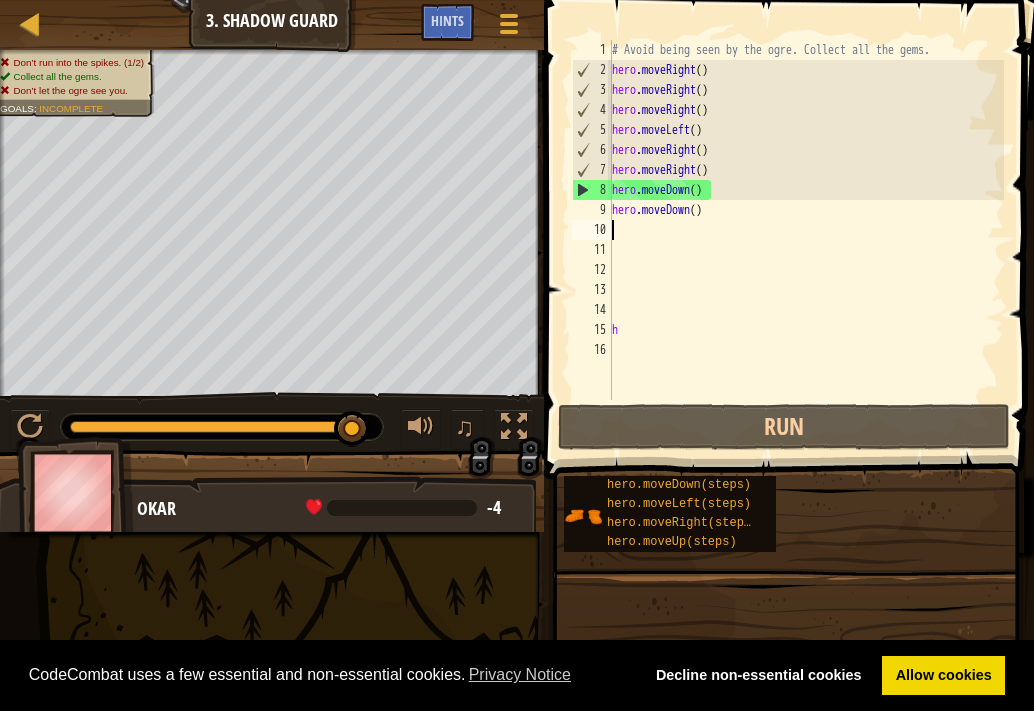 click on "# Avoid being seen by the ogre. Collect all the gems. hero . moveRight ( ) hero . moveRight ( ) hero . moveRight ( ) hero . moveLeft ( ) hero . moveRight ( ) hero . moveRight ( ) hero . moveDown ( ) hero . moveDown ( ) h" at bounding box center [806, 240] 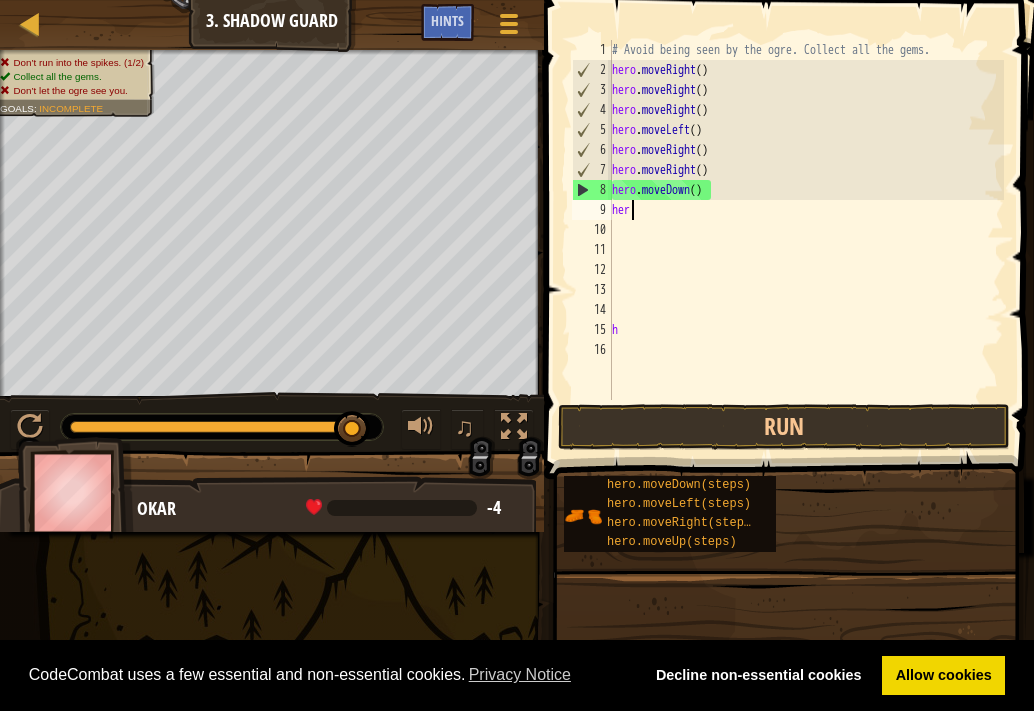 type on "h" 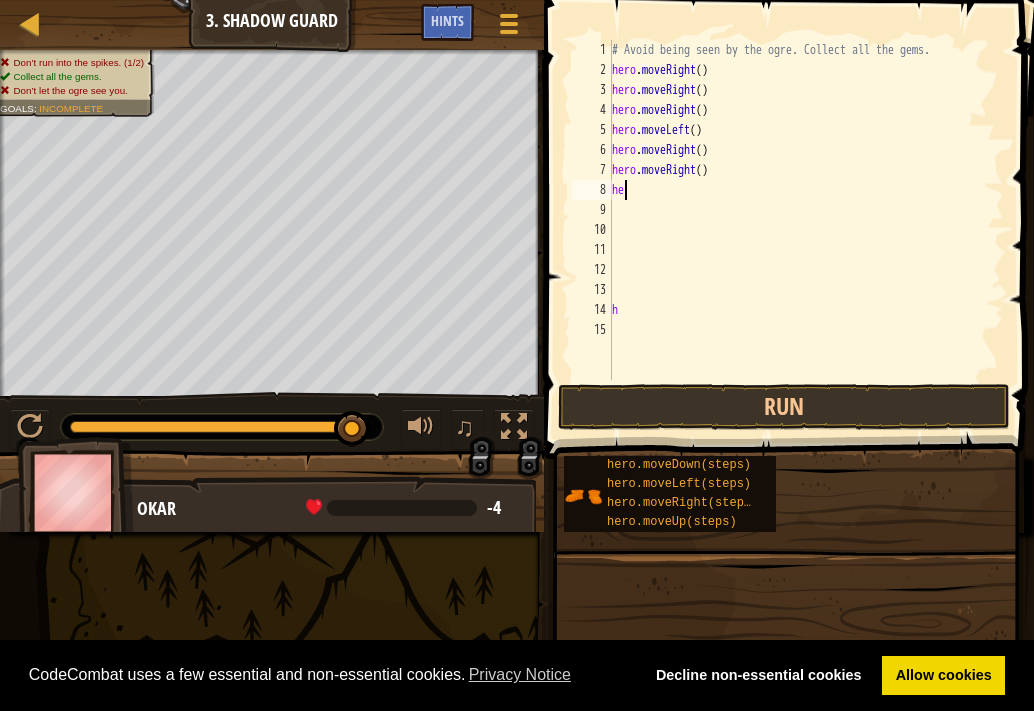 type on "h" 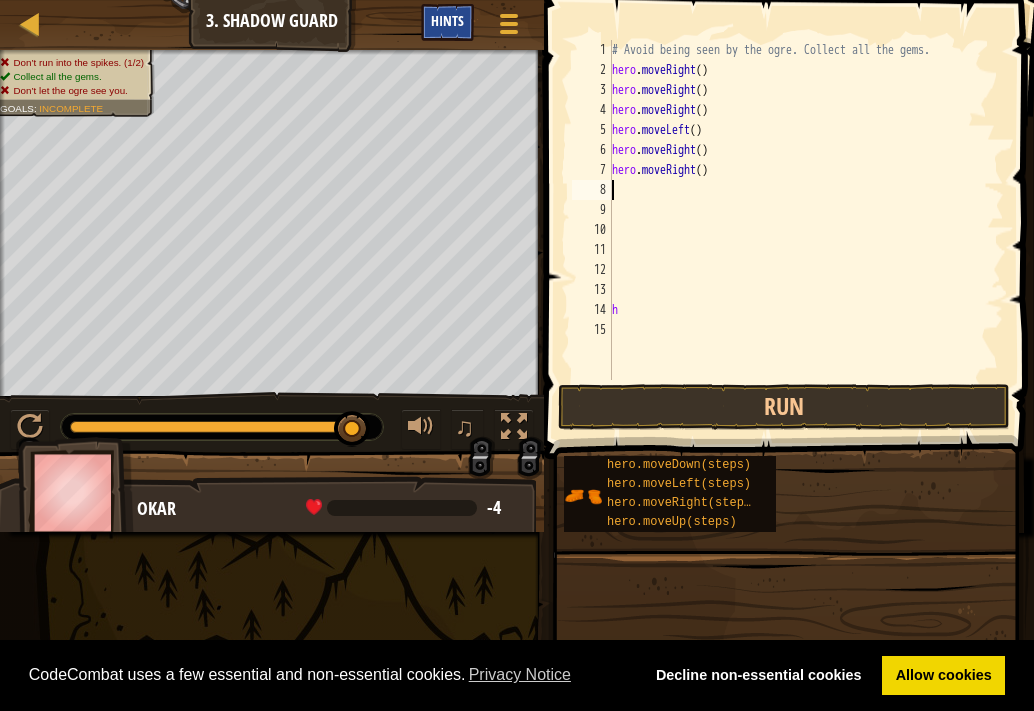 click on "Hints" at bounding box center [447, 20] 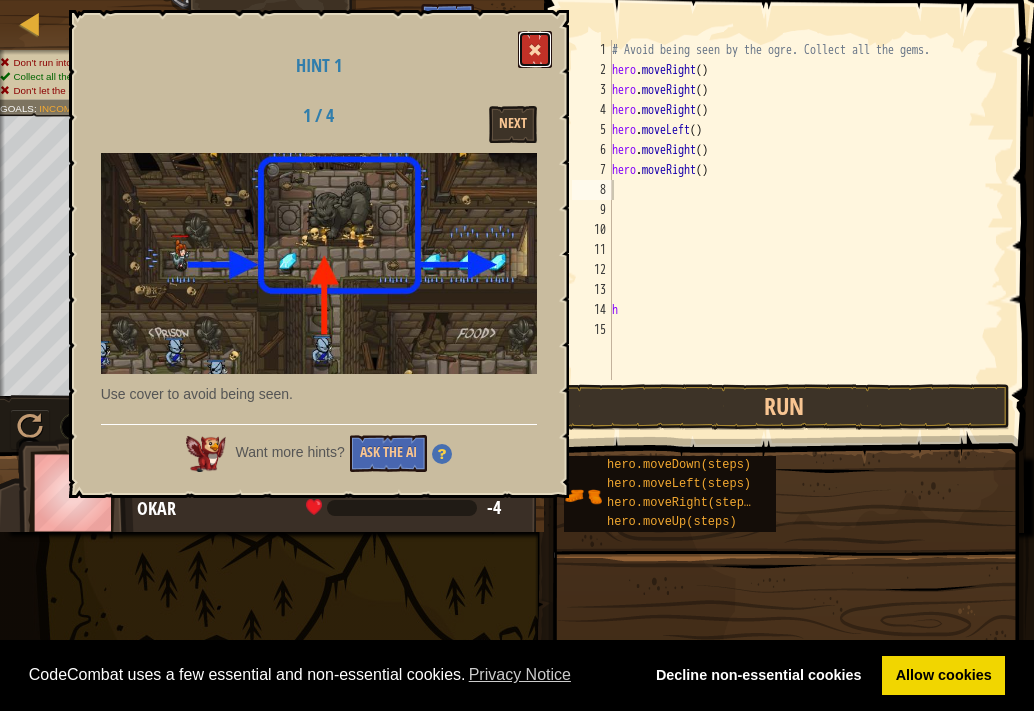 click at bounding box center (535, 49) 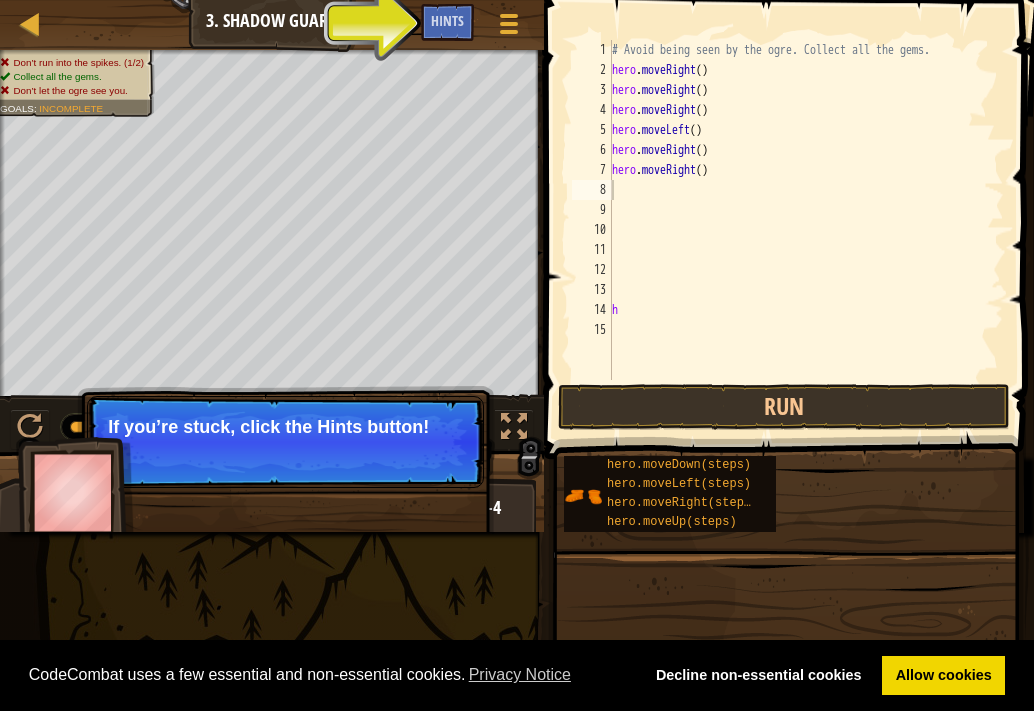 click on "Map Introduction to Computer Science 3. Shadow Guard Game Menu Done Hints" at bounding box center (272, 25) 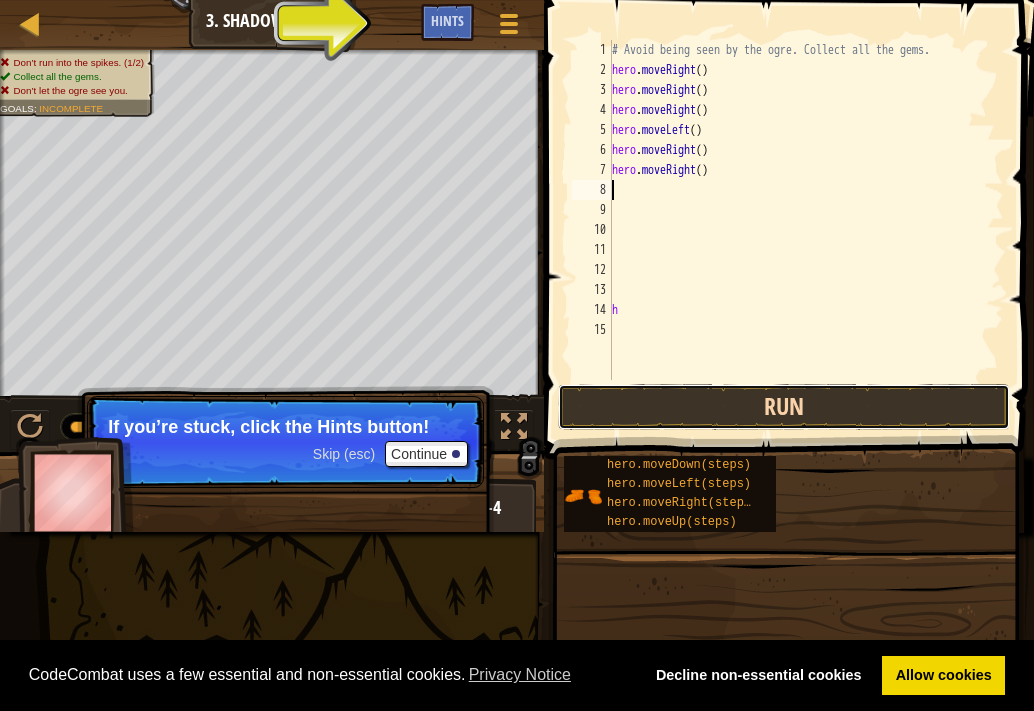 click on "Run" at bounding box center [784, 407] 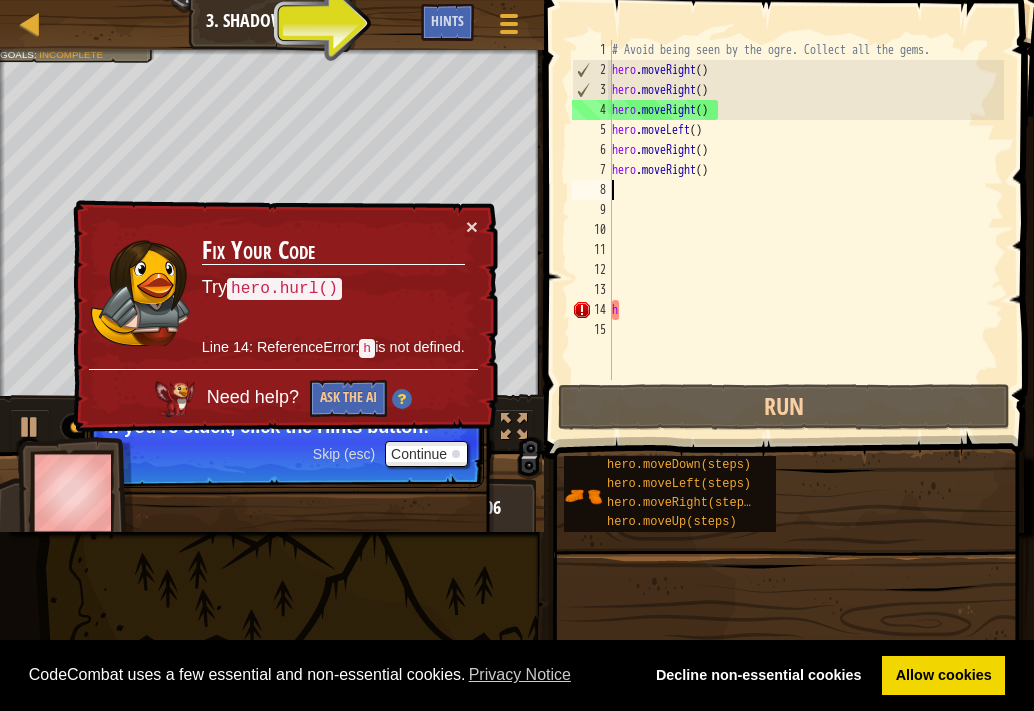 click on "× Fix Your Code Try  hero.hurl()
Line 14: ReferenceError:  h  is not defined.
Need help? Ask the AI" at bounding box center [283, 316] 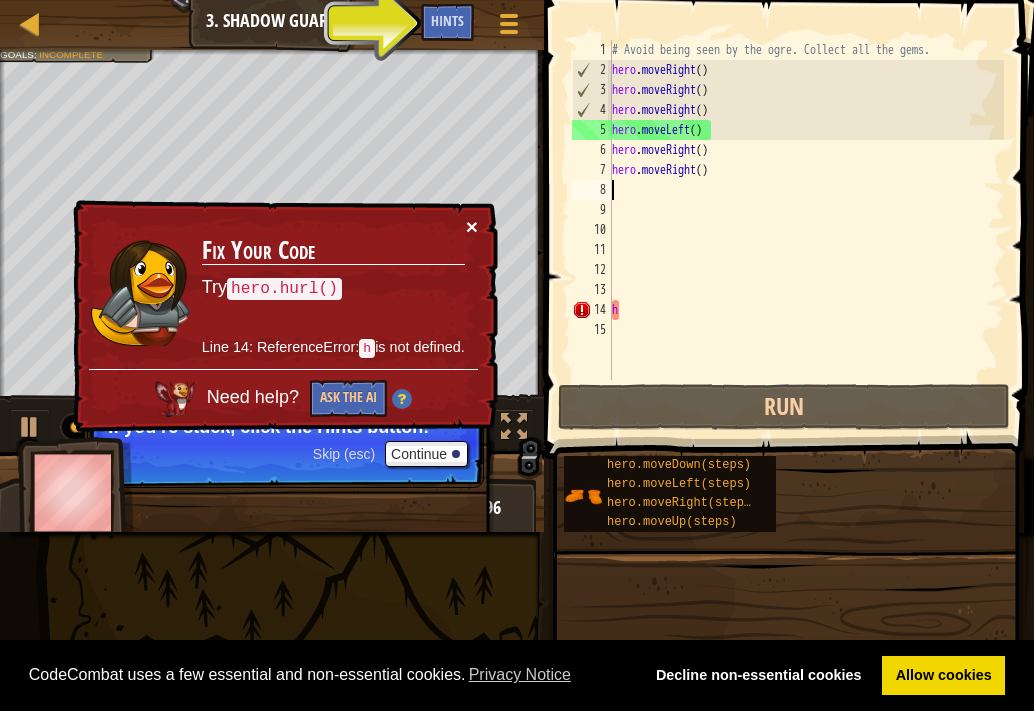 click on "×" at bounding box center [472, 226] 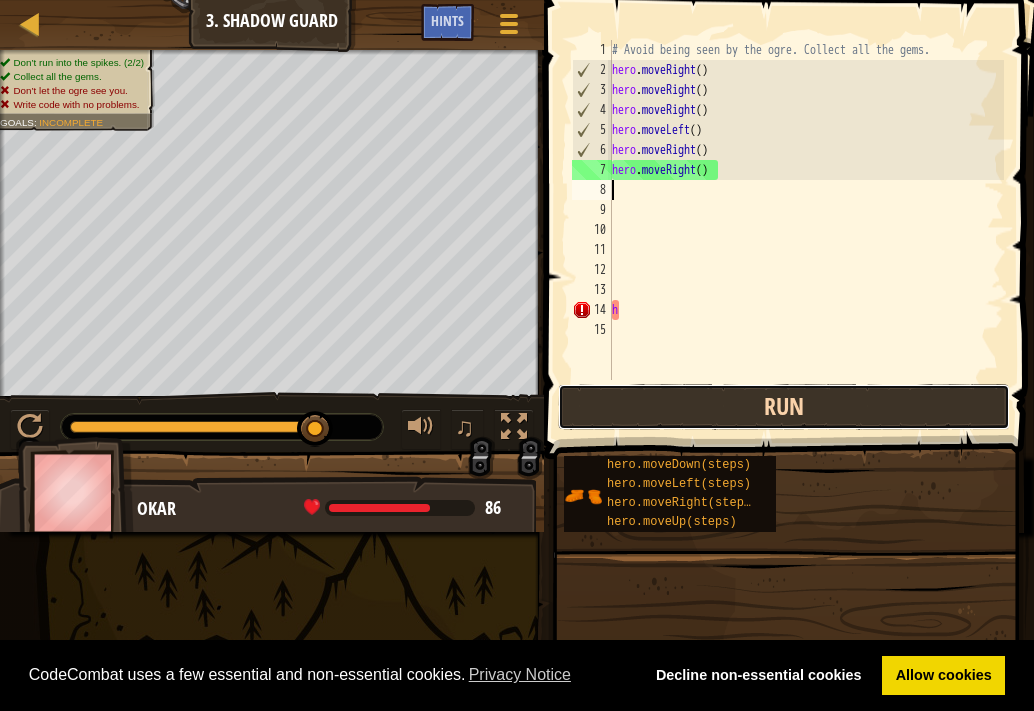 click on "Run" at bounding box center [784, 407] 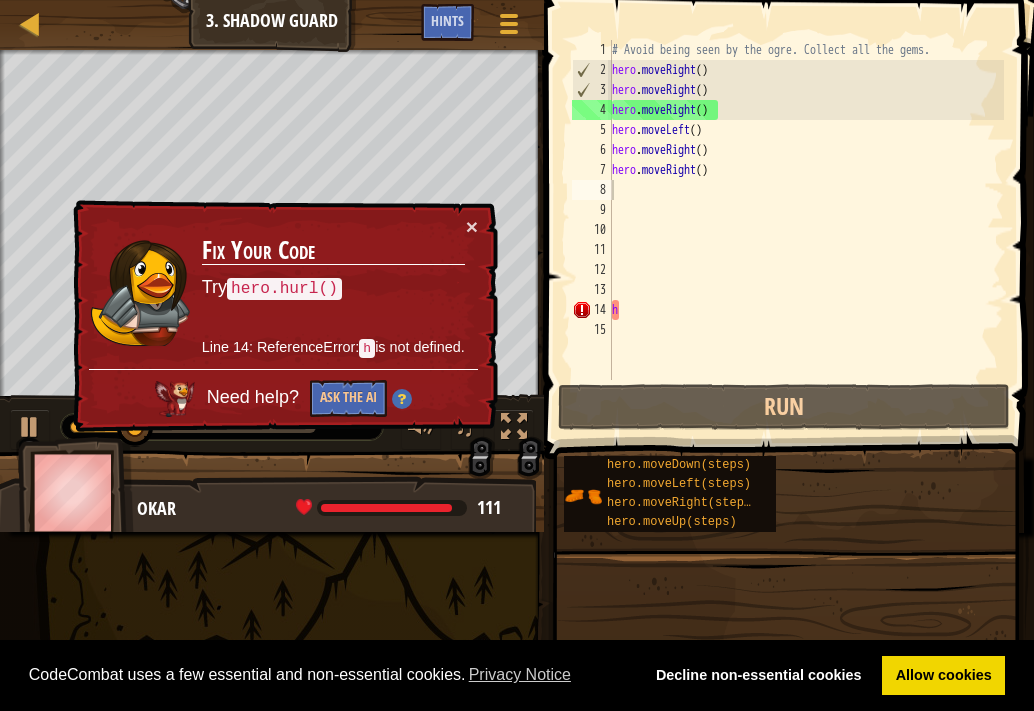 click on "× Fix Your Code Try  hero.hurl()
Line 14: ReferenceError:  h  is not defined.
Need help? Ask the AI" at bounding box center [283, 316] 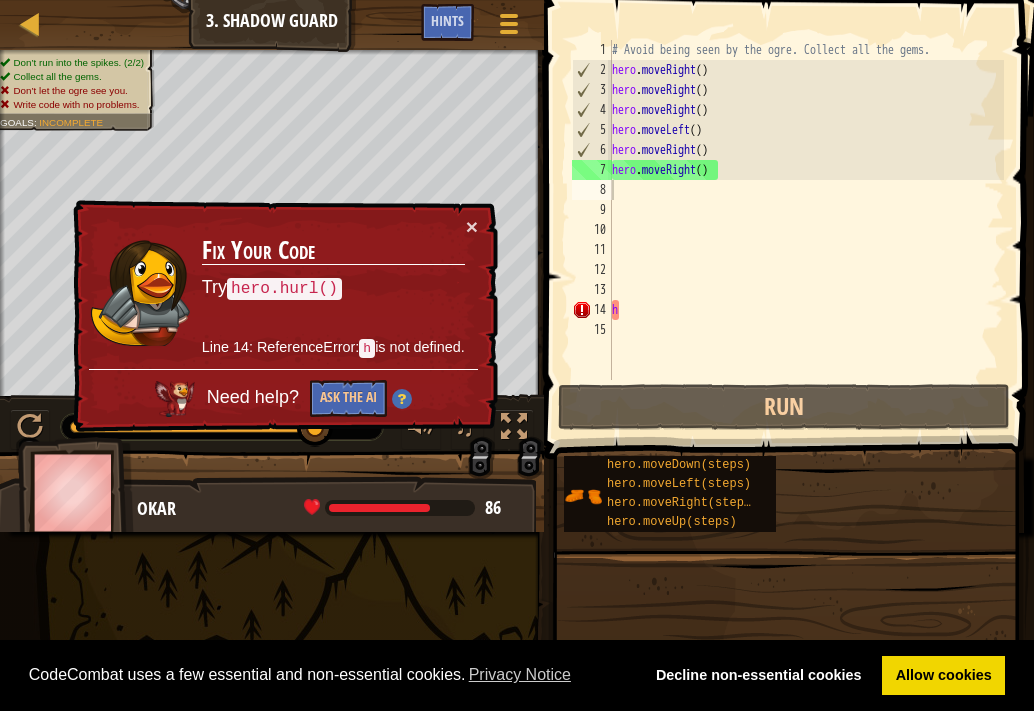 click on "hero.hurl()" at bounding box center [284, 289] 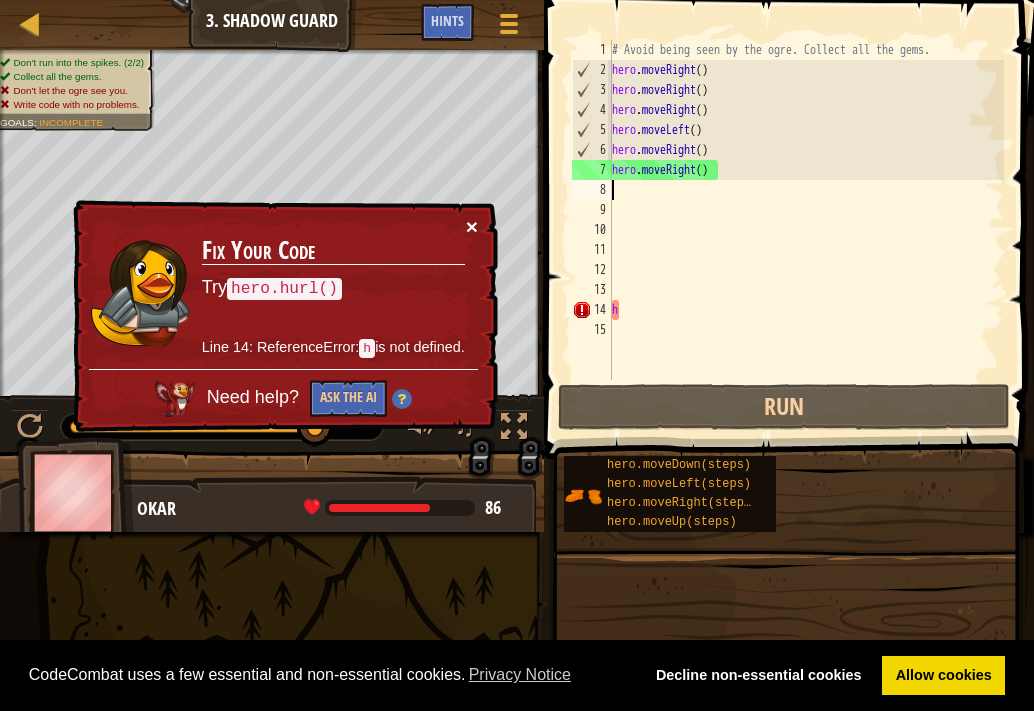 click on "×" at bounding box center [472, 226] 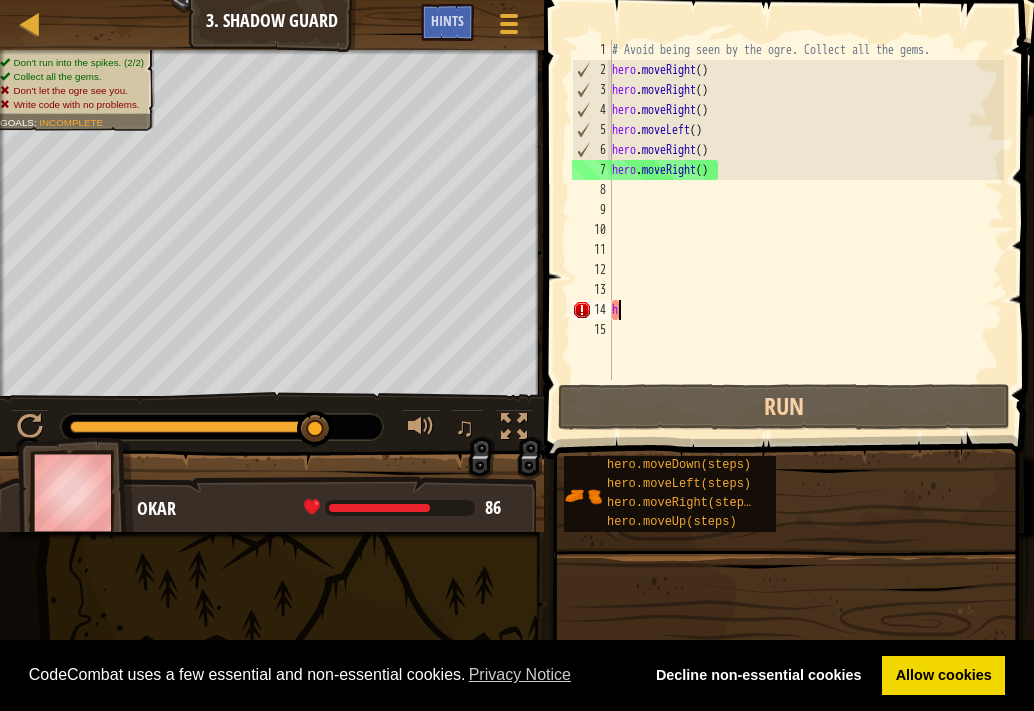 click on "# Avoid being seen by the ogre. Collect all the gems. hero . moveRight ( ) hero . moveRight ( ) hero . moveRight ( ) hero . moveLeft ( ) hero . moveRight ( ) hero . moveRight ( ) h" at bounding box center (806, 230) 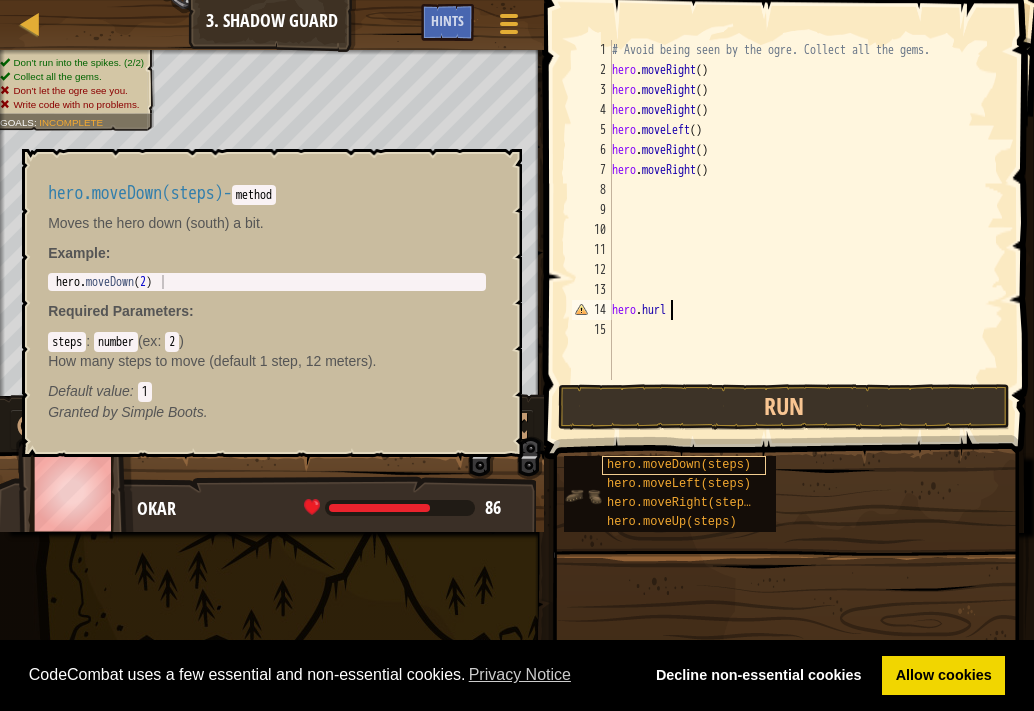 scroll, scrollTop: 9, scrollLeft: 4, axis: both 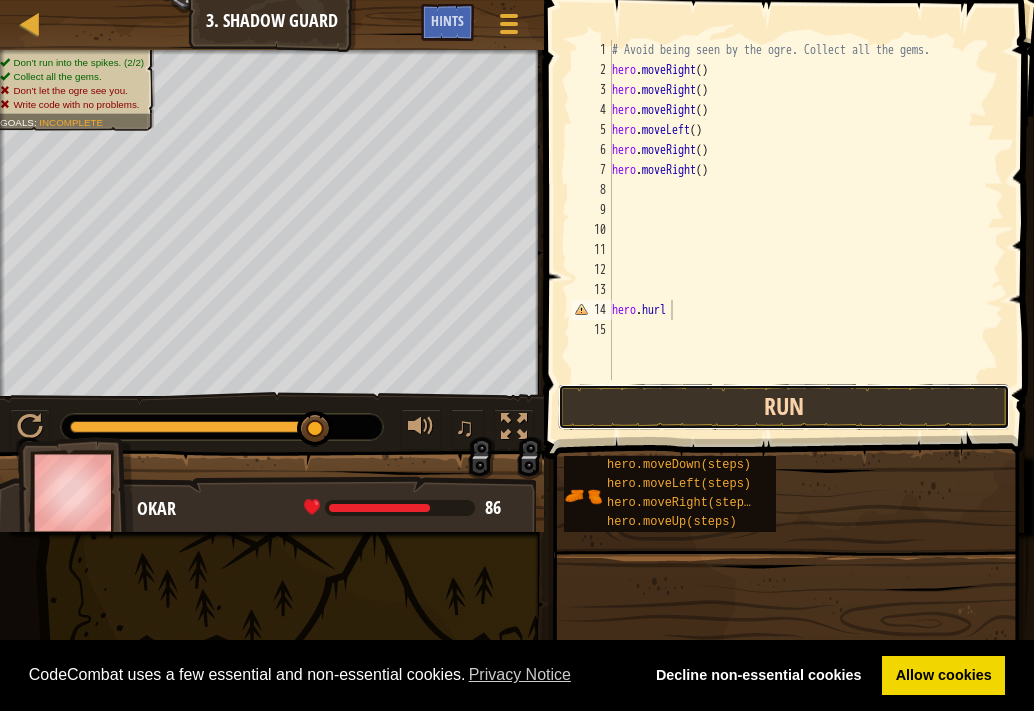 click on "Run" at bounding box center [784, 407] 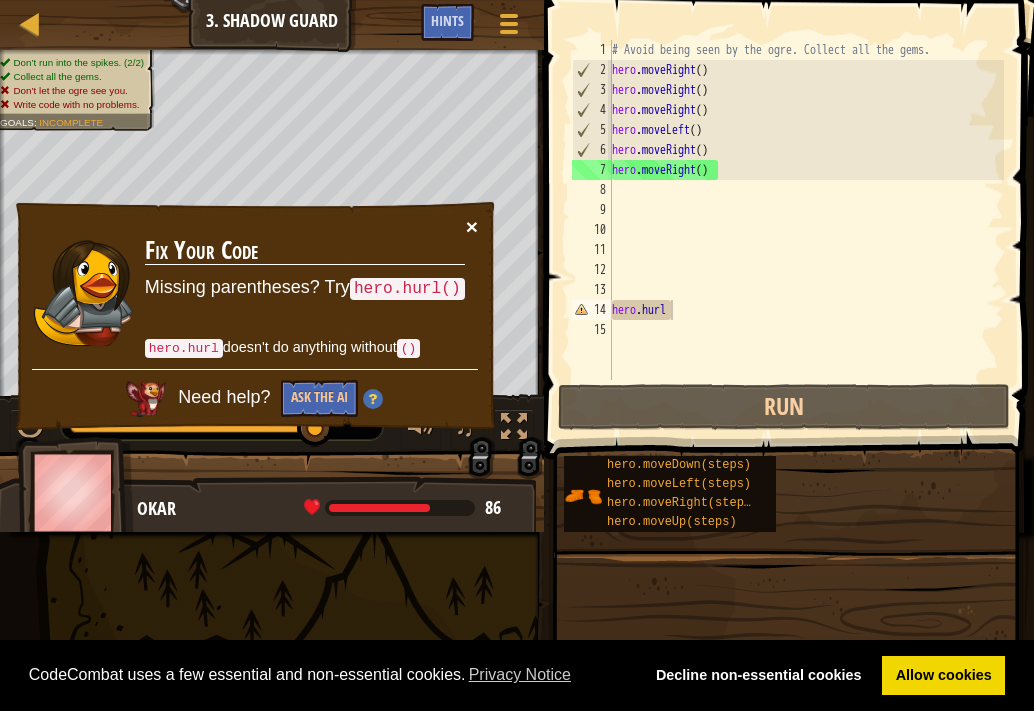 click on "×" at bounding box center (472, 226) 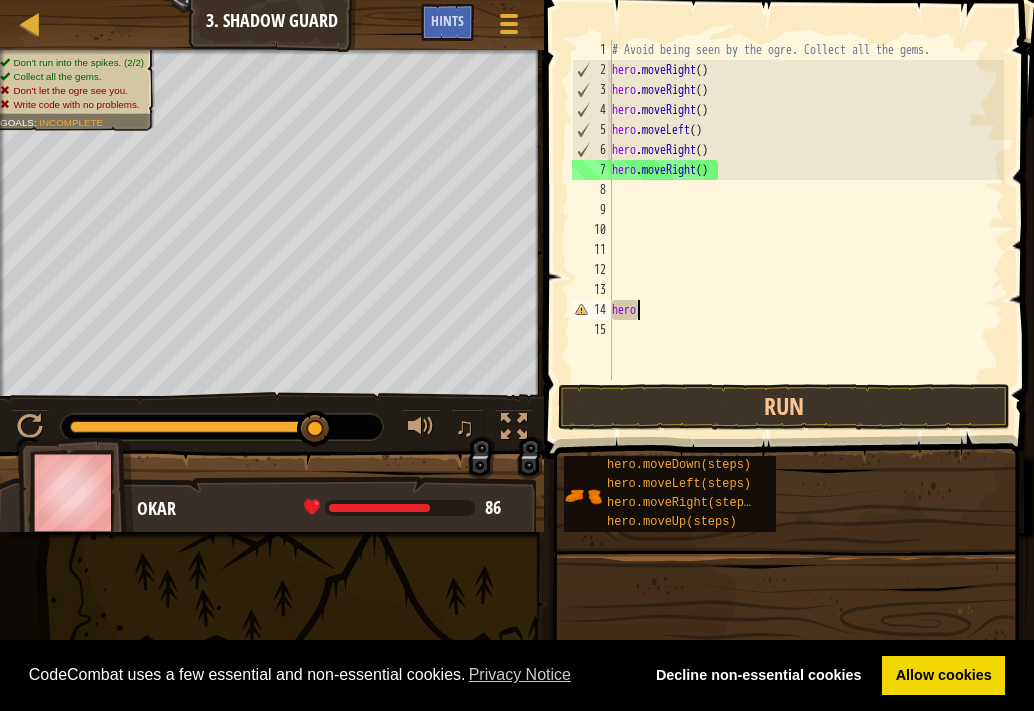 scroll, scrollTop: 9, scrollLeft: 0, axis: vertical 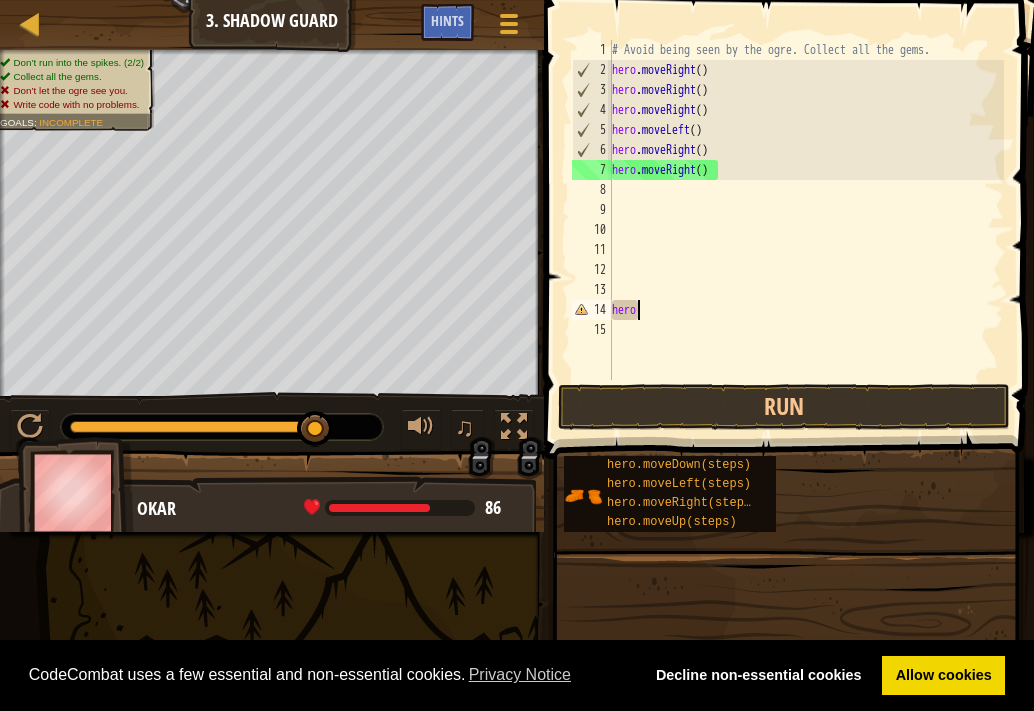 type on "h" 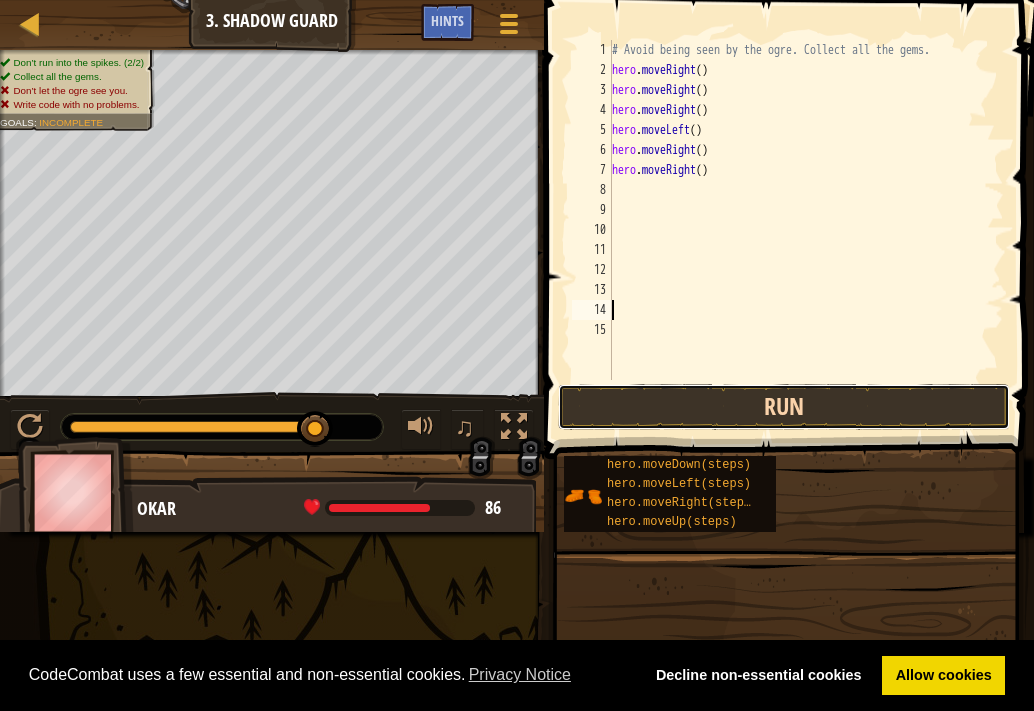 click on "Run" at bounding box center [784, 407] 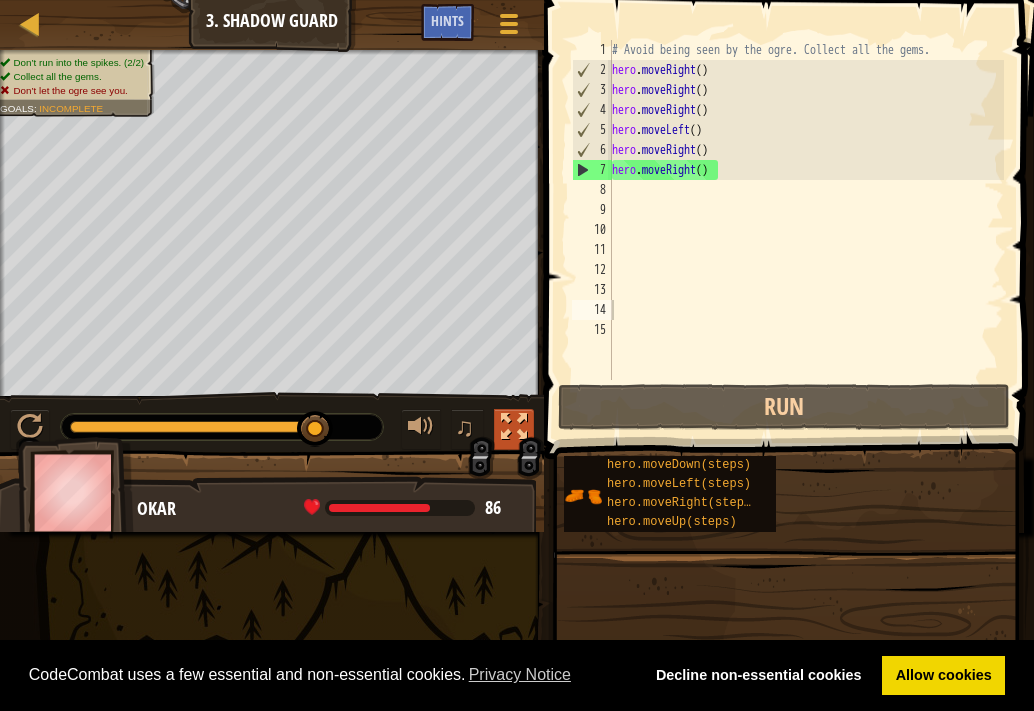 click at bounding box center [514, 427] 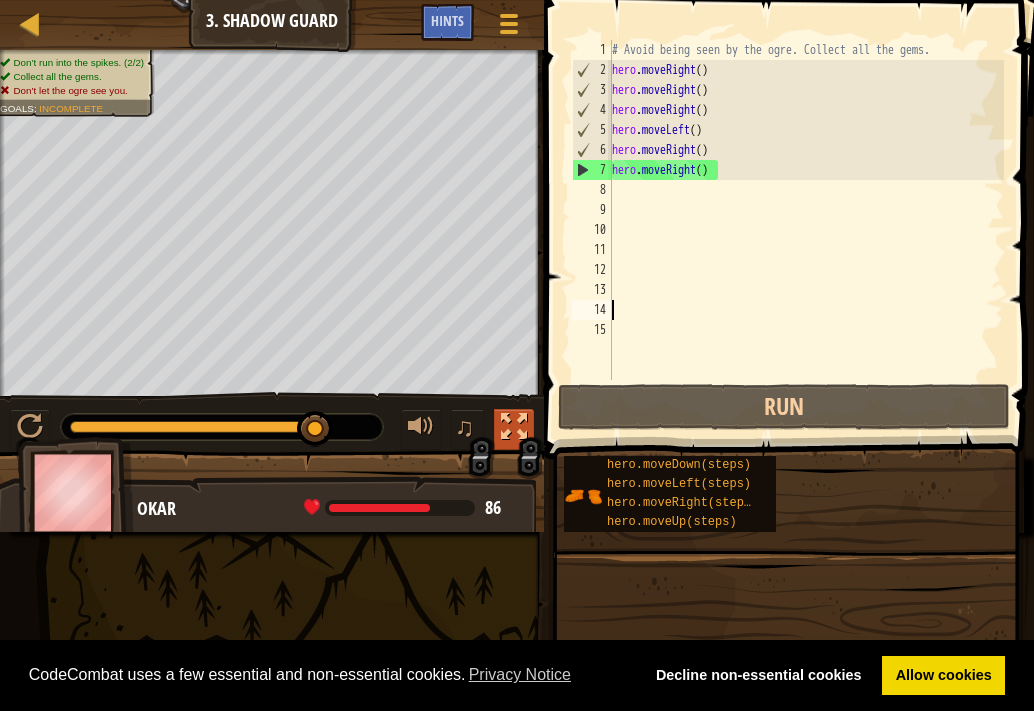 click at bounding box center (514, 427) 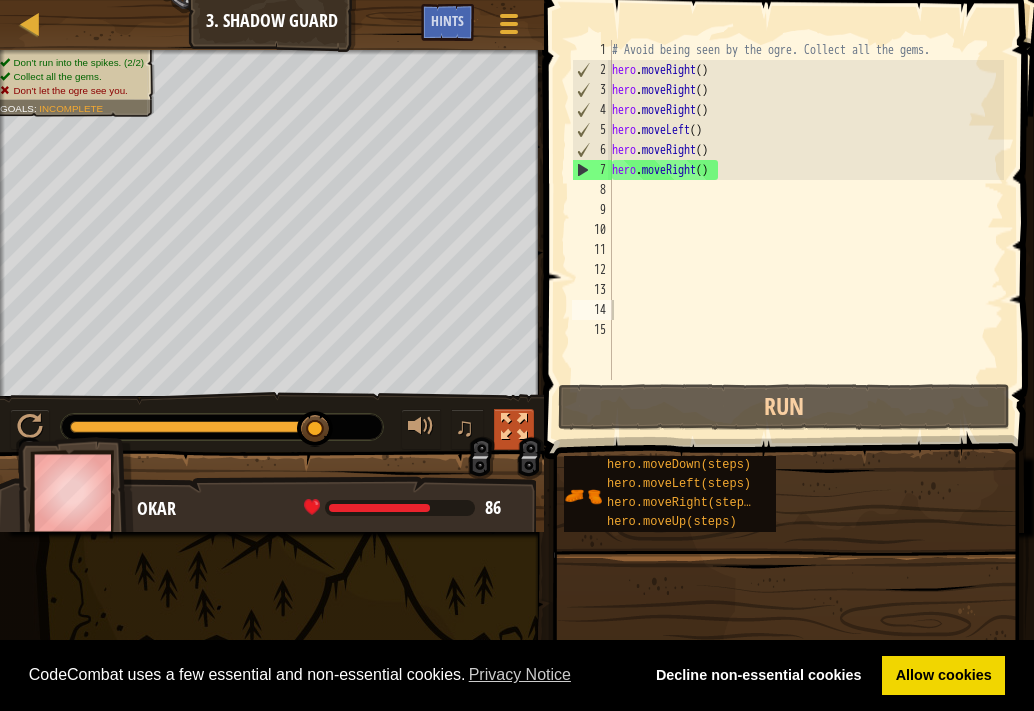 click at bounding box center (514, 427) 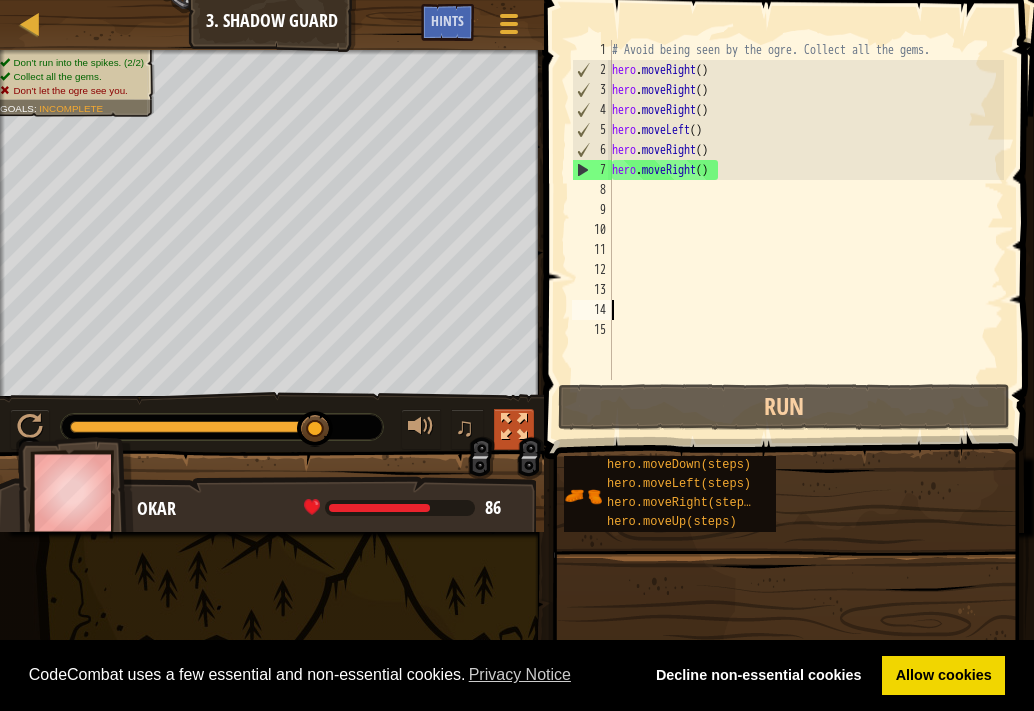 click at bounding box center [514, 427] 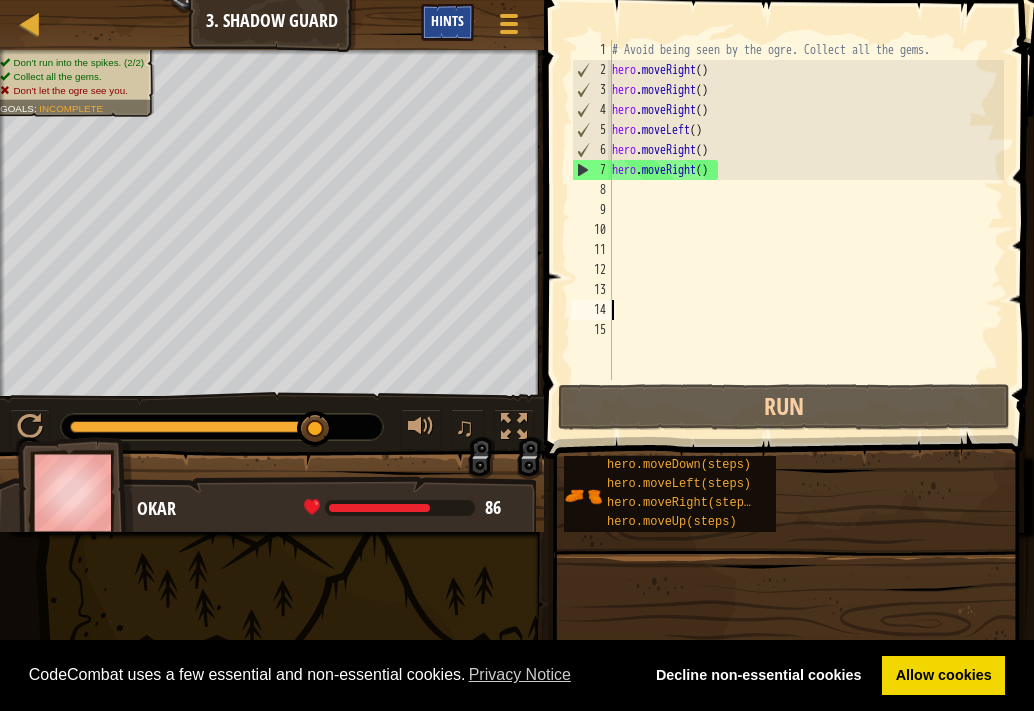 click on "Hints" at bounding box center [447, 22] 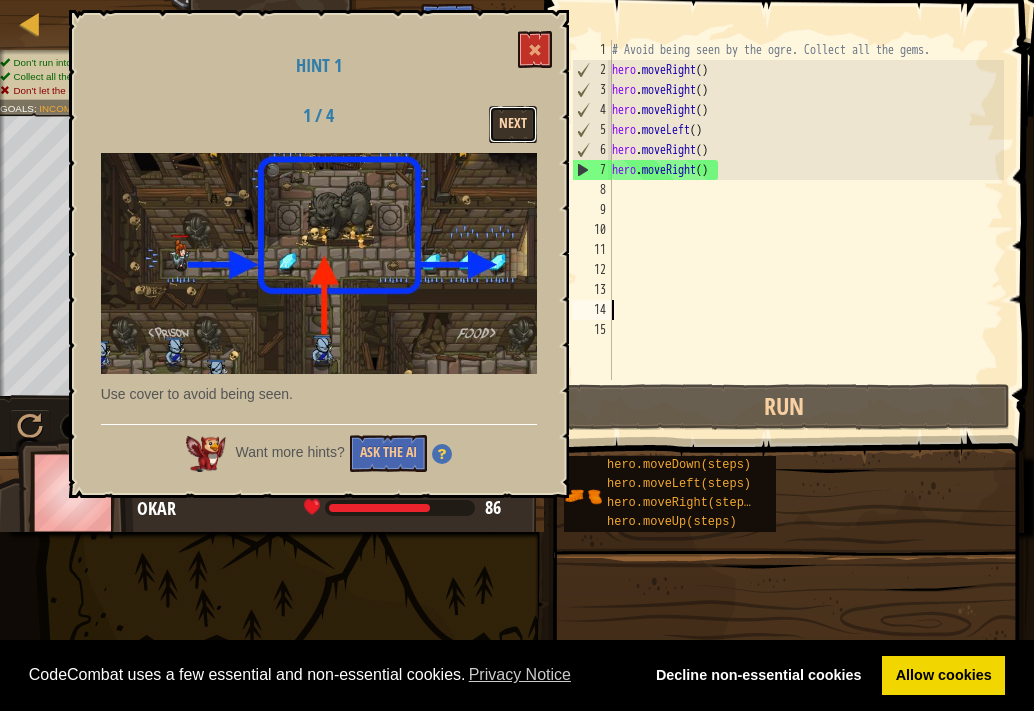 click on "Next" at bounding box center (513, 124) 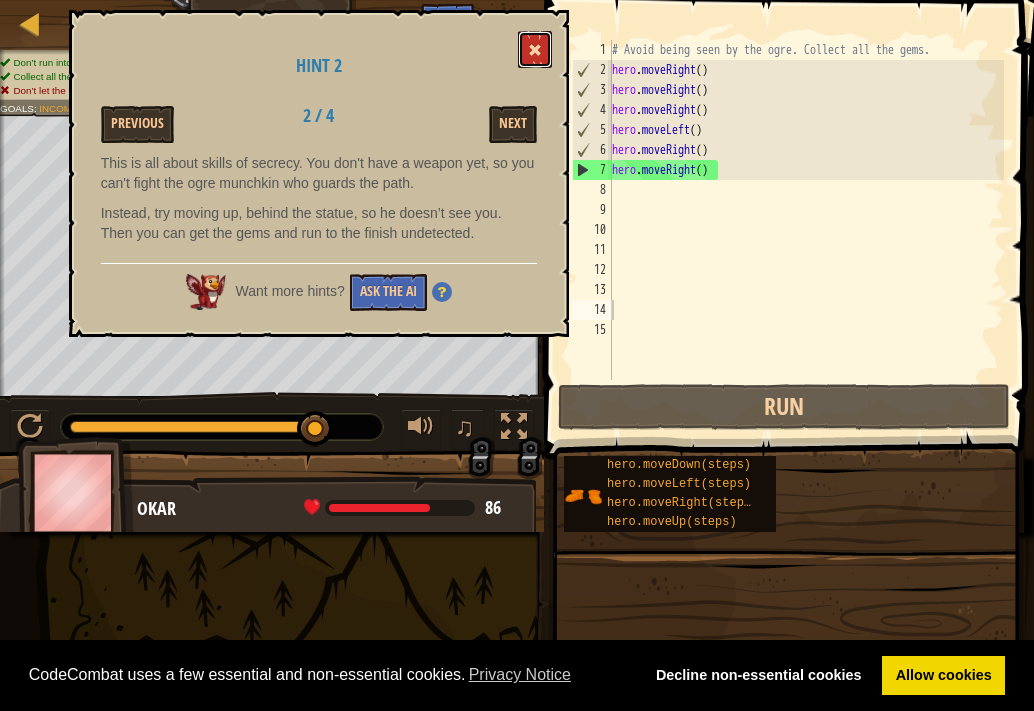 click at bounding box center [535, 49] 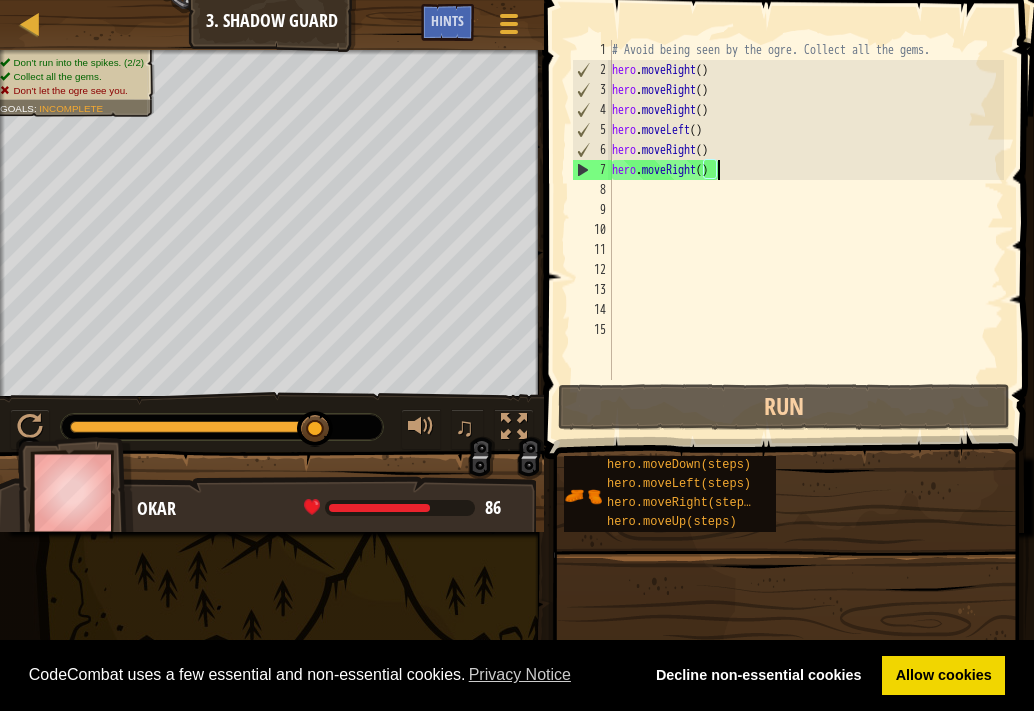 click on "# Avoid being seen by the ogre. Collect all the gems. hero . moveRight ( ) hero . moveRight ( ) hero . moveRight ( ) hero . moveLeft ( ) hero . moveRight ( ) hero . moveRight ( )" at bounding box center (806, 230) 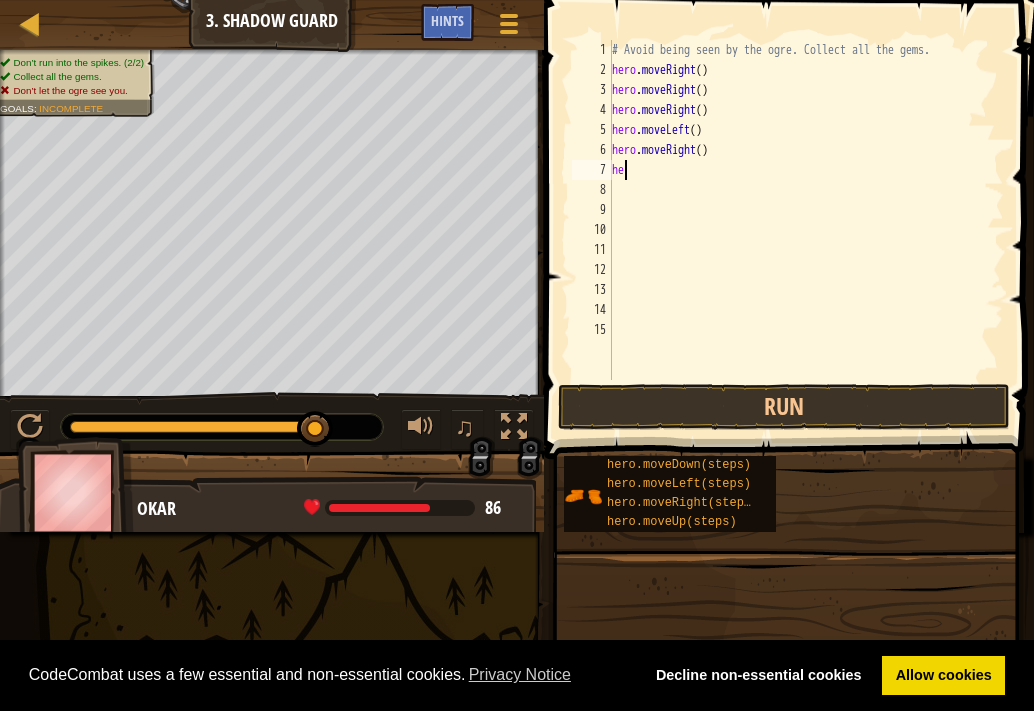 type on "h" 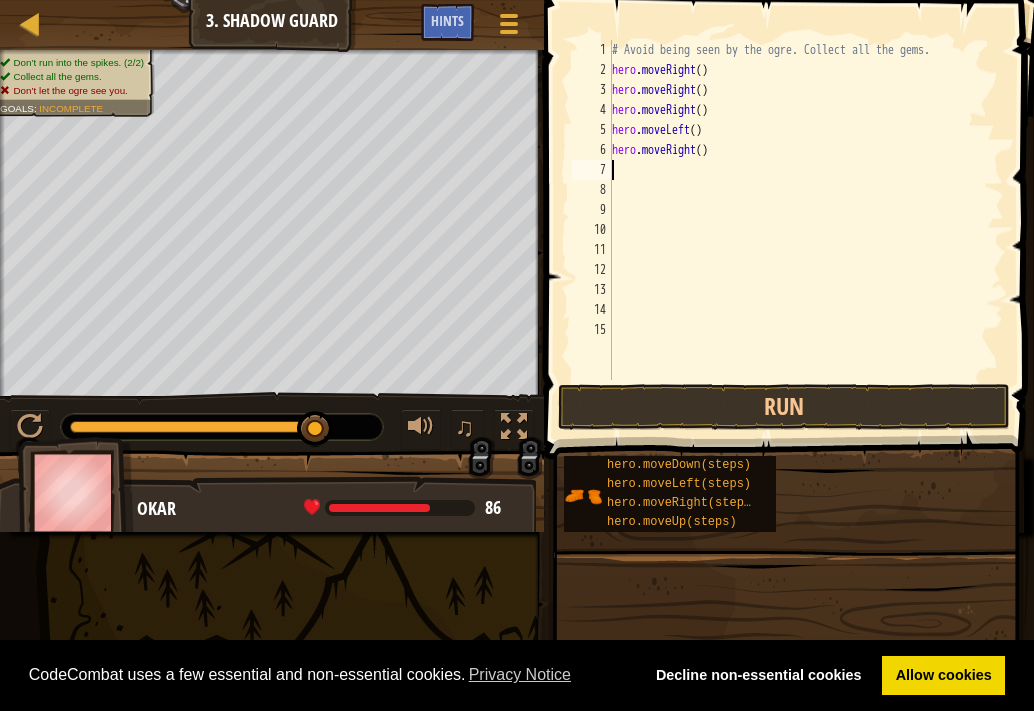 type on "h" 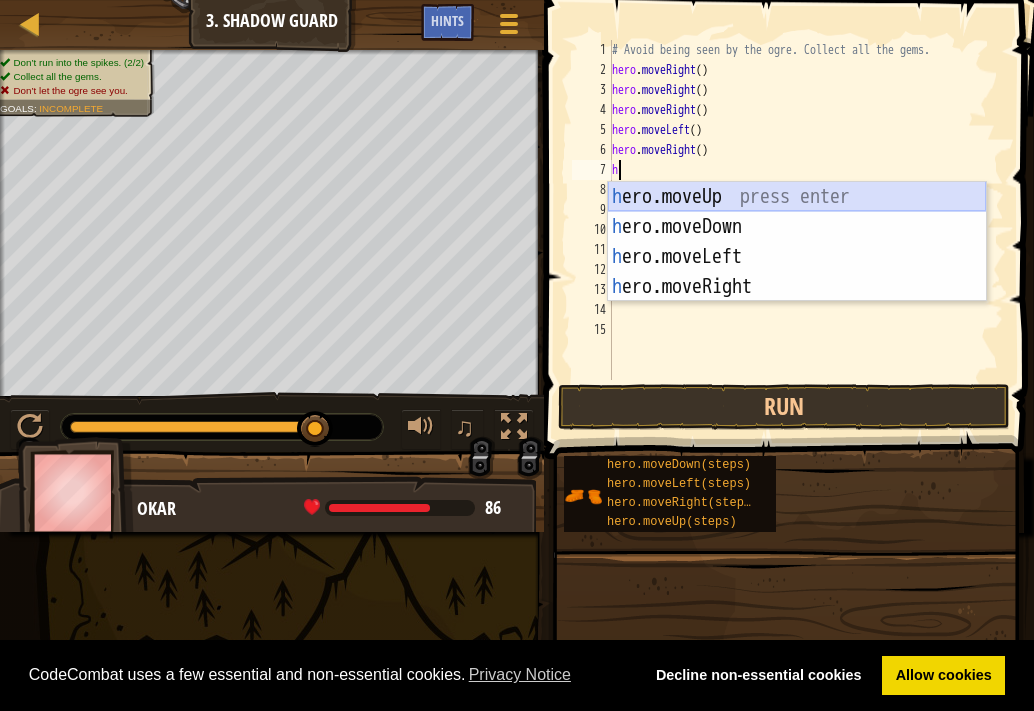 click on "h ero.moveUp press enter h ero.moveDown press enter h ero.moveLeft press enter h ero.moveRight press enter" at bounding box center [797, 272] 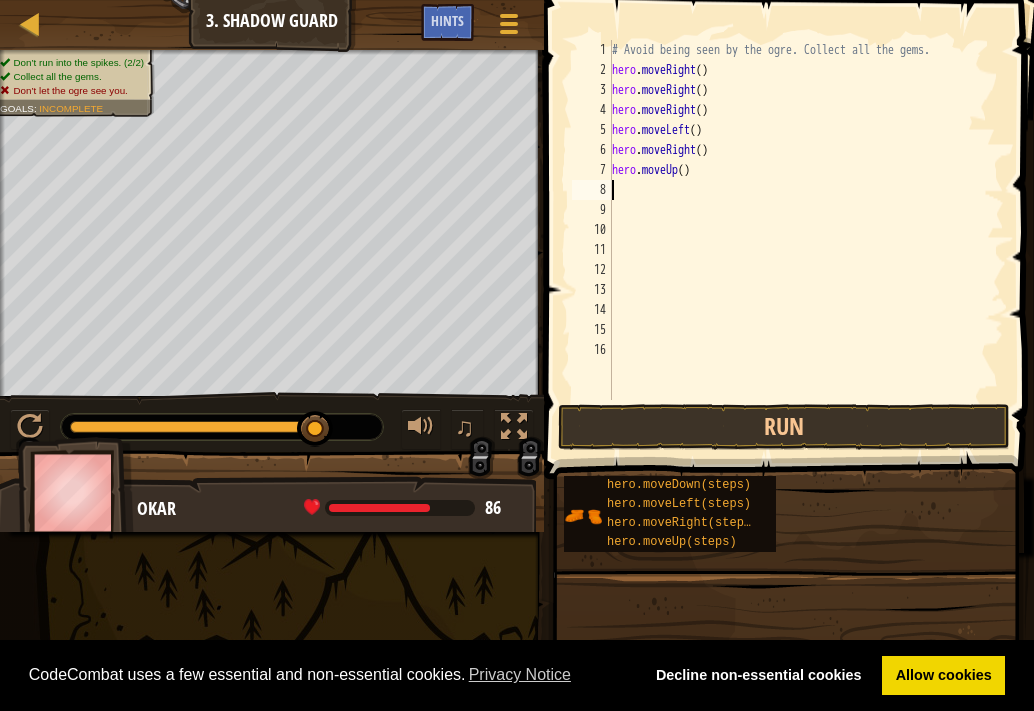 type on "h" 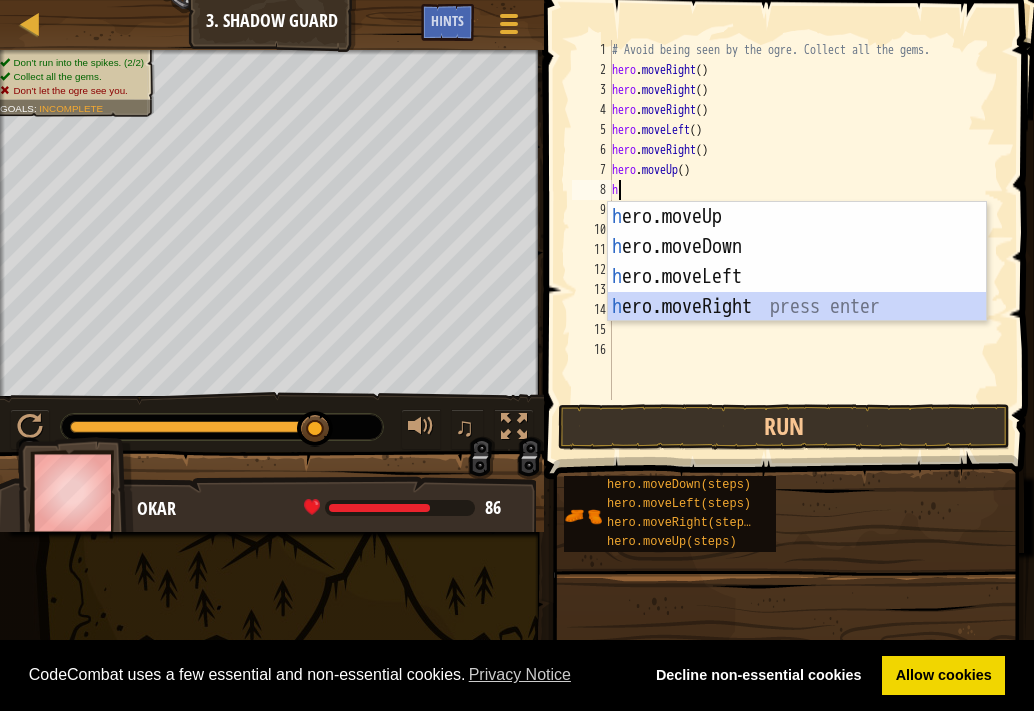 click on "h ero.moveUp press enter h ero.moveDown press enter h ero.moveLeft press enter h ero.moveRight press enter" at bounding box center (797, 292) 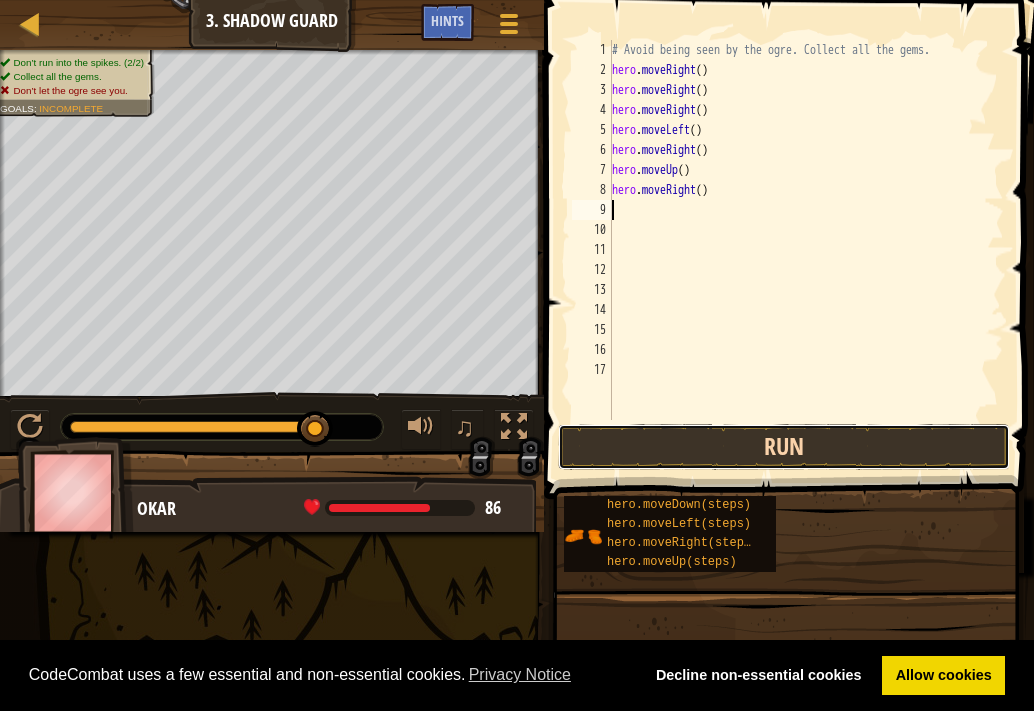 click on "Run" at bounding box center [784, 447] 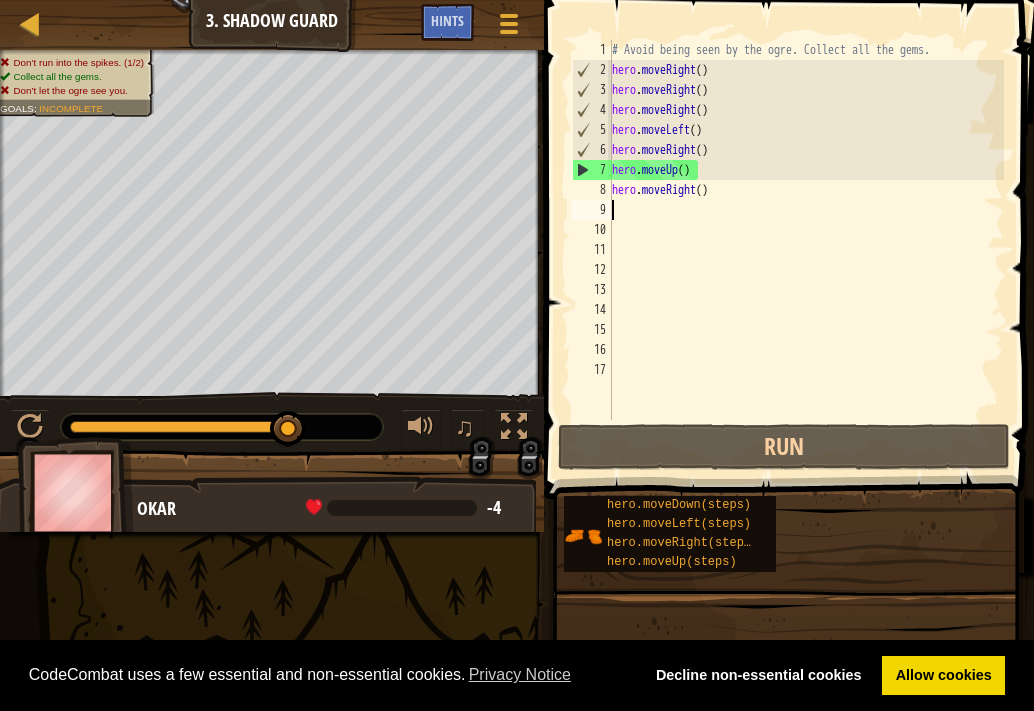 click on "# Avoid being seen by the ogre. Collect all the gems. hero . moveRight ( ) hero . moveRight ( ) hero . moveRight ( ) hero . moveLeft ( ) hero . moveRight ( ) hero . moveUp ( ) hero . moveRight ( )" at bounding box center (806, 250) 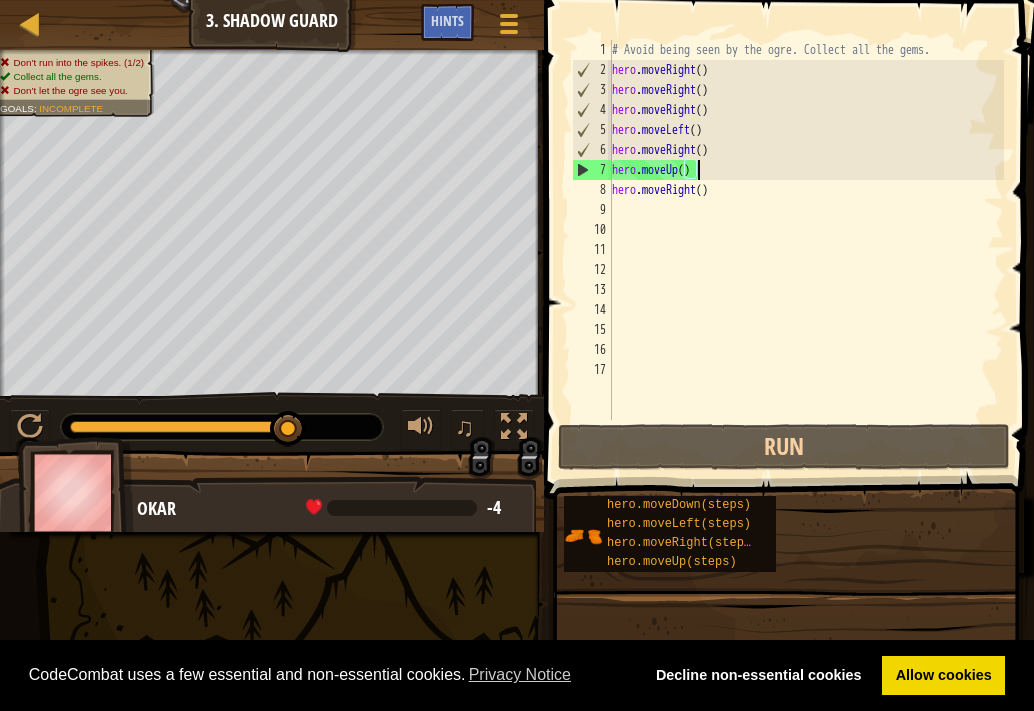 click on "# Avoid being seen by the ogre. Collect all the gems. hero . moveRight ( ) hero . moveRight ( ) hero . moveRight ( ) hero . moveLeft ( ) hero . moveRight ( ) hero . moveUp ( ) hero . moveRight ( )" at bounding box center [806, 250] 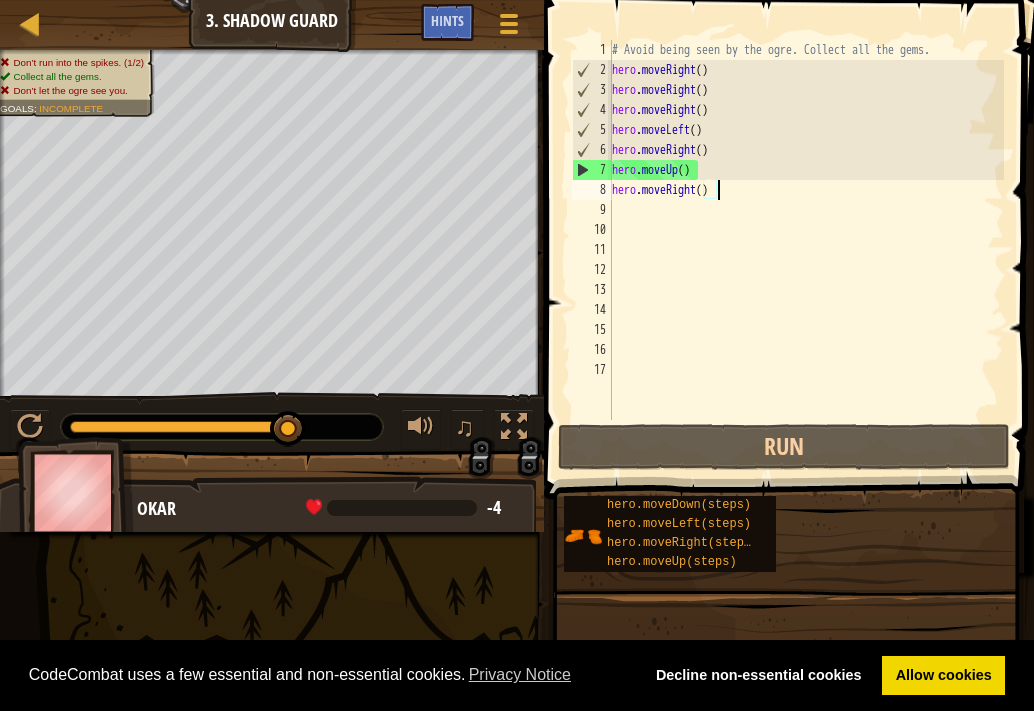 click on "# Avoid being seen by the ogre. Collect all the gems. hero . moveRight ( ) hero . moveRight ( ) hero . moveRight ( ) hero . moveLeft ( ) hero . moveRight ( ) hero . moveUp ( ) hero . moveRight ( )" at bounding box center [806, 250] 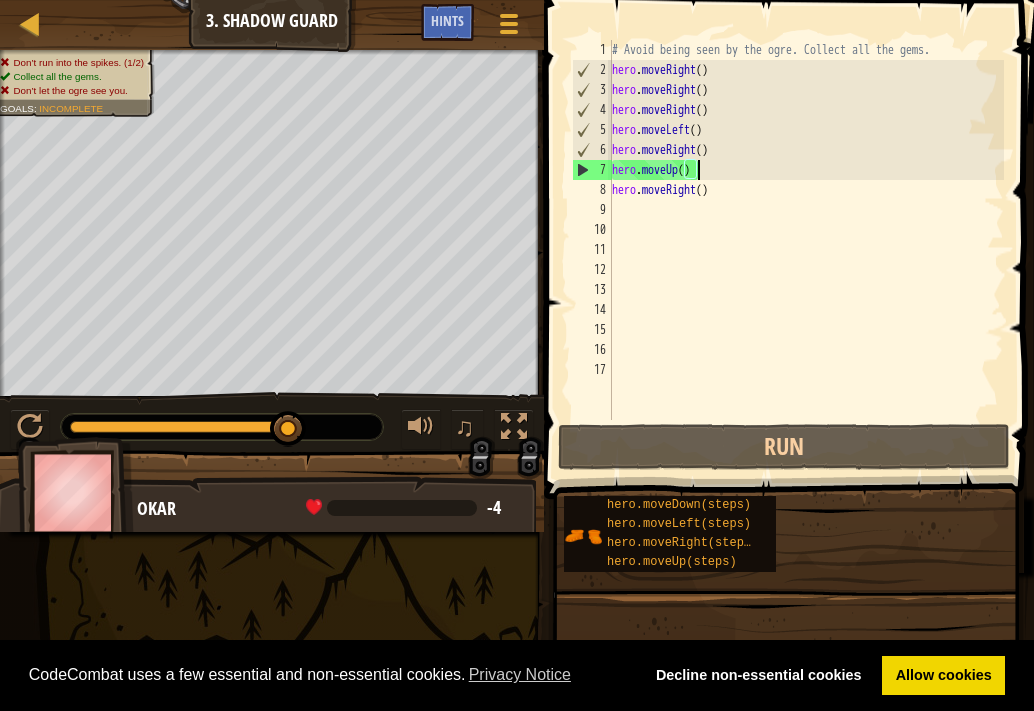 click on "# Avoid being seen by the ogre. Collect all the gems. hero . moveRight ( ) hero . moveRight ( ) hero . moveRight ( ) hero . moveLeft ( ) hero . moveRight ( ) hero . moveUp ( ) hero . moveRight ( )" at bounding box center [806, 250] 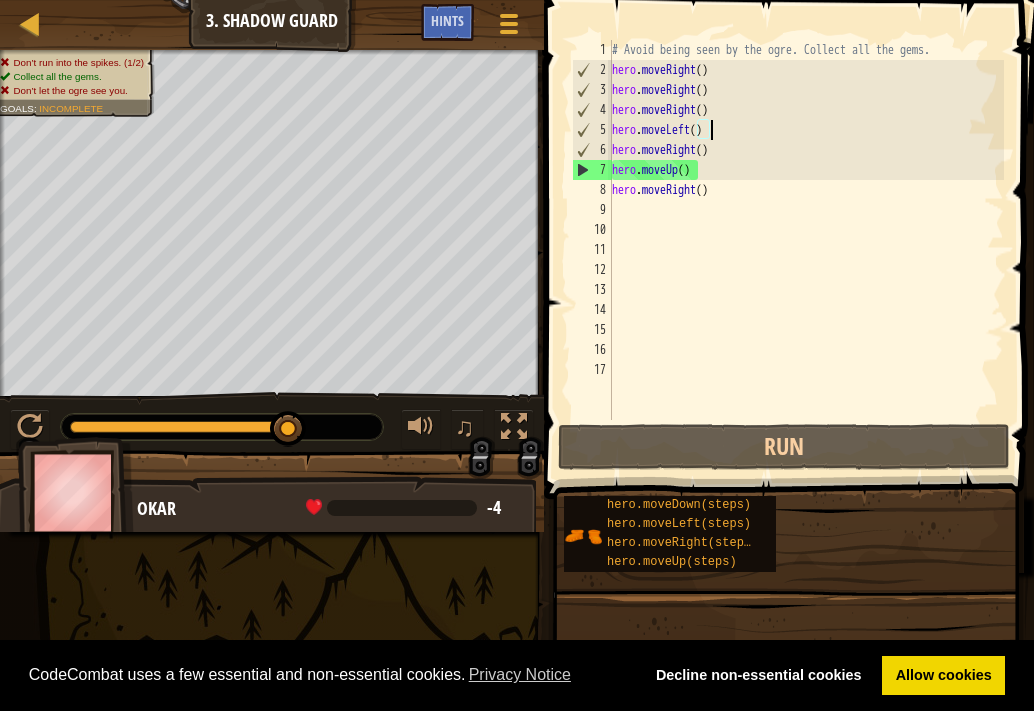 click on "# Avoid being seen by the ogre. Collect all the gems. hero . moveRight ( ) hero . moveRight ( ) hero . moveRight ( ) hero . moveLeft ( ) hero . moveRight ( ) hero . moveUp ( ) hero . moveRight ( )" at bounding box center [806, 250] 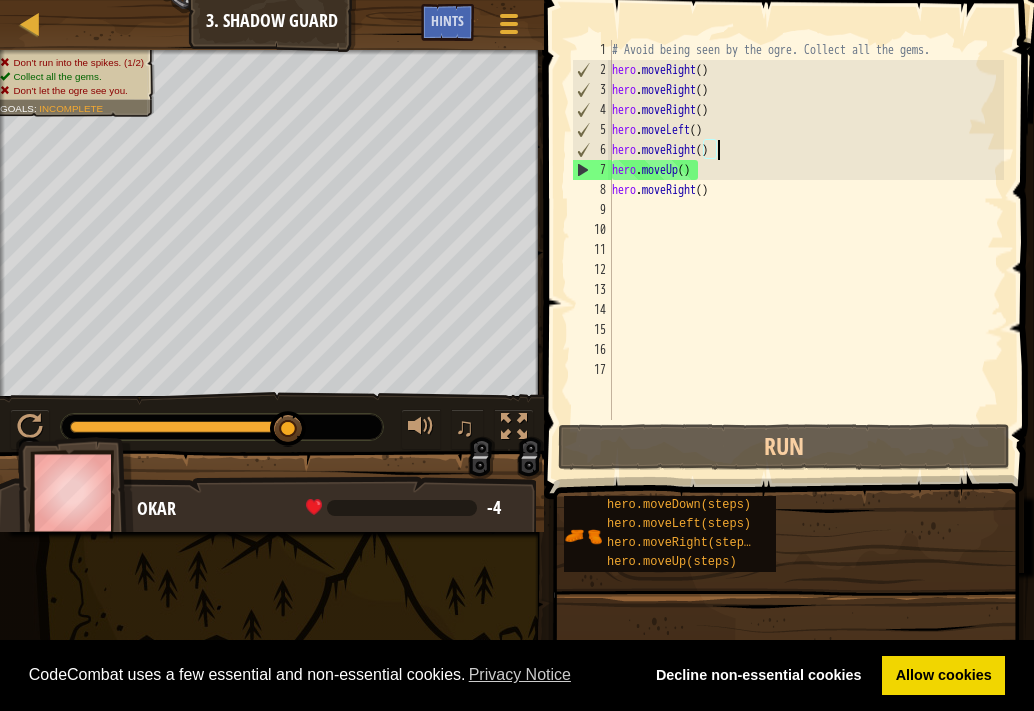 click on "# Avoid being seen by the ogre. Collect all the gems. hero . moveRight ( ) hero . moveRight ( ) hero . moveRight ( ) hero . moveLeft ( ) hero . moveRight ( ) hero . moveUp ( ) hero . moveRight ( )" at bounding box center (806, 250) 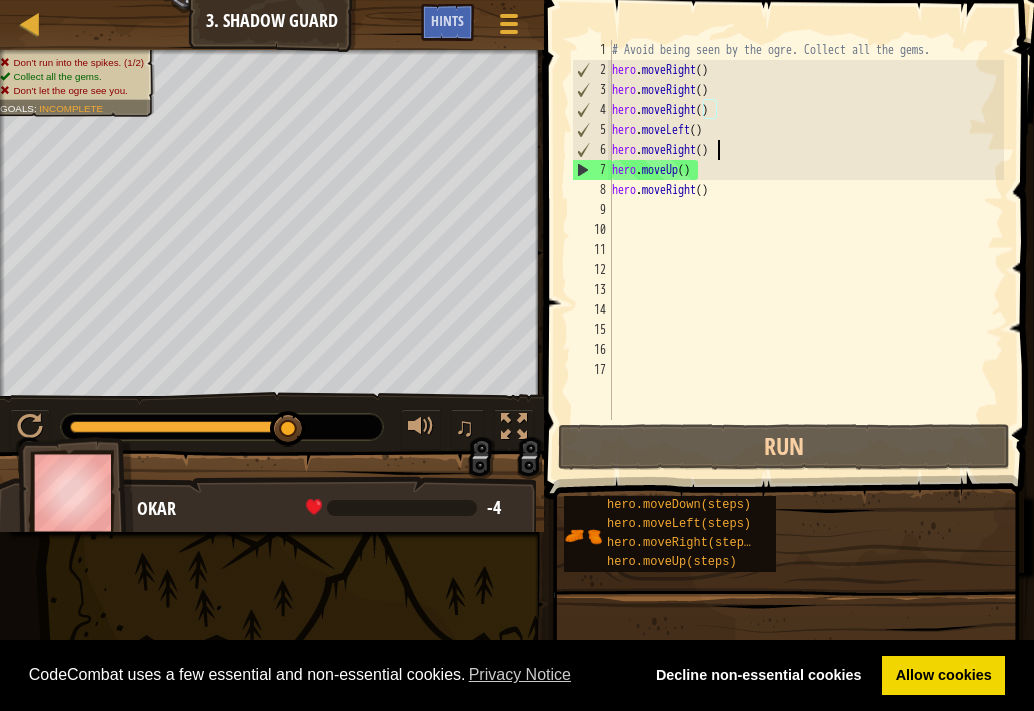 click on "# Avoid being seen by the ogre. Collect all the gems. hero . moveRight ( ) hero . moveRight ( ) hero . moveRight ( ) hero . moveLeft ( ) hero . moveRight ( ) hero . moveUp ( ) hero . moveRight ( )" at bounding box center [806, 250] 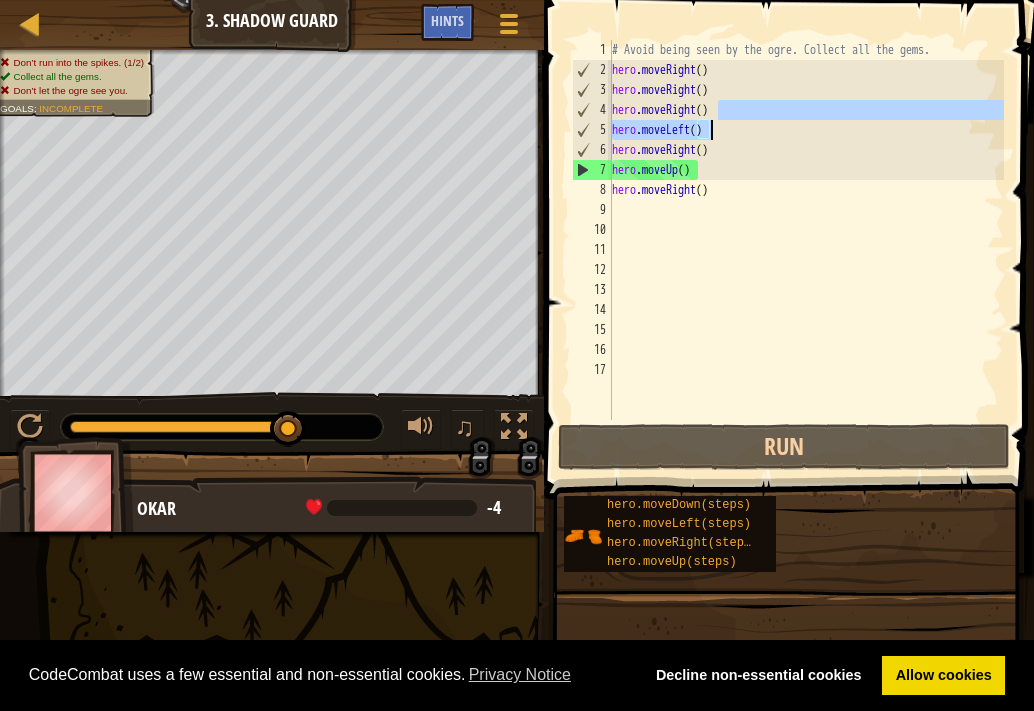 drag, startPoint x: 752, startPoint y: 111, endPoint x: 750, endPoint y: 128, distance: 17.117243 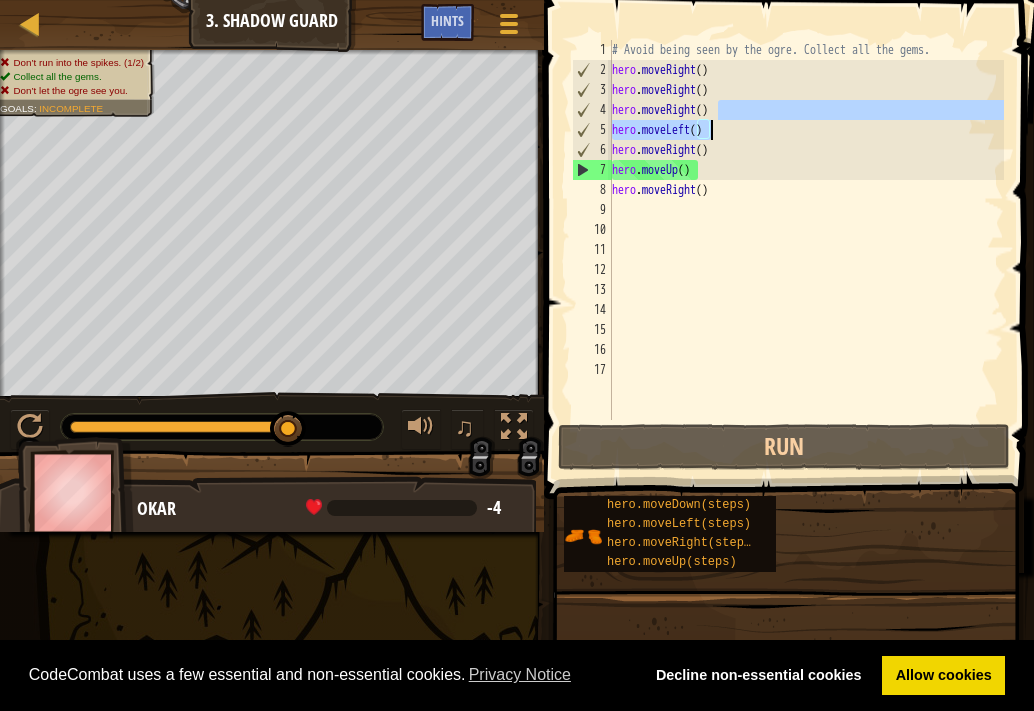 click on "# Avoid being seen by the ogre. Collect all the gems. hero . moveRight ( ) hero . moveRight ( ) hero . moveRight ( ) hero . moveLeft ( ) hero . moveRight ( ) hero . moveUp ( ) hero . moveRight ( )" at bounding box center (806, 250) 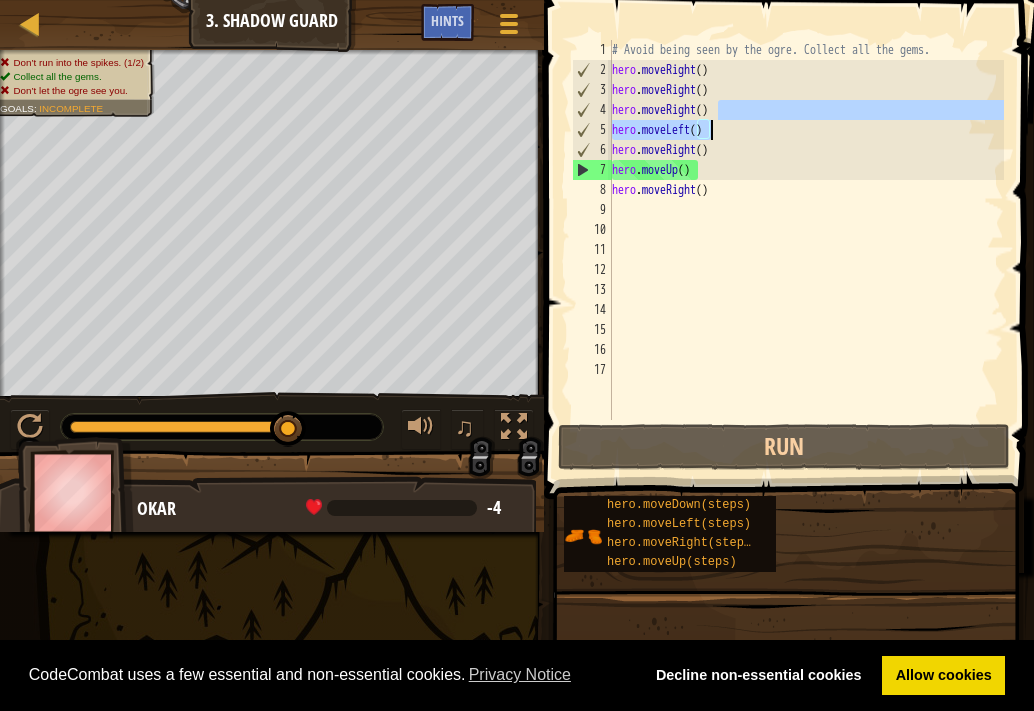 click on "# Avoid being seen by the ogre. Collect all the gems. hero . moveRight ( ) hero . moveRight ( ) hero . moveRight ( ) hero . moveLeft ( ) hero . moveRight ( ) hero . moveUp ( ) hero . moveRight ( )" at bounding box center [806, 230] 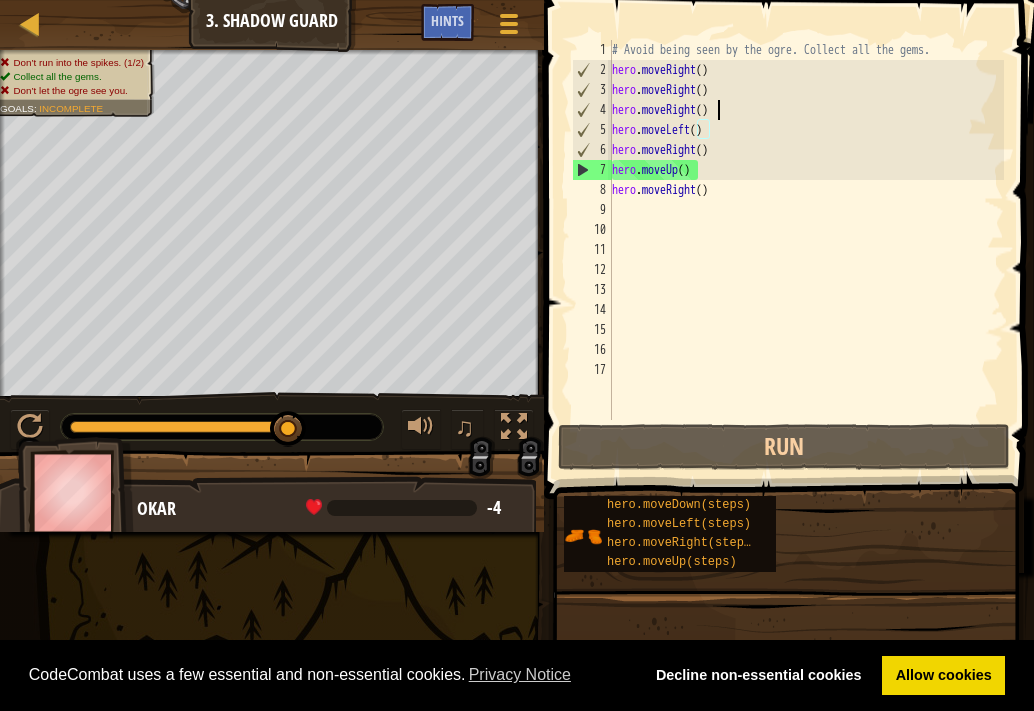click on "# Avoid being seen by the ogre. Collect all the gems. hero . moveRight ( ) hero . moveRight ( ) hero . moveRight ( ) hero . moveLeft ( ) hero . moveRight ( ) hero . moveUp ( ) hero . moveRight ( )" at bounding box center [806, 250] 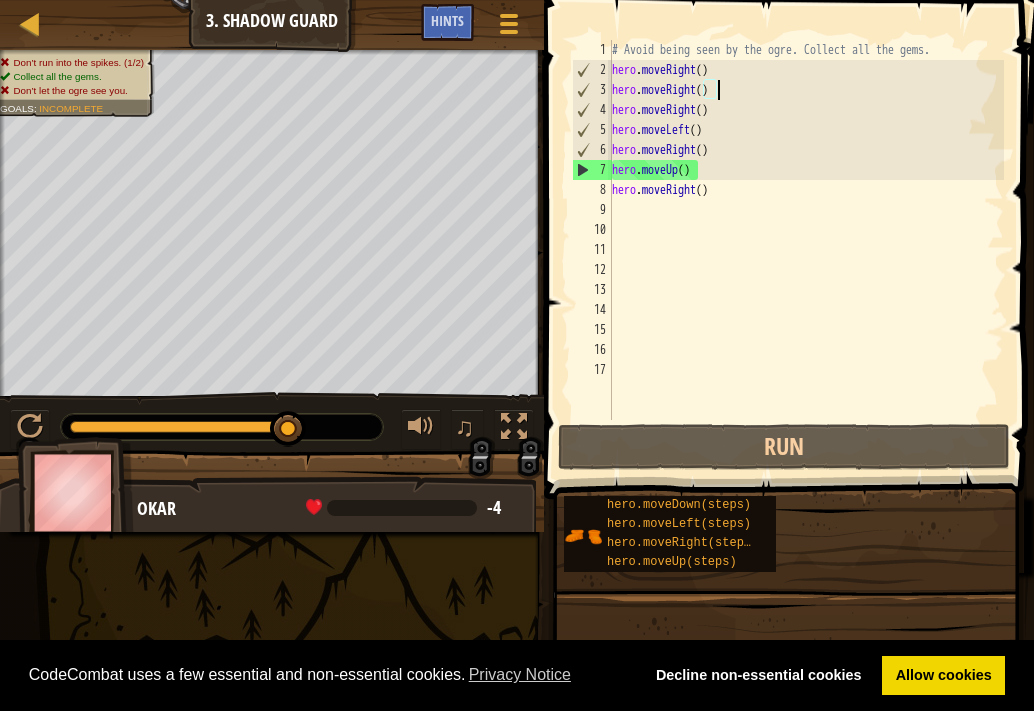 click on "# Avoid being seen by the ogre. Collect all the gems. hero . moveRight ( ) hero . moveRight ( ) hero . moveRight ( ) hero . moveLeft ( ) hero . moveRight ( ) hero . moveUp ( ) hero . moveRight ( )" at bounding box center (806, 250) 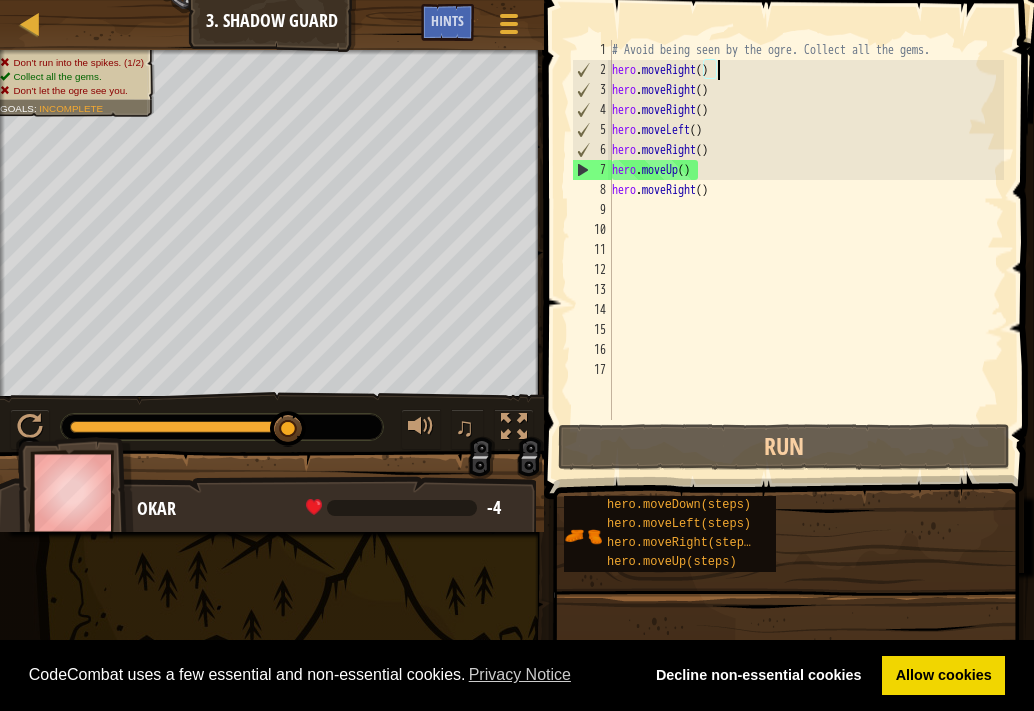 click on "# Avoid being seen by the ogre. Collect all the gems. hero . moveRight ( ) hero . moveRight ( ) hero . moveRight ( ) hero . moveLeft ( ) hero . moveRight ( ) hero . moveUp ( ) hero . moveRight ( )" at bounding box center (806, 250) 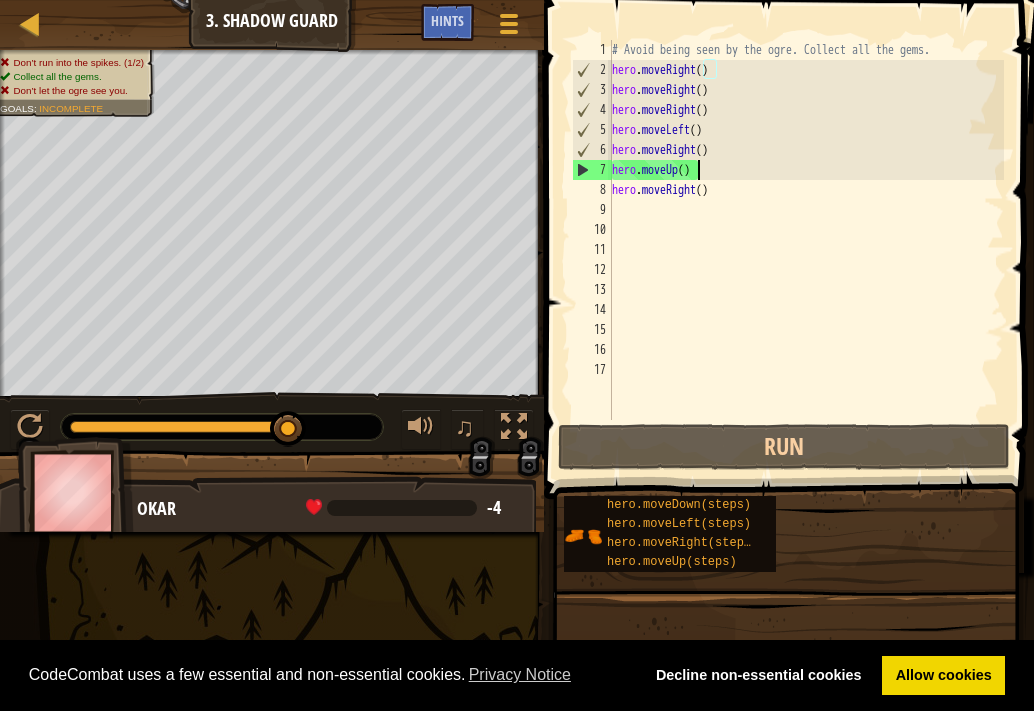 click on "# Avoid being seen by the ogre. Collect all the gems. hero . moveRight ( ) hero . moveRight ( ) hero . moveRight ( ) hero . moveLeft ( ) hero . moveRight ( ) hero . moveUp ( ) hero . moveRight ( )" at bounding box center [806, 250] 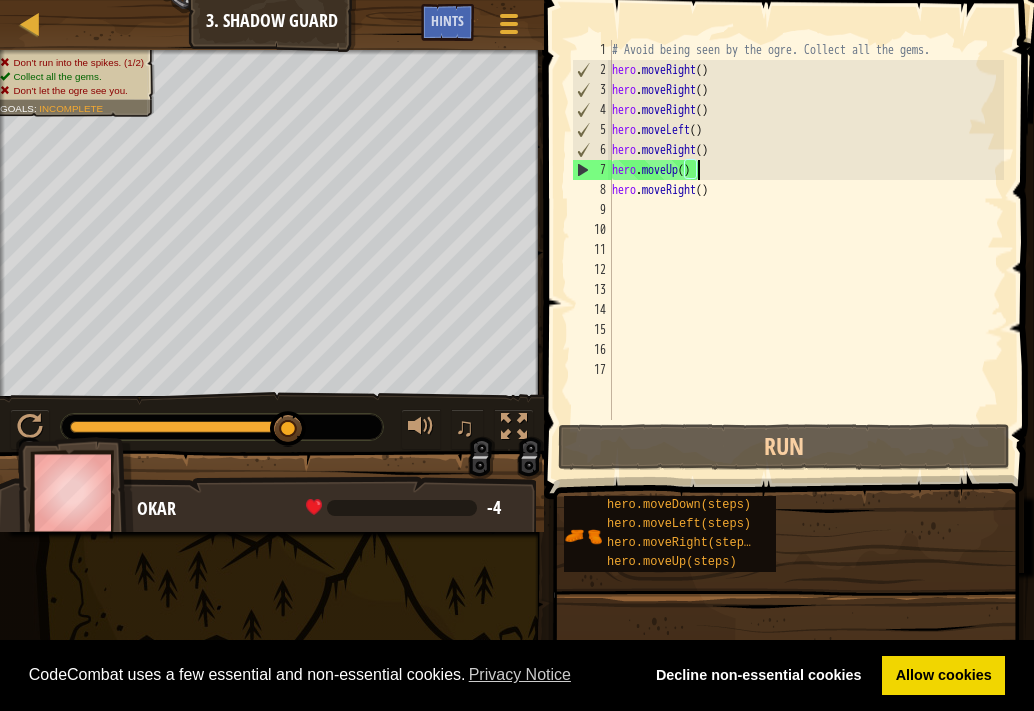 click on "7" at bounding box center [592, 170] 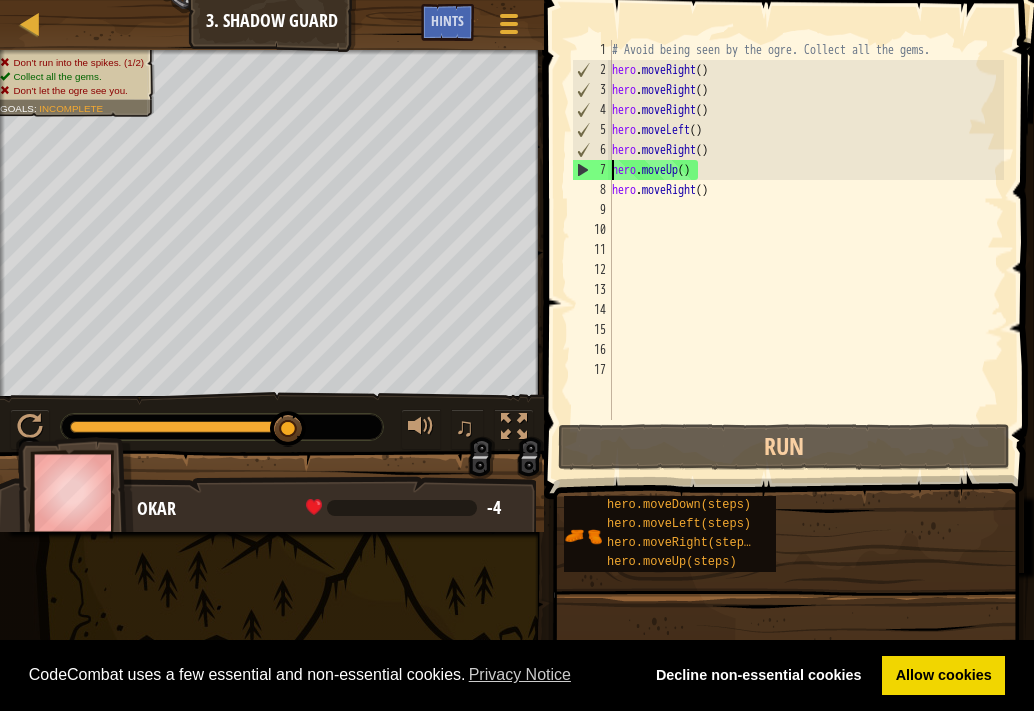 click on "# Avoid being seen by the ogre. Collect all the gems. hero . moveRight ( ) hero . moveRight ( ) hero . moveRight ( ) hero . moveLeft ( ) hero . moveRight ( ) hero . moveUp ( ) hero . moveRight ( )" at bounding box center [806, 250] 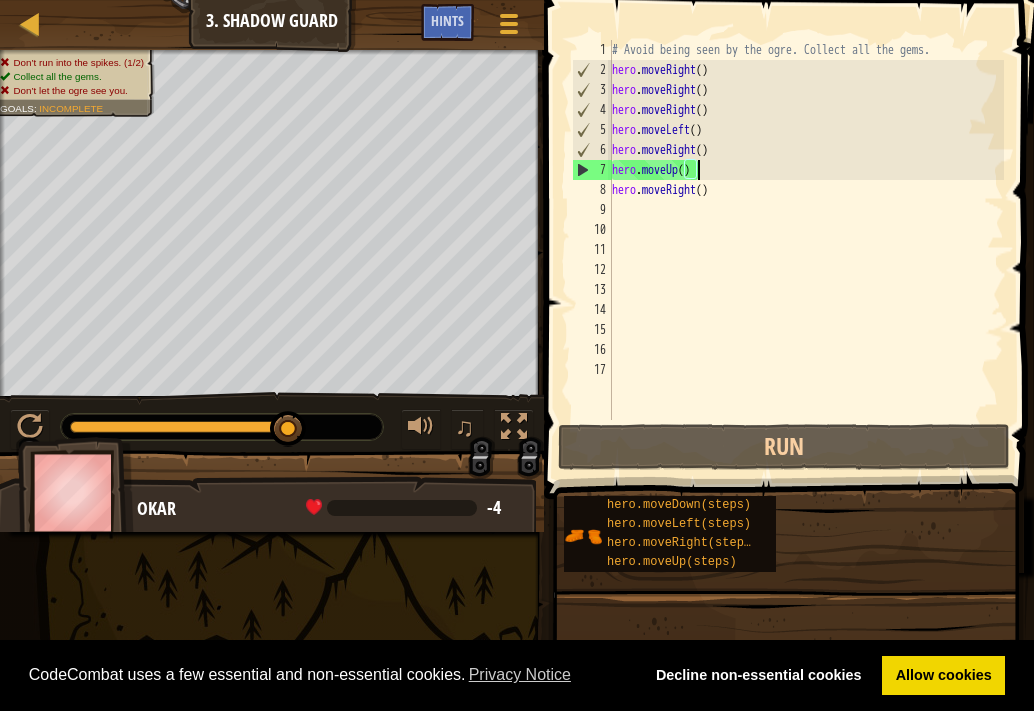 click on "# Avoid being seen by the ogre. Collect all the gems. hero . moveRight ( ) hero . moveRight ( ) hero . moveRight ( ) hero . moveLeft ( ) hero . moveRight ( ) hero . moveUp ( ) hero . moveRight ( )" at bounding box center (806, 250) 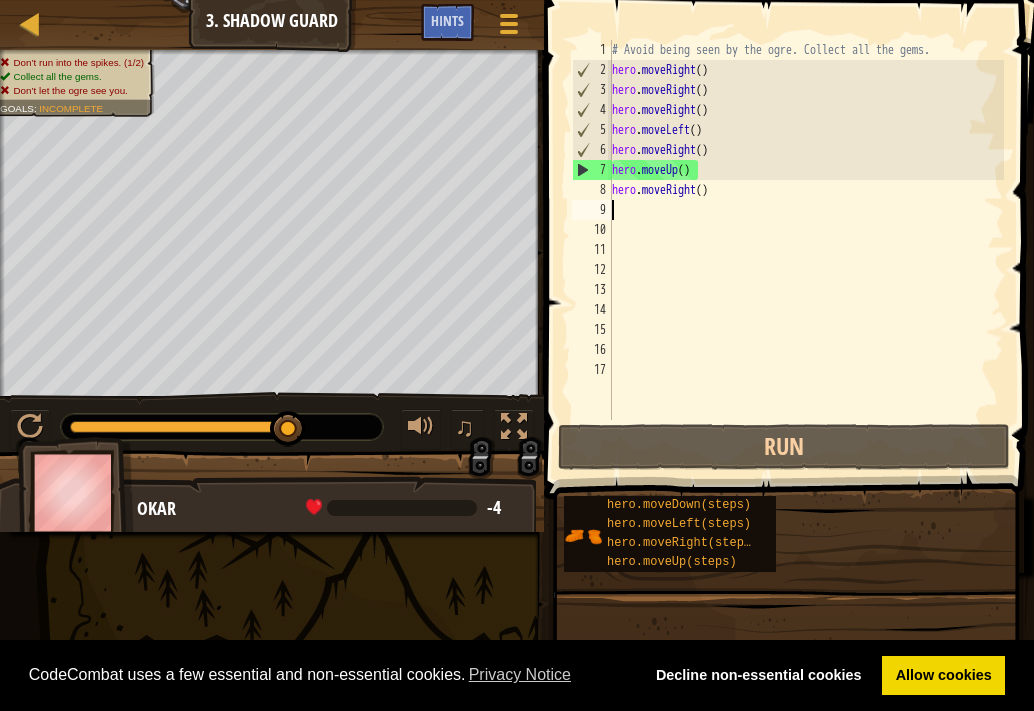 click on "# Avoid being seen by the ogre. Collect all the gems. hero . moveRight ( ) hero . moveRight ( ) hero . moveRight ( ) hero . moveLeft ( ) hero . moveRight ( ) hero . moveUp ( ) hero . moveRight ( )" at bounding box center (806, 250) 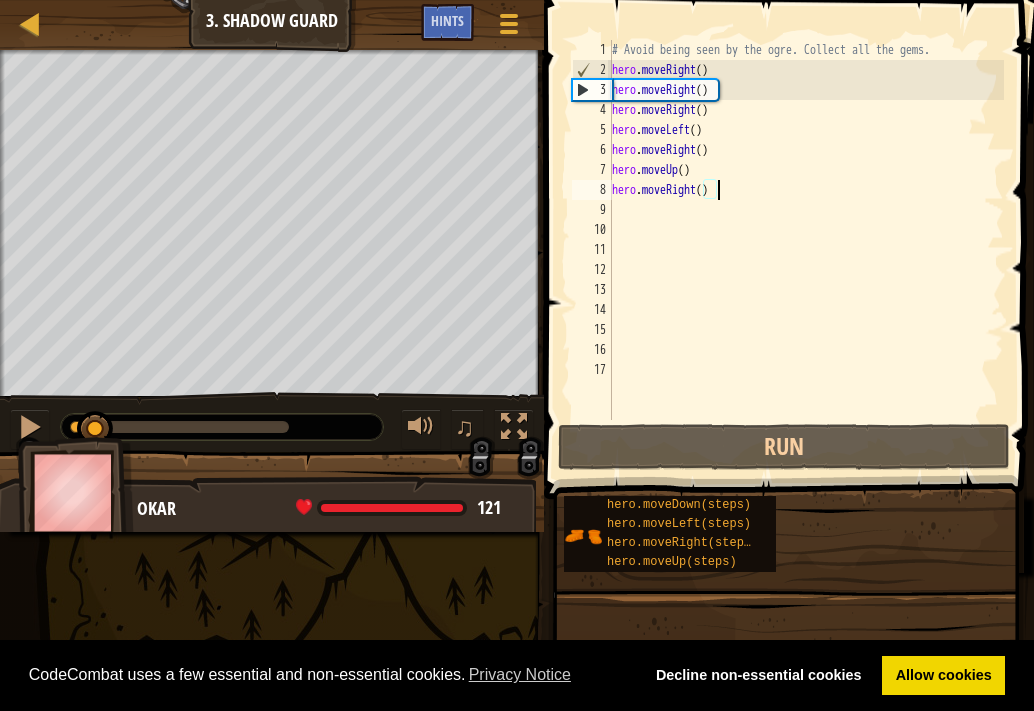 click on "Don’t run into the spikes. (1/2) Collect all the gems. Don’t let the ogre see you. Goals : Incomplete ♫ Okar 121 x: 23 y: 30 x: 34 y: 30 Skip (esc) Continue  If you’re stuck, click the Hints button!" at bounding box center [517, 291] 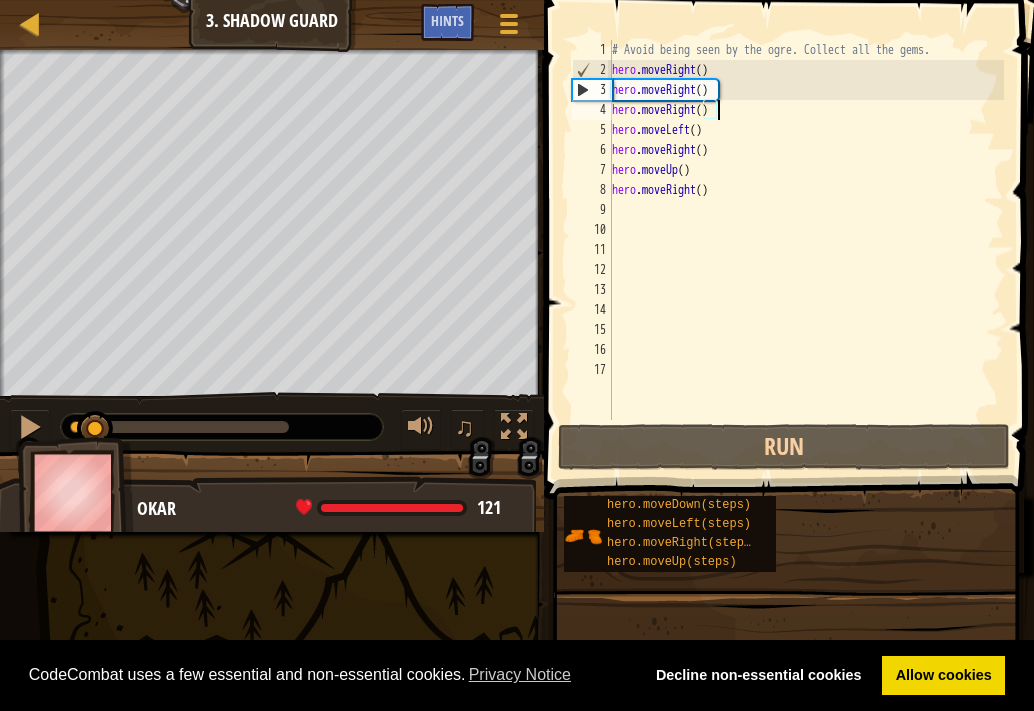 click on "# Avoid being seen by the ogre. Collect all the gems. hero . moveRight ( ) hero . moveRight ( ) hero . moveRight ( ) hero . moveLeft ( ) hero . moveRight ( ) hero . moveUp ( ) hero . moveRight ( )" at bounding box center [806, 250] 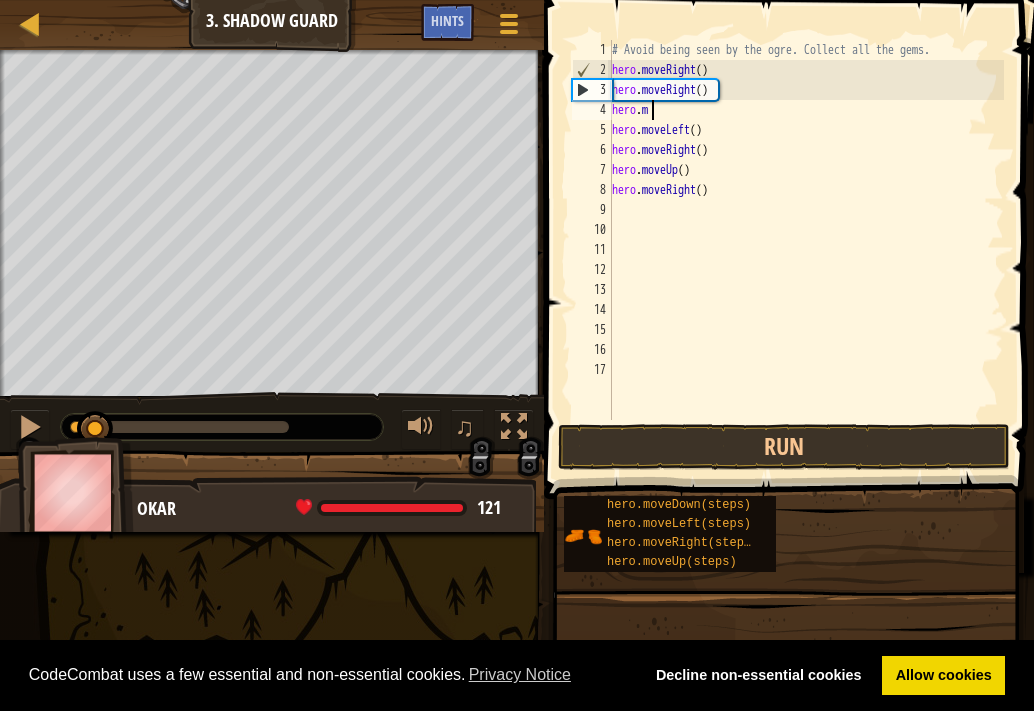 type on "h" 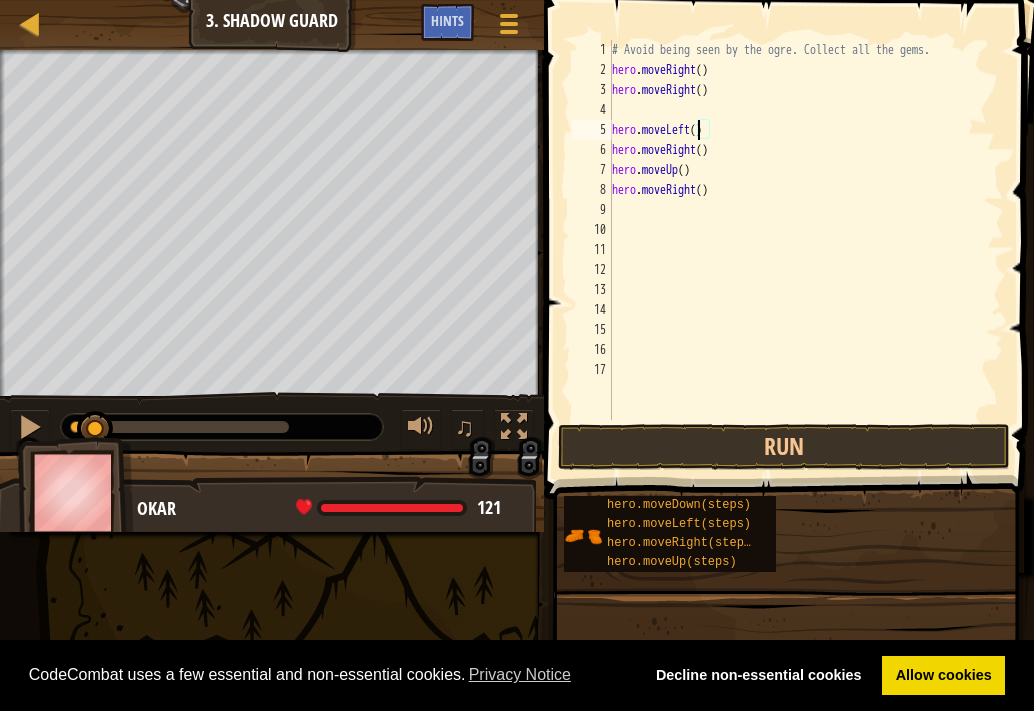 click on "# Avoid being seen by the ogre. Collect all the gems. hero . moveRight ( ) hero . moveRight ( ) hero . moveLeft ( ) hero . moveRight ( ) hero . moveUp ( ) hero . moveRight ( )" at bounding box center [806, 250] 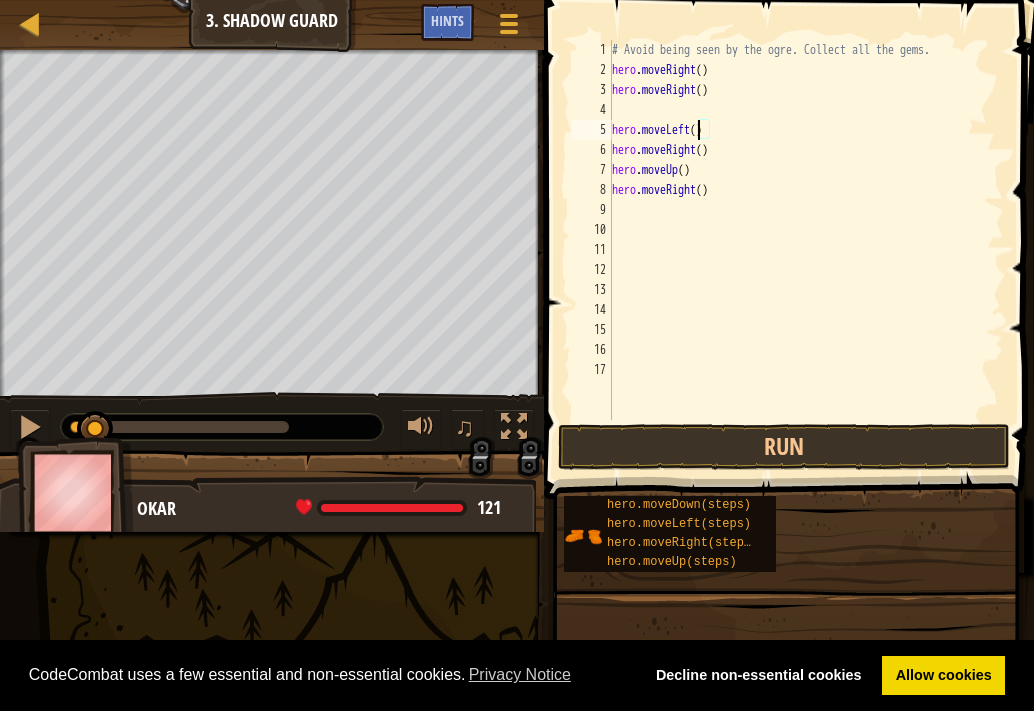click on "# Avoid being seen by the ogre. Collect all the gems. hero . moveRight ( ) hero . moveRight ( ) hero . moveLeft ( ) hero . moveRight ( ) hero . moveUp ( ) hero . moveRight ( )" at bounding box center [806, 250] 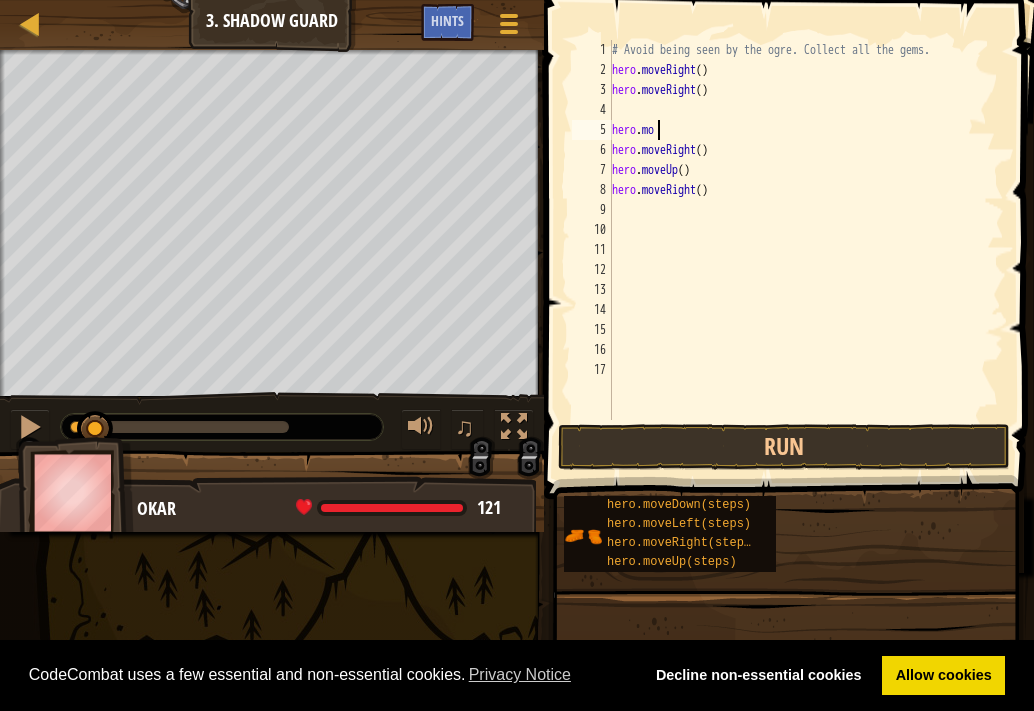 type on "h" 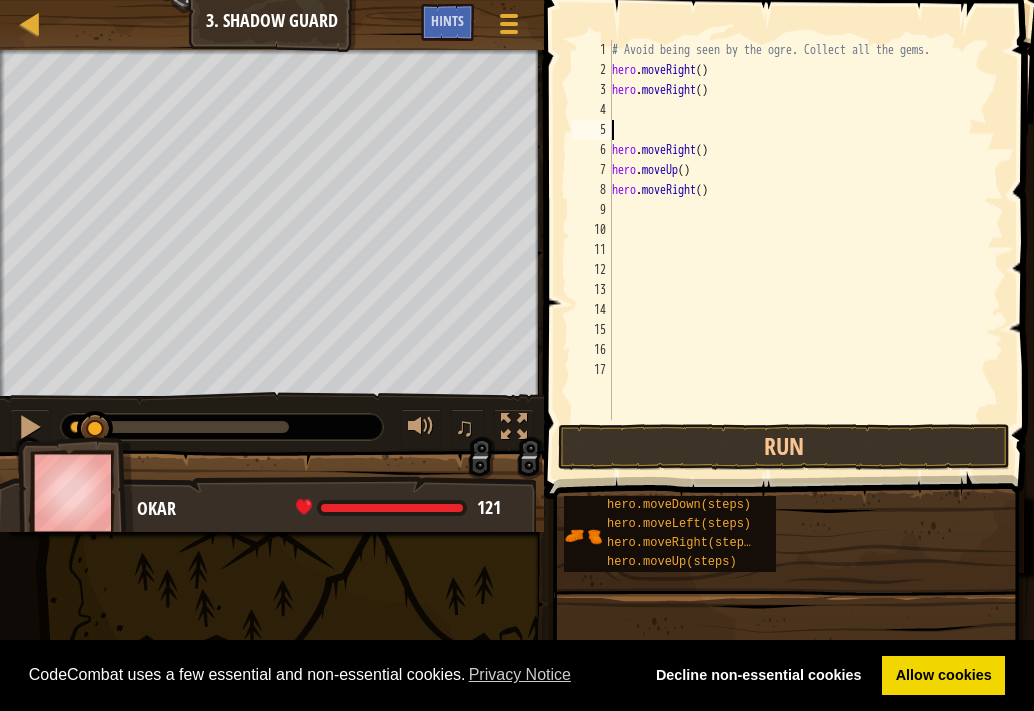 click on "# Avoid being seen by the ogre. Collect all the gems. hero . moveRight ( ) hero . moveRight ( ) hero . moveRight ( ) hero . moveUp ( ) hero . moveRight ( )" at bounding box center [806, 250] 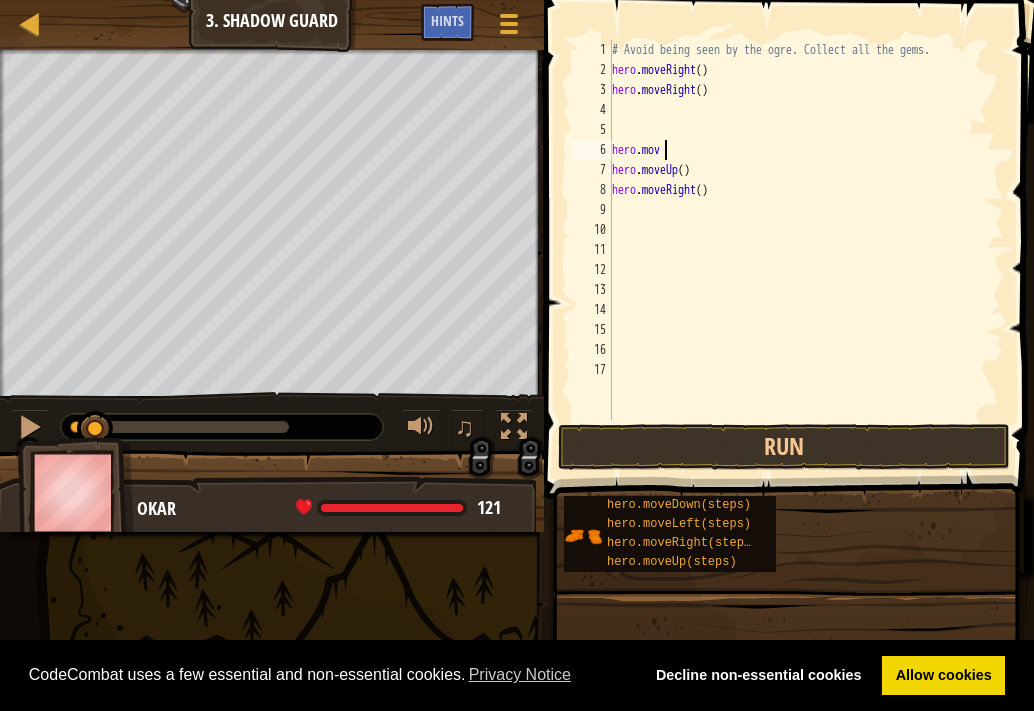 type on "h" 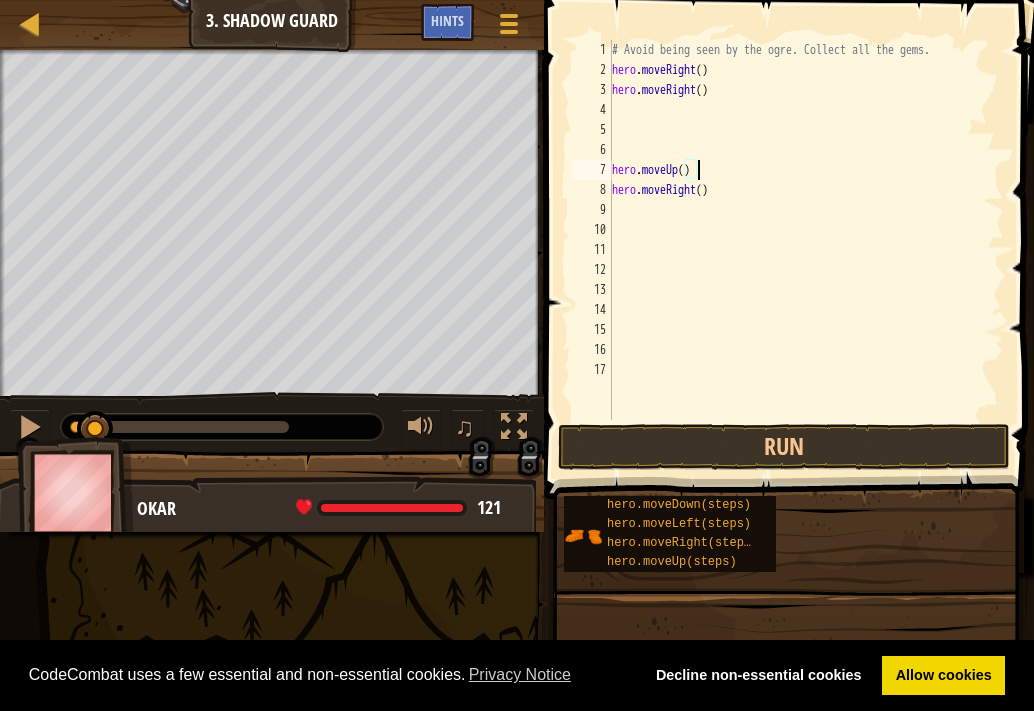 click on "# Avoid being seen by the ogre. Collect all the gems. hero . moveRight ( ) hero . moveRight ( ) hero . moveUp ( ) hero . moveRight ( )" at bounding box center (806, 250) 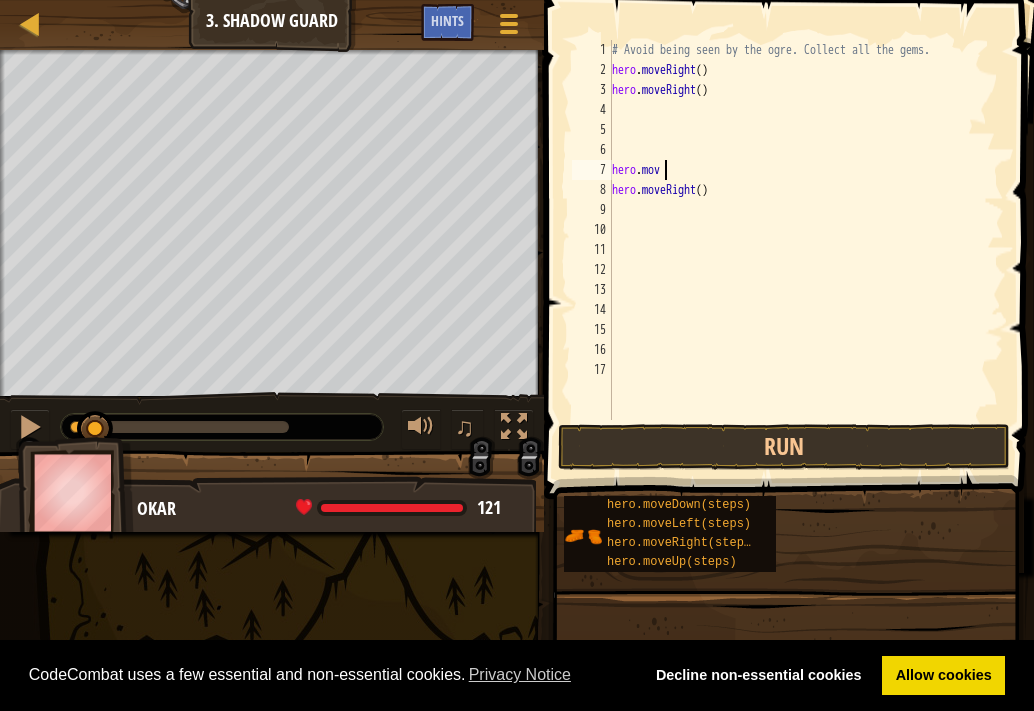 type on "h" 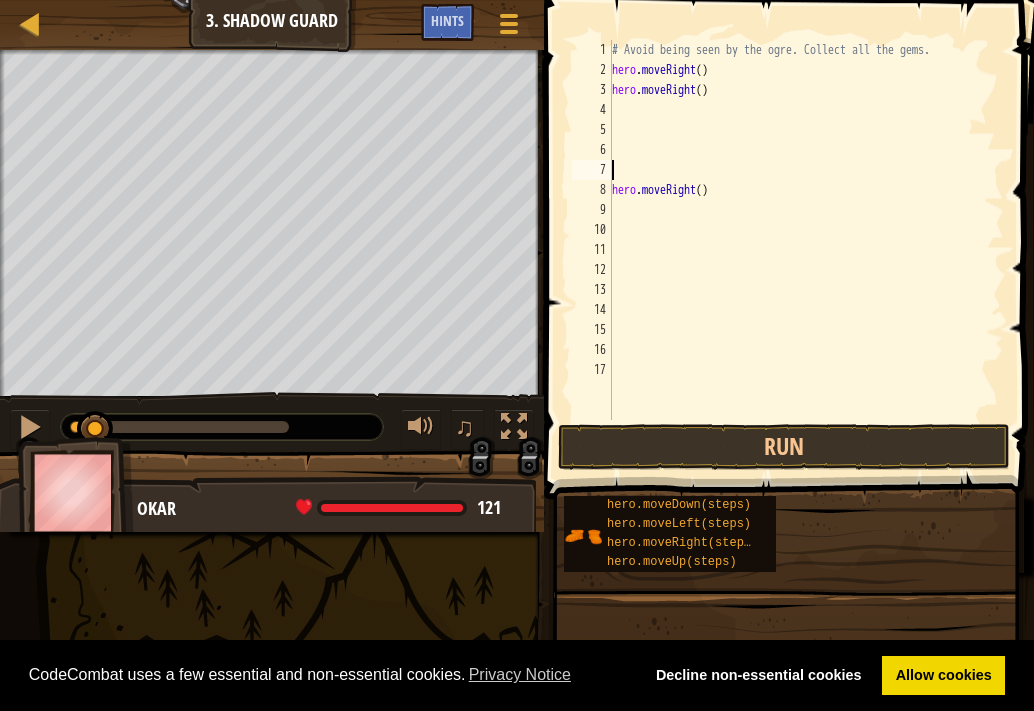 click on "# Avoid being seen by the ogre. Collect all the gems. hero . moveRight ( ) hero . moveRight ( ) hero . moveRight ( )" at bounding box center (806, 250) 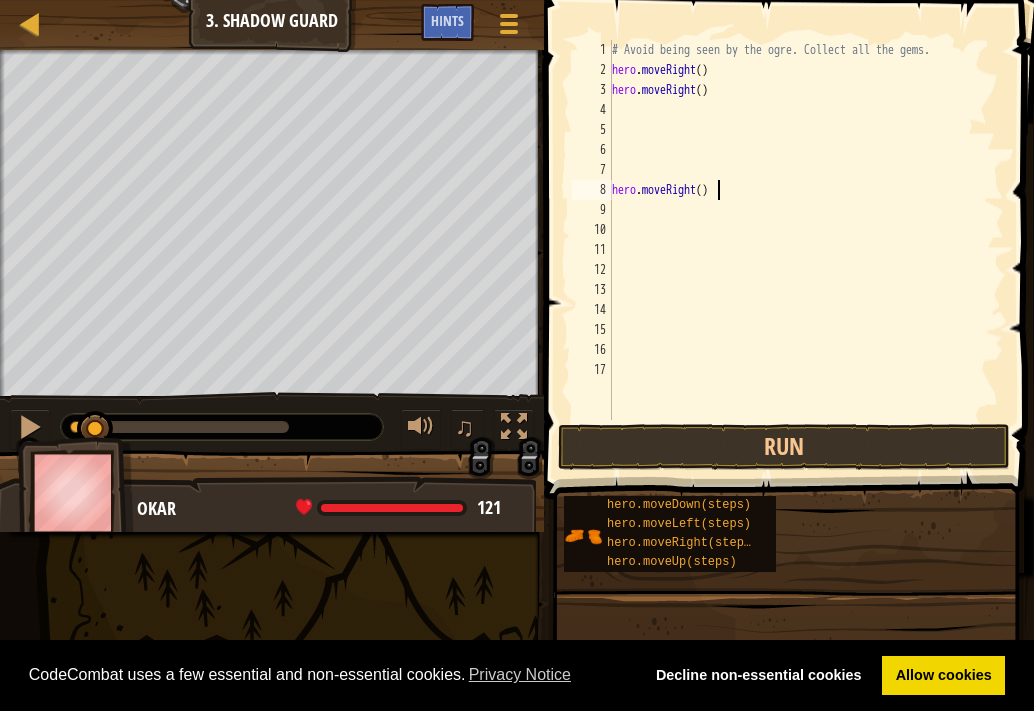 click on "# Avoid being seen by the ogre. Collect all the gems. hero . moveRight ( ) hero . moveRight ( ) hero . moveRight ( )" at bounding box center (806, 250) 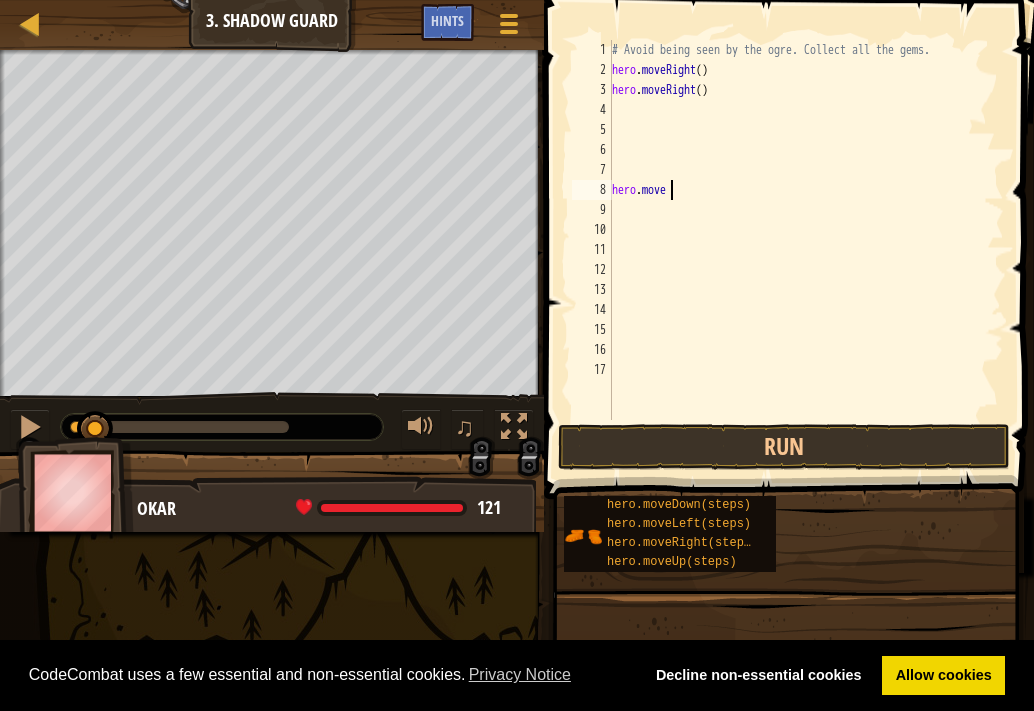 type on "h" 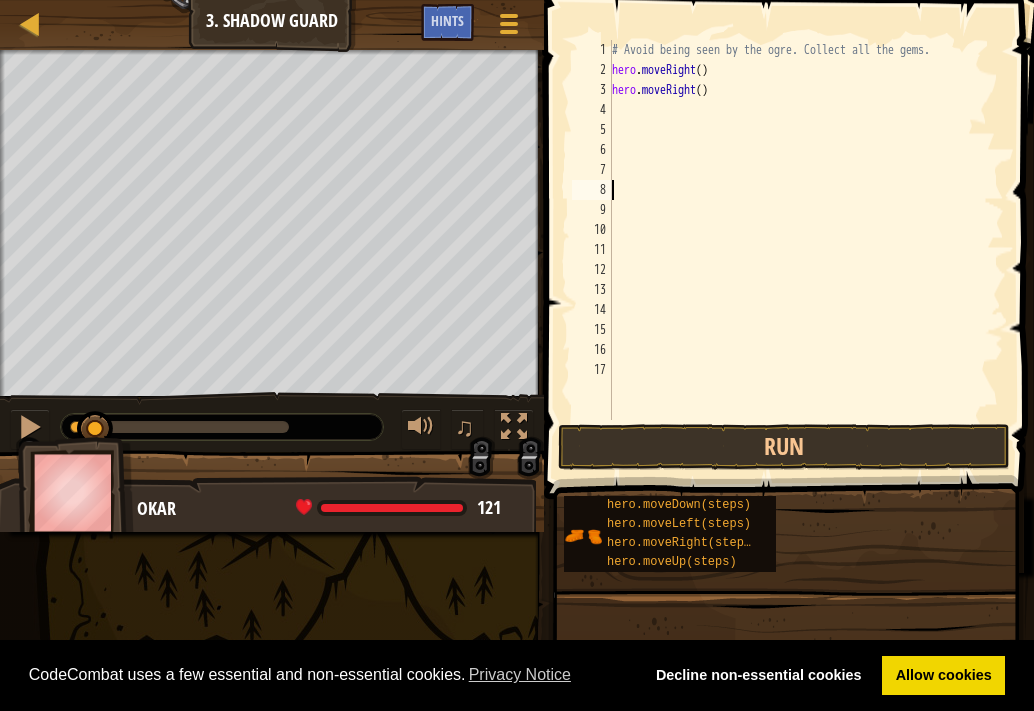 click on "# Avoid being seen by the ogre. Collect all the gems. hero . moveRight ( ) hero . moveRight ( )" at bounding box center [806, 250] 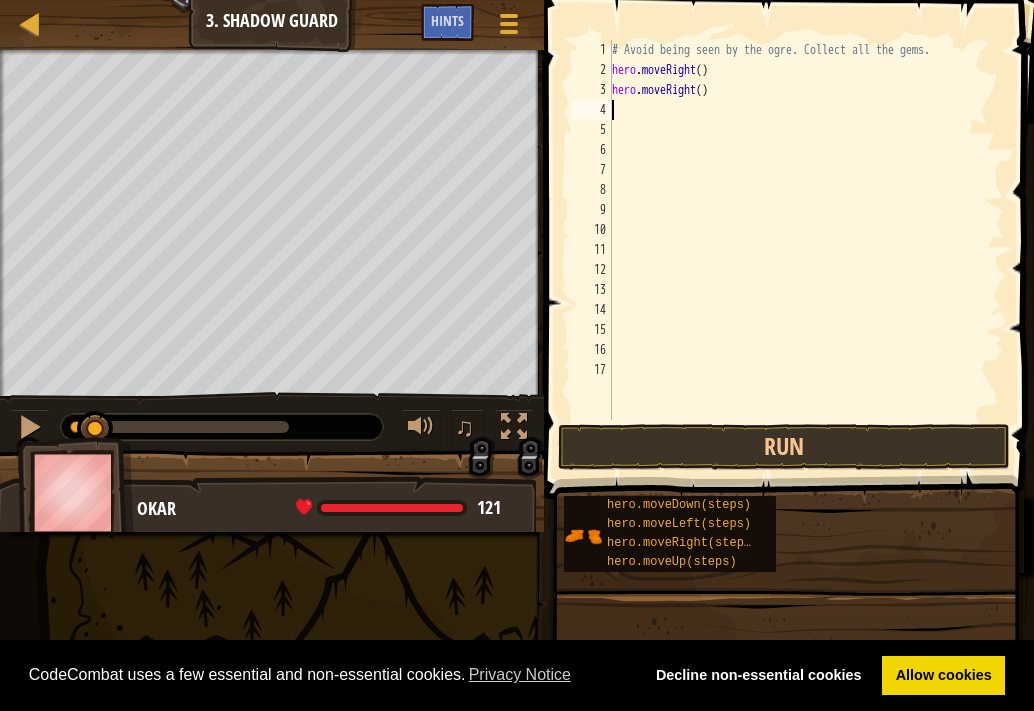 type on "h" 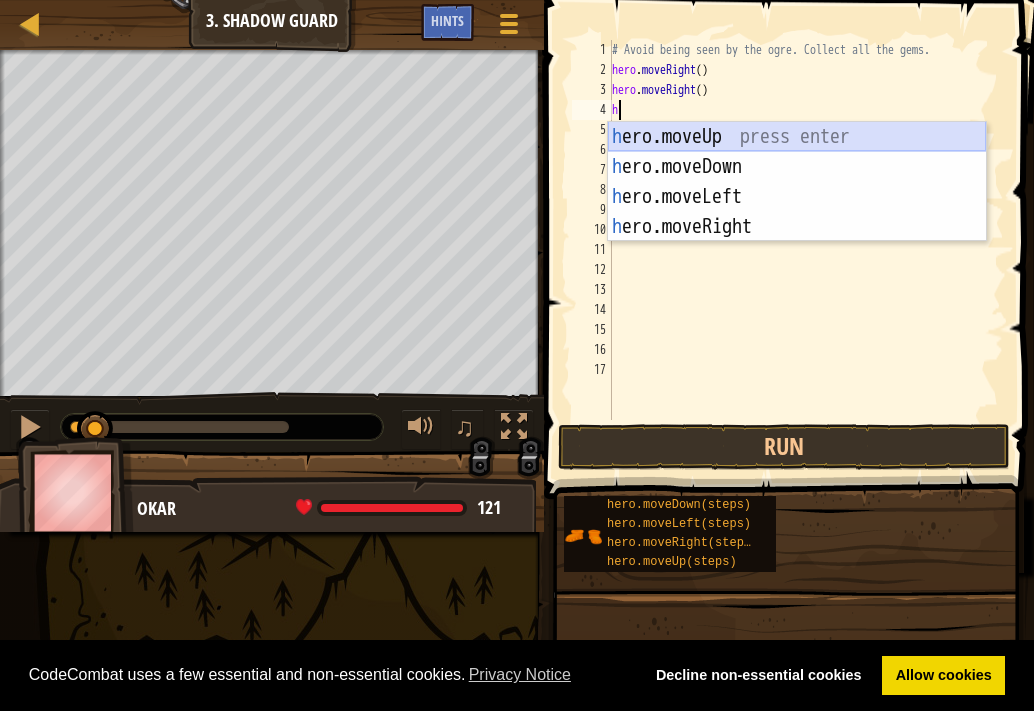 click on "h ero.moveUp press enter h ero.moveDown press enter h ero.moveLeft press enter h ero.moveRight press enter" at bounding box center (797, 212) 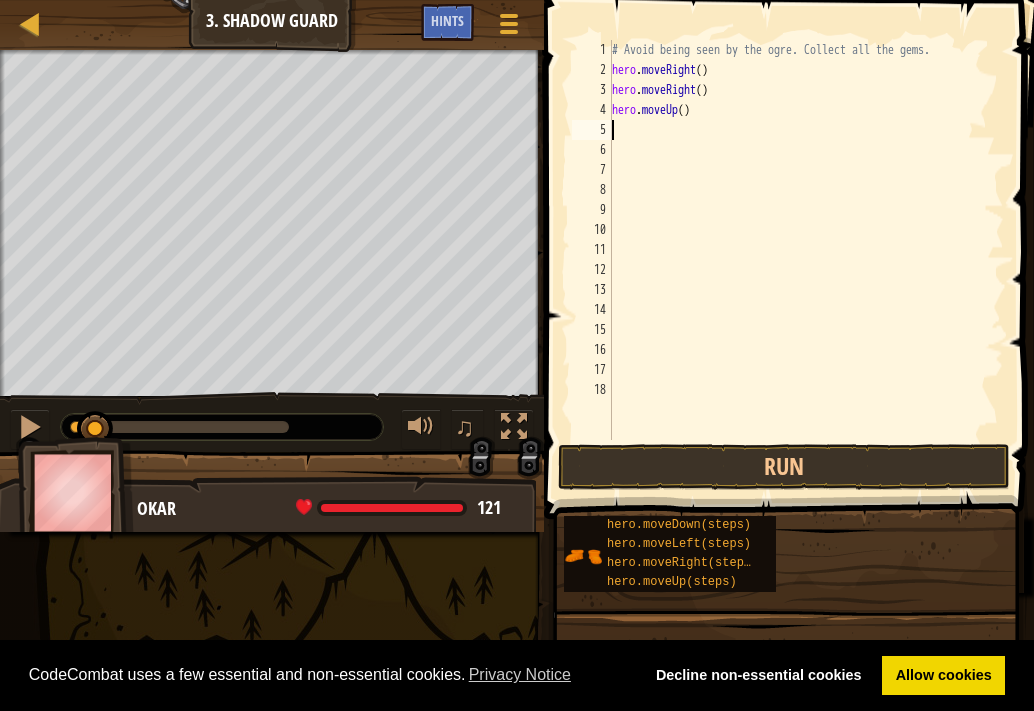 type on "h" 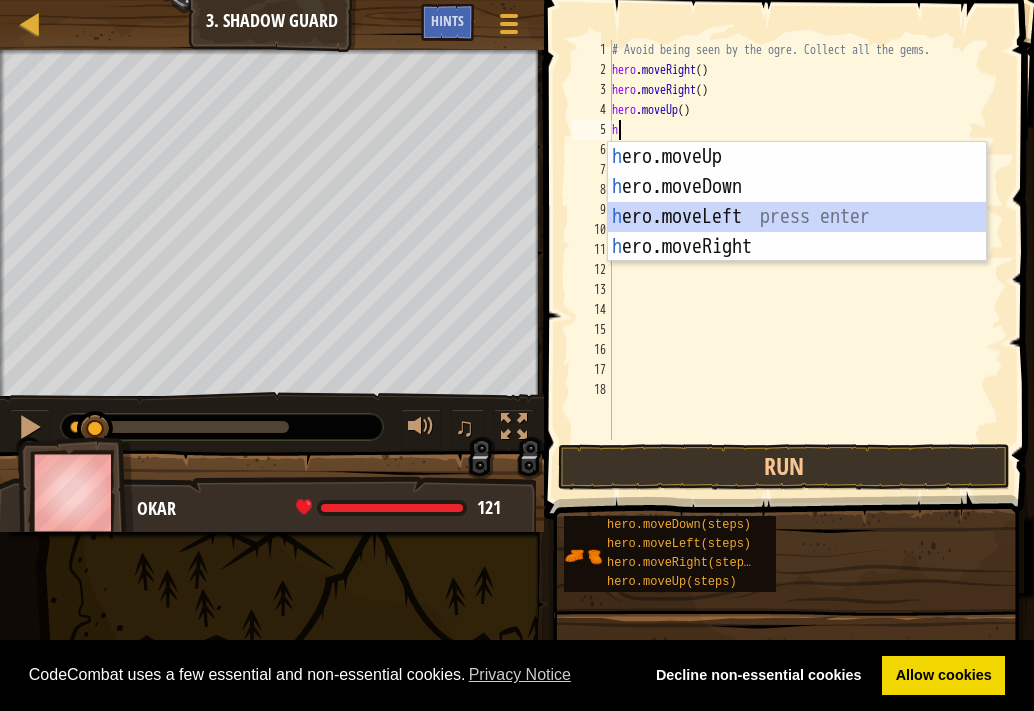 click on "h ero.moveUp press enter h ero.moveDown press enter h ero.moveLeft press enter h ero.moveRight press enter" at bounding box center (797, 232) 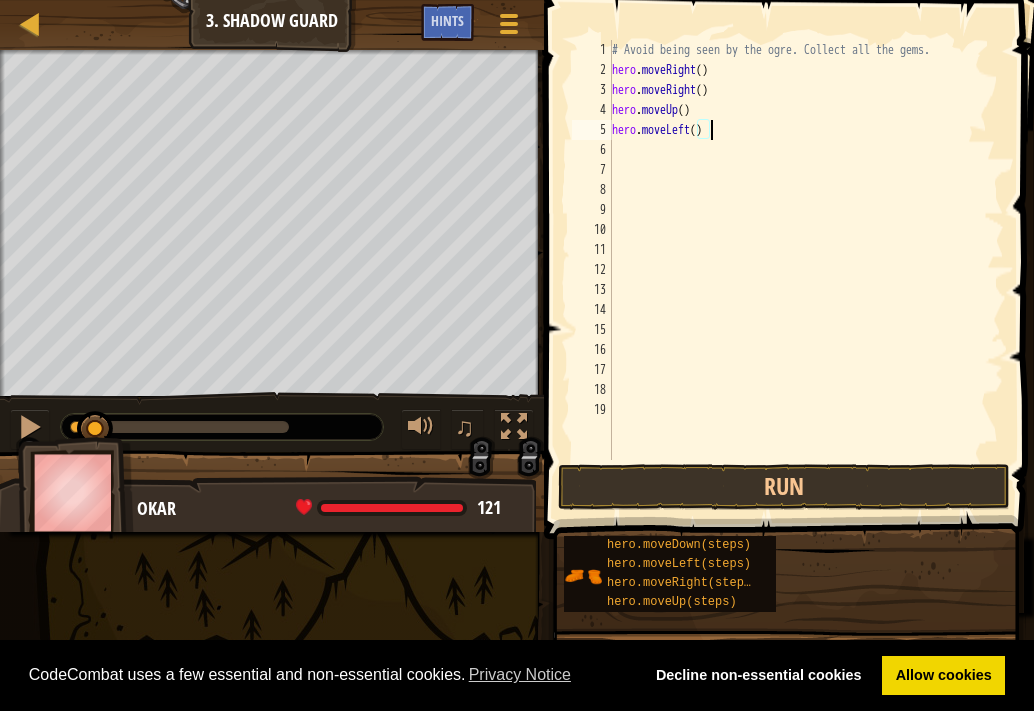 click on "# Avoid being seen by the ogre. Collect all the gems. hero . moveRight ( ) hero . moveRight ( ) hero . moveUp ( ) hero . moveLeft ( )" at bounding box center (806, 270) 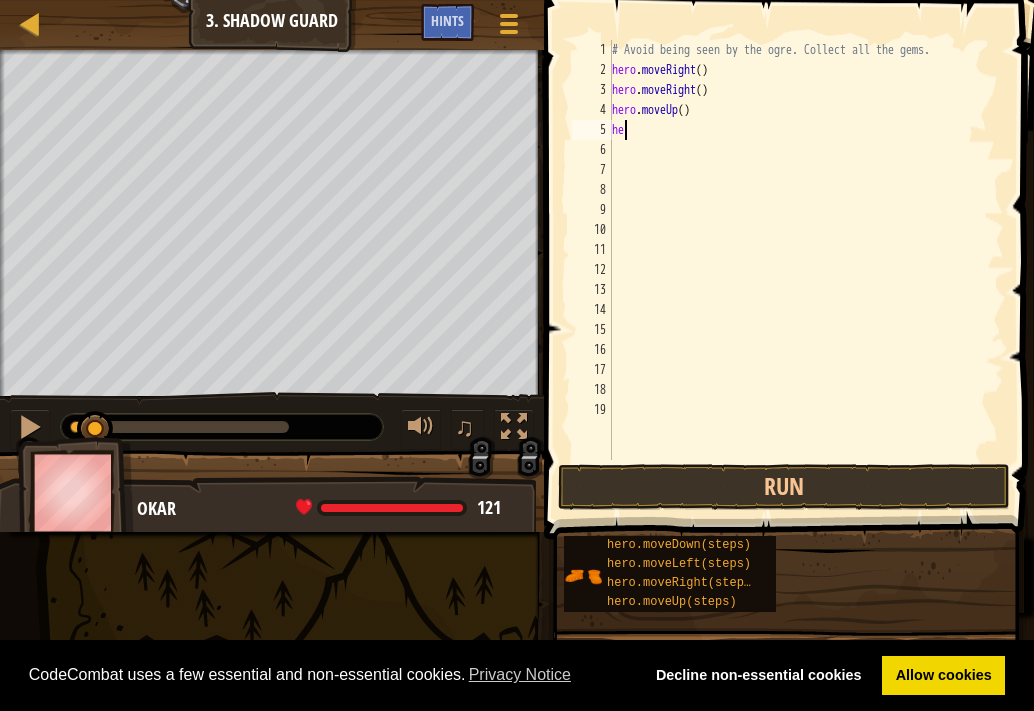 type on "h" 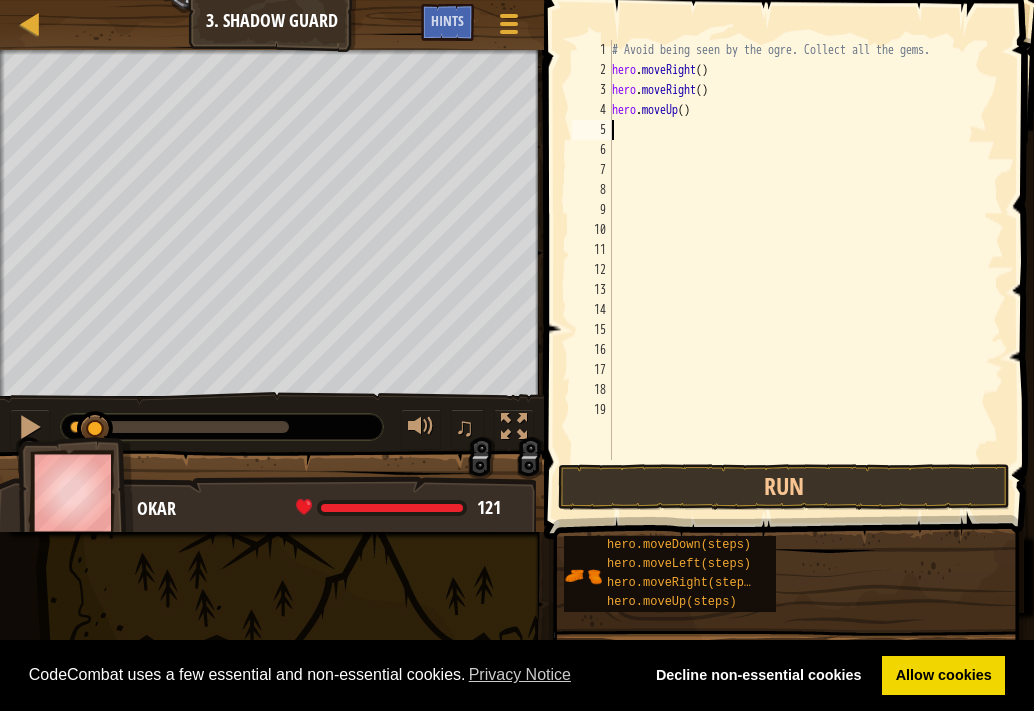 type on "h" 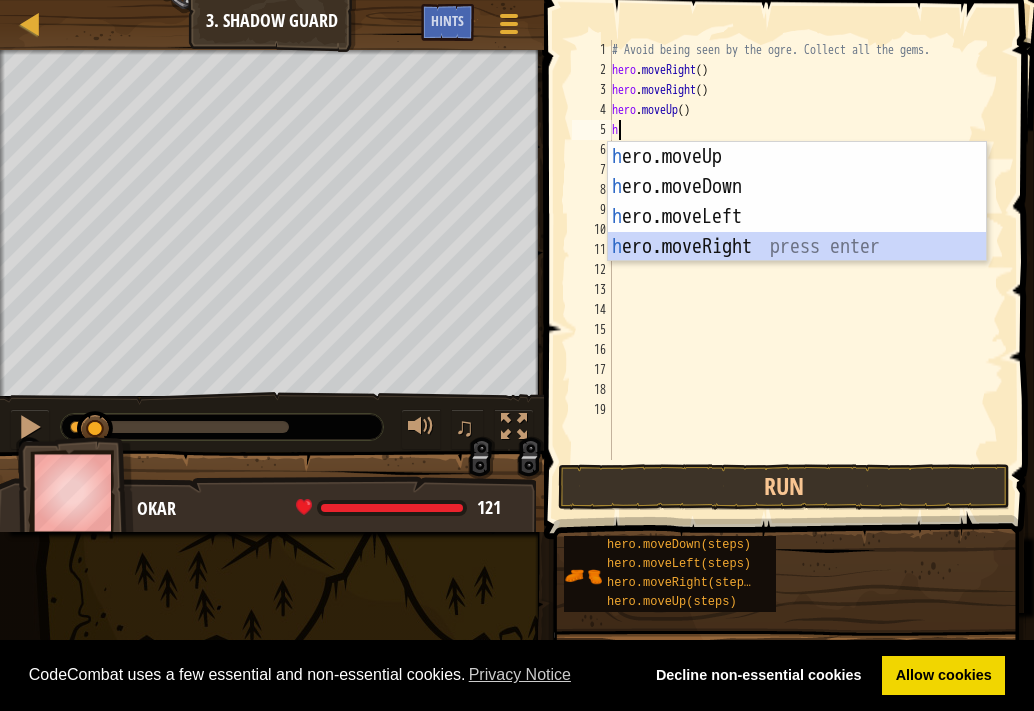 click on "h ero.moveUp press enter h ero.moveDown press enter h ero.moveLeft press enter h ero.moveRight press enter" at bounding box center [797, 232] 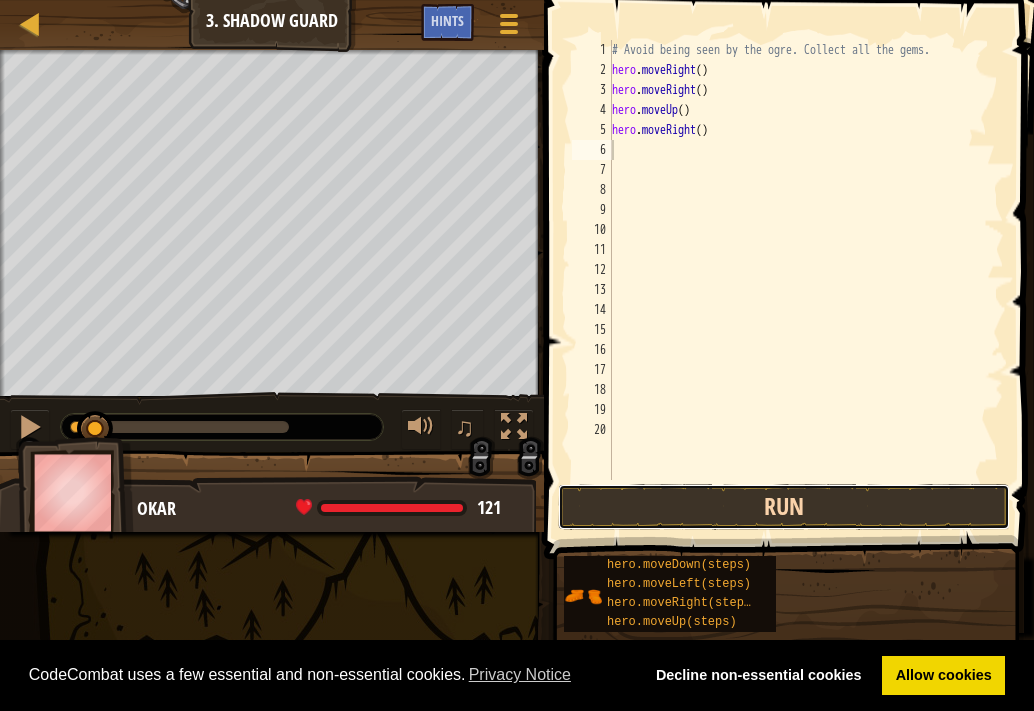 drag, startPoint x: 718, startPoint y: 521, endPoint x: 708, endPoint y: 510, distance: 14.866069 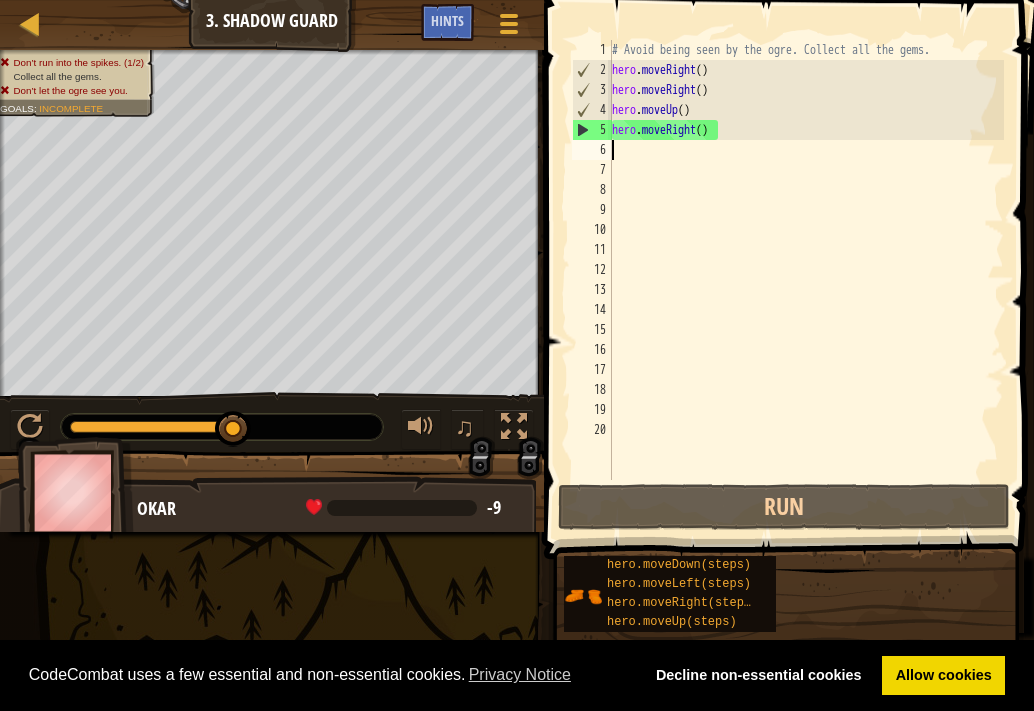 click on "# Avoid being seen by the ogre. Collect all the gems. hero . moveRight ( ) hero . moveRight ( ) hero . moveUp ( ) hero . moveRight ( )" at bounding box center [806, 280] 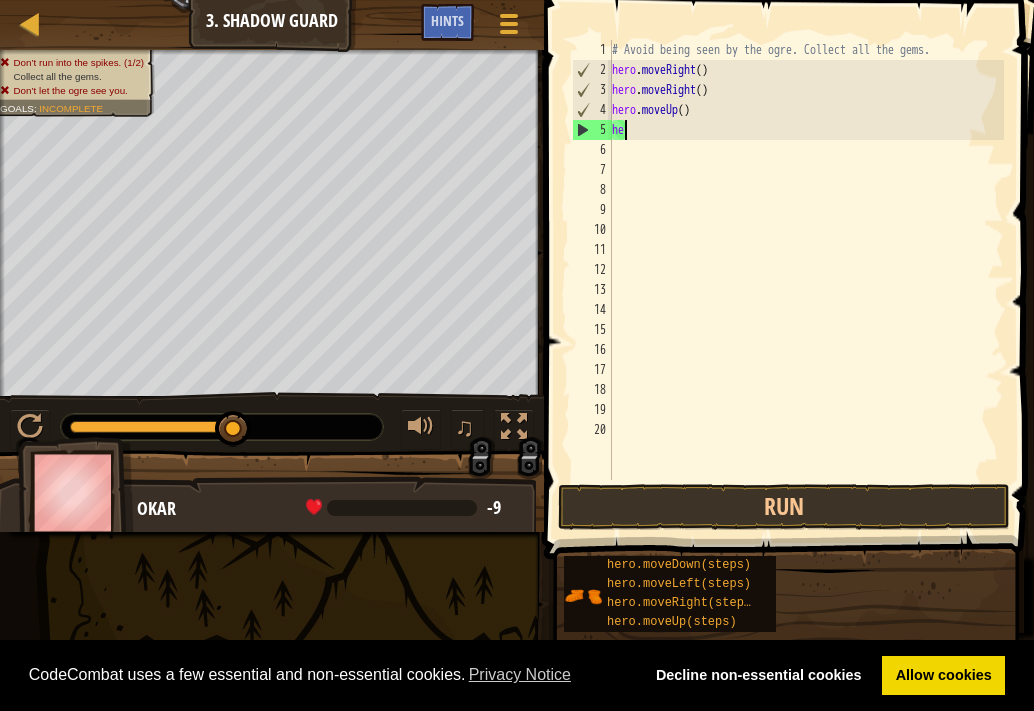 type on "h" 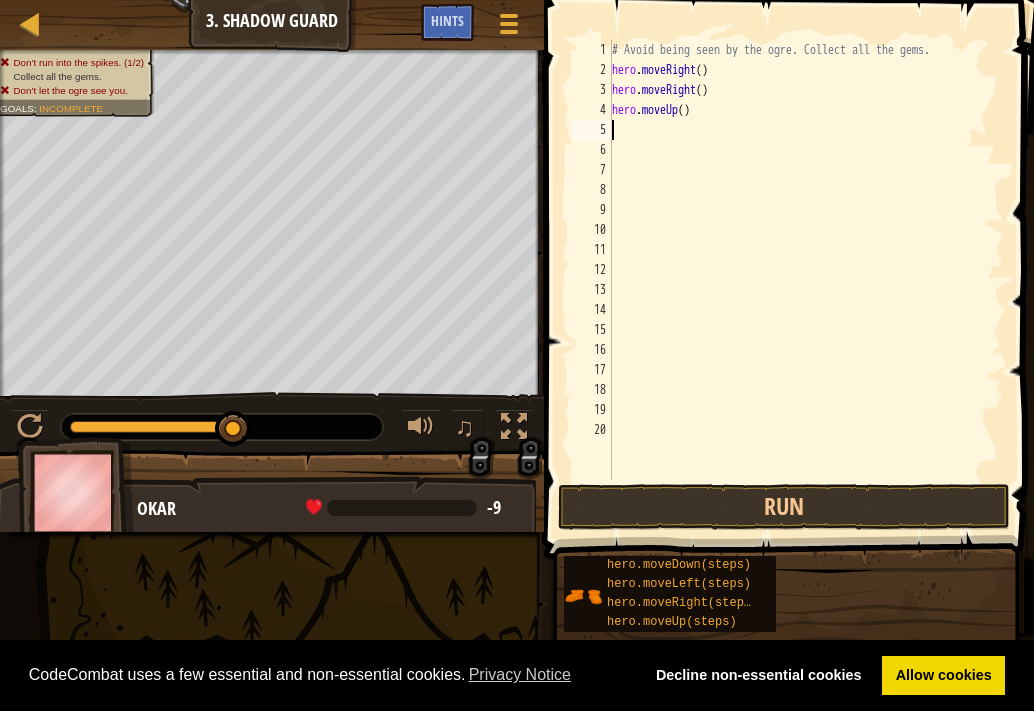 click on "# Avoid being seen by the ogre. Collect all the gems. hero . moveRight ( ) hero . moveRight ( ) hero . moveUp ( )" at bounding box center (806, 280) 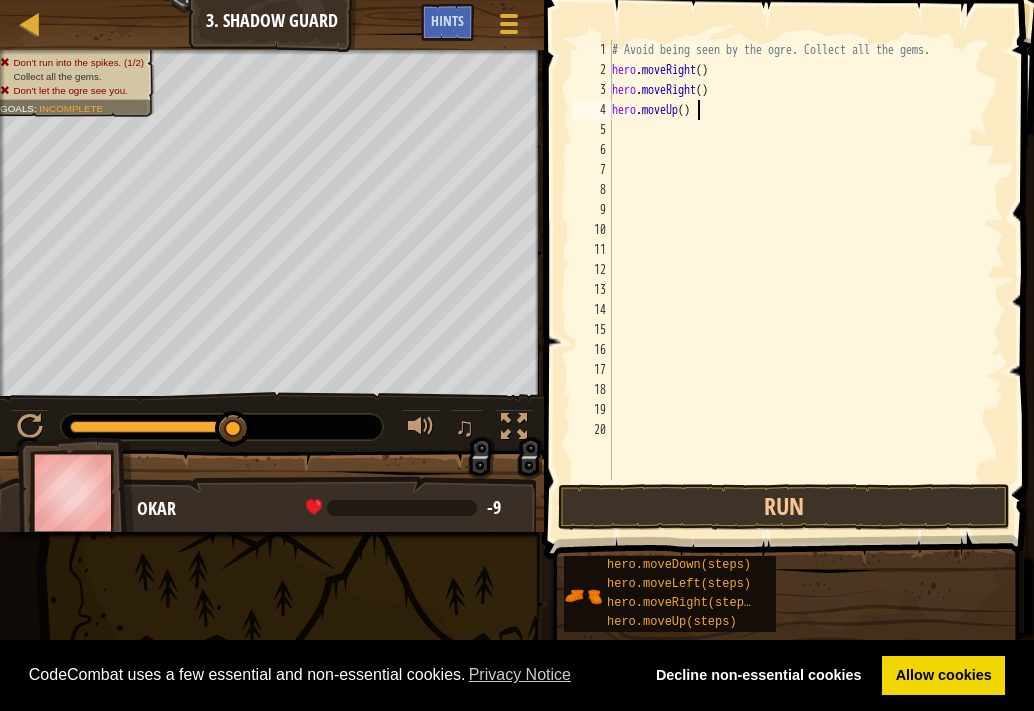 click on "# Avoid being seen by the ogre. Collect all the gems. hero . moveRight ( ) hero . moveRight ( ) hero . moveUp ( )" at bounding box center [806, 280] 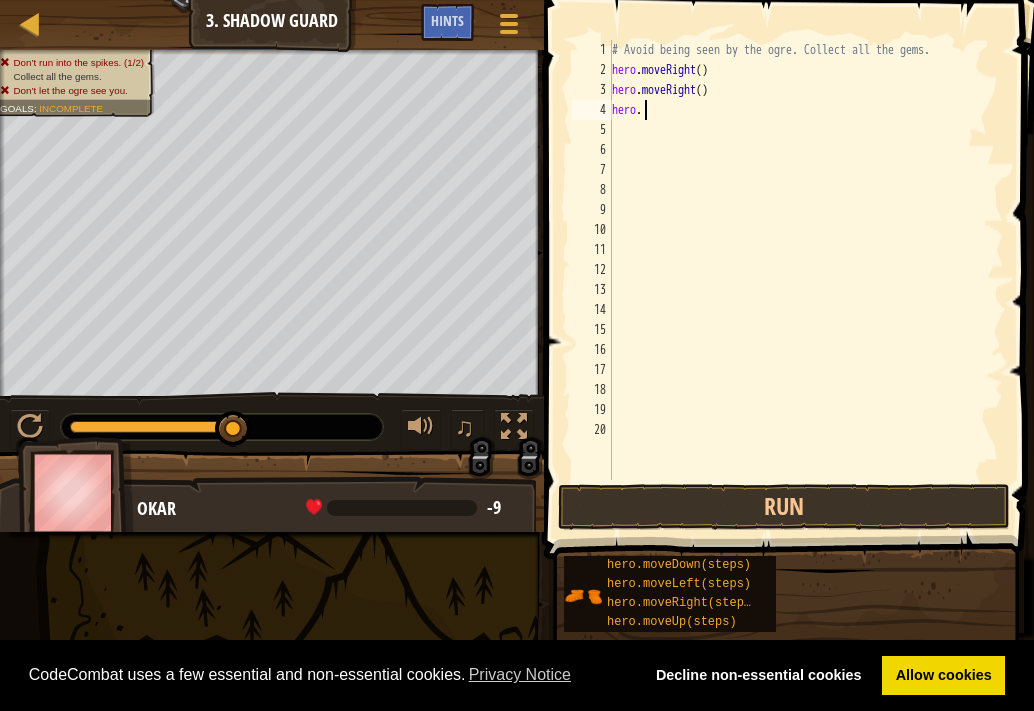 type on "h" 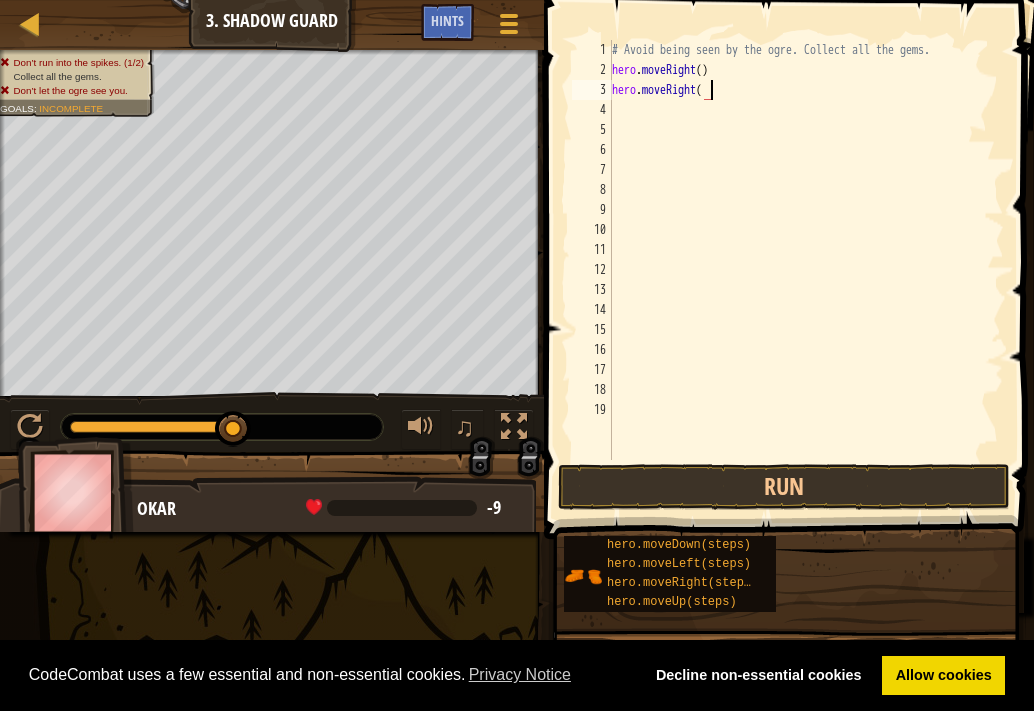 type on "hero.moveRight(h" 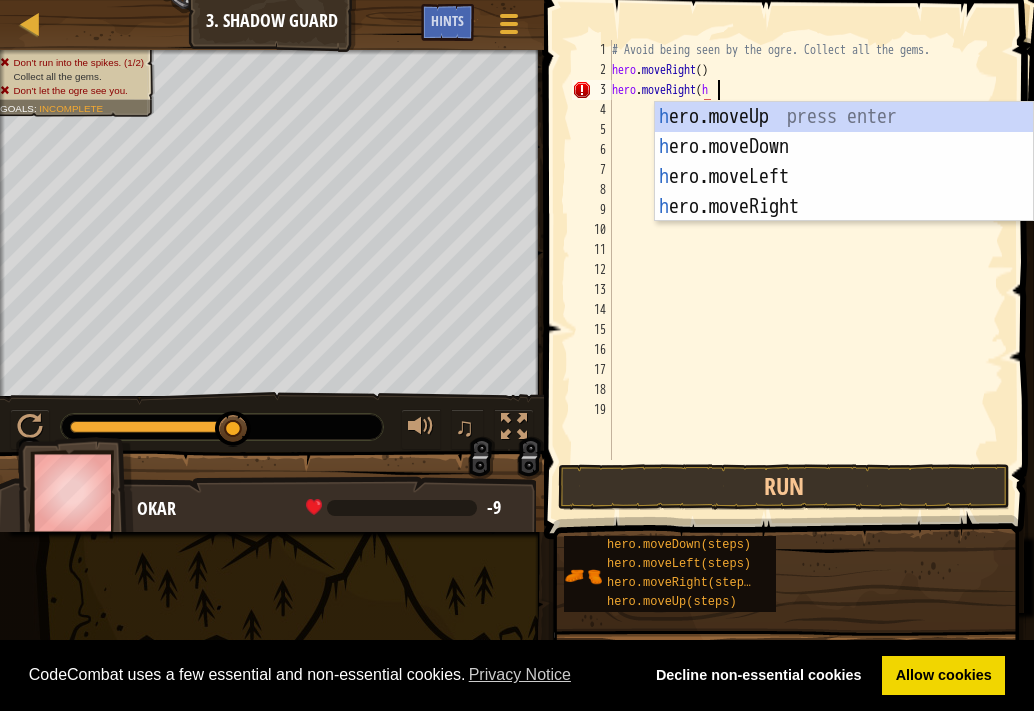 scroll, scrollTop: 9, scrollLeft: 8, axis: both 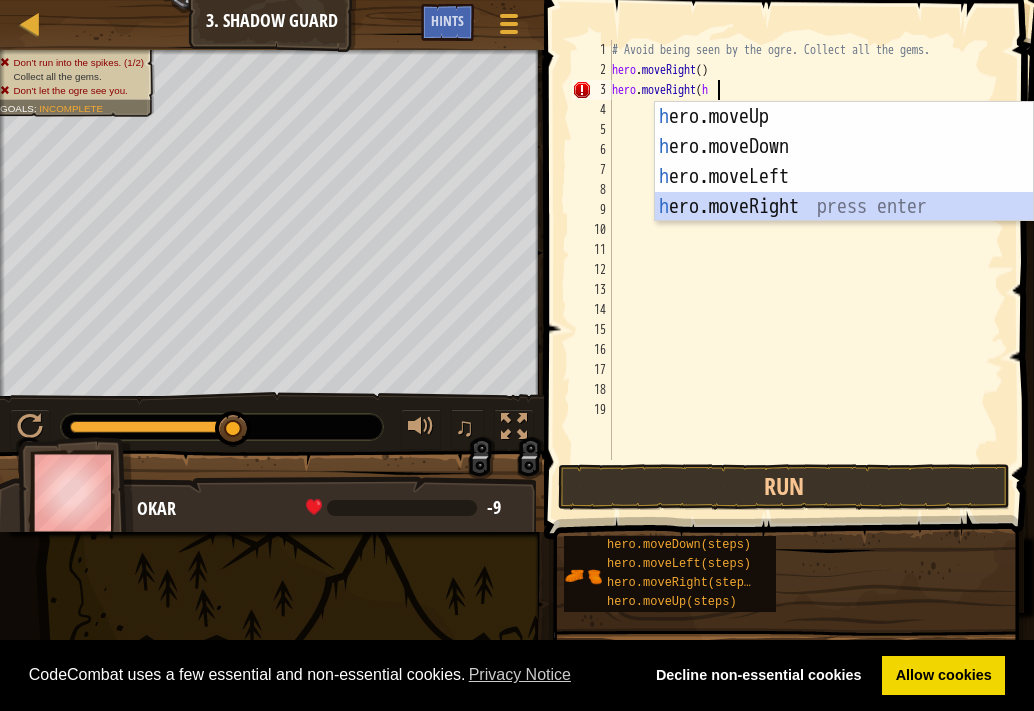 click on "h ero.moveUp press enter h ero.moveDown press enter h ero.moveLeft press enter h ero.moveRight press enter" at bounding box center [844, 192] 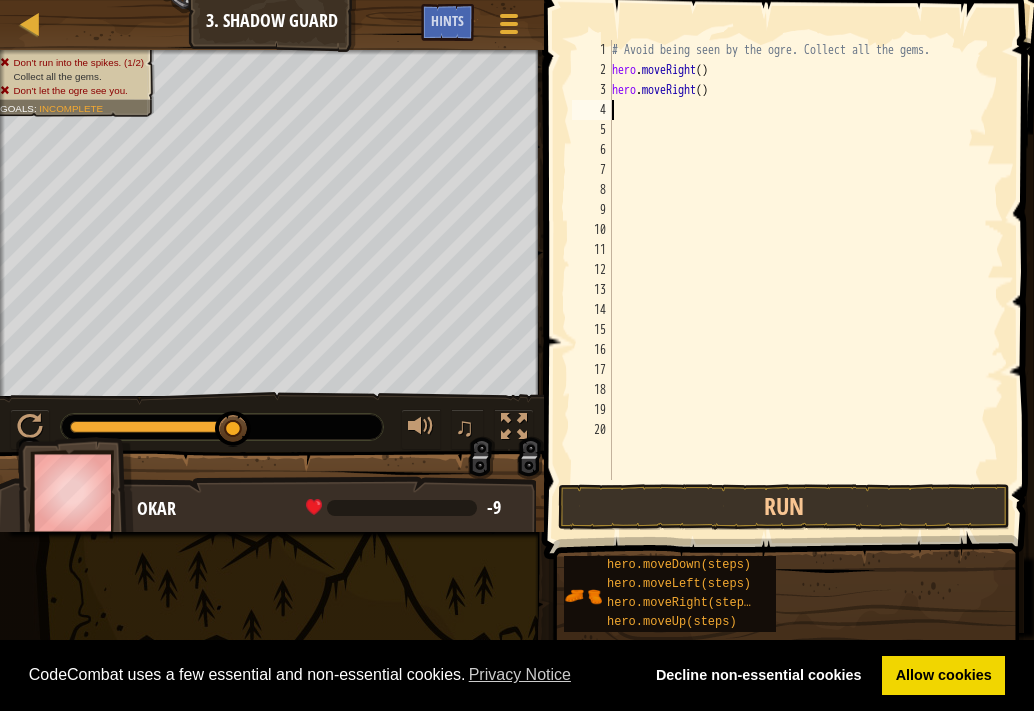 type on "h" 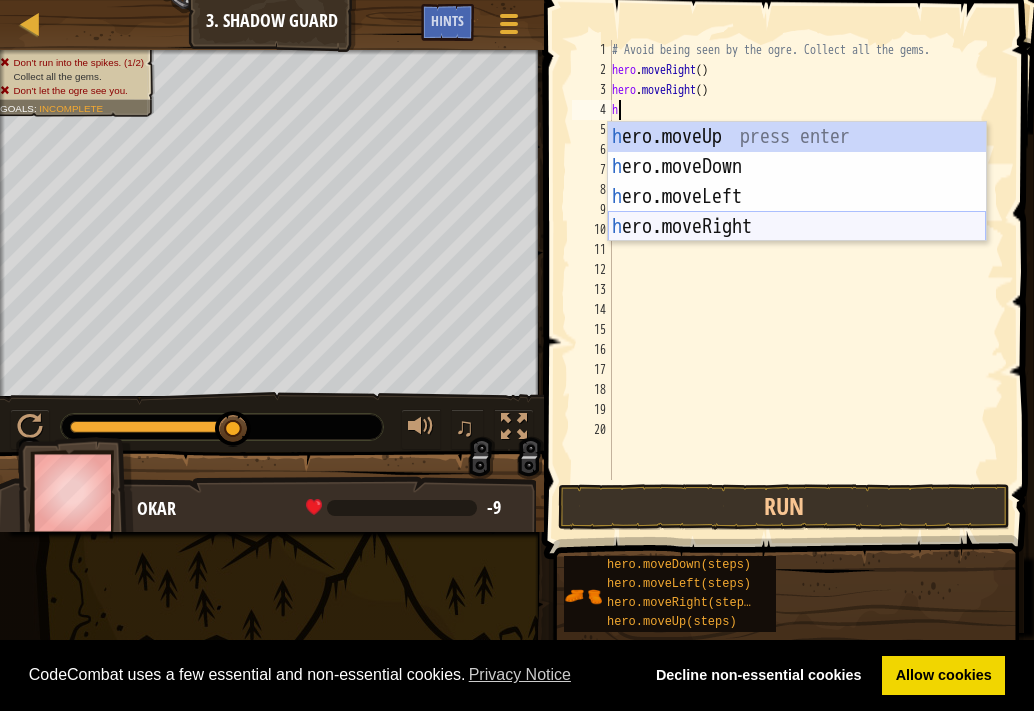 click on "h ero.moveUp press enter h ero.moveDown press enter h ero.moveLeft press enter h ero.moveRight press enter" at bounding box center [797, 212] 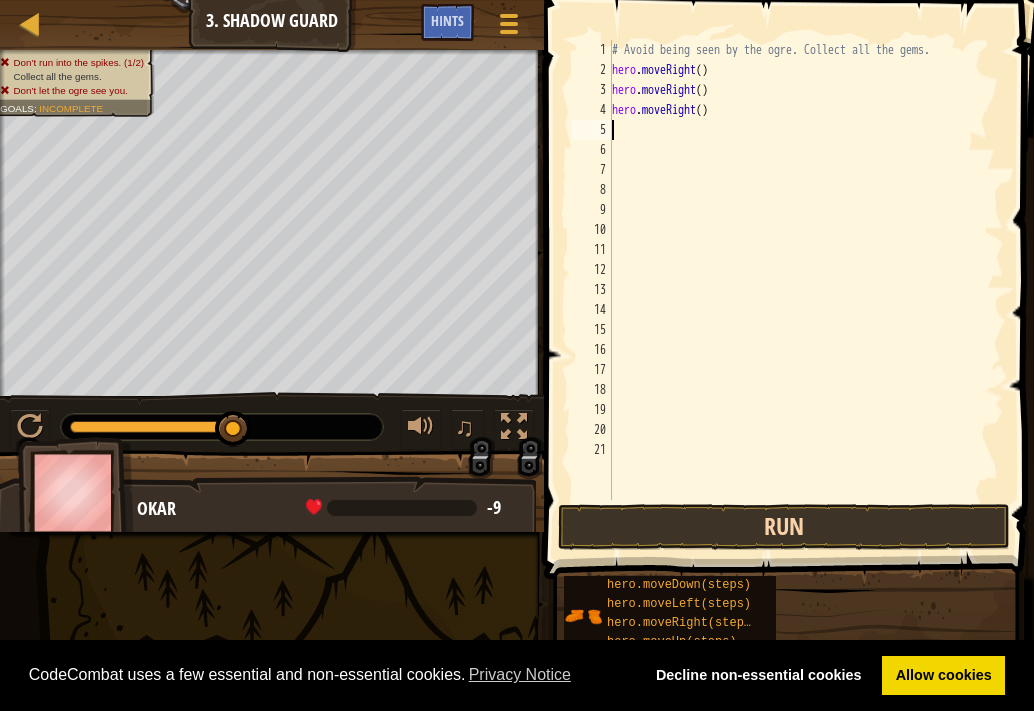 type 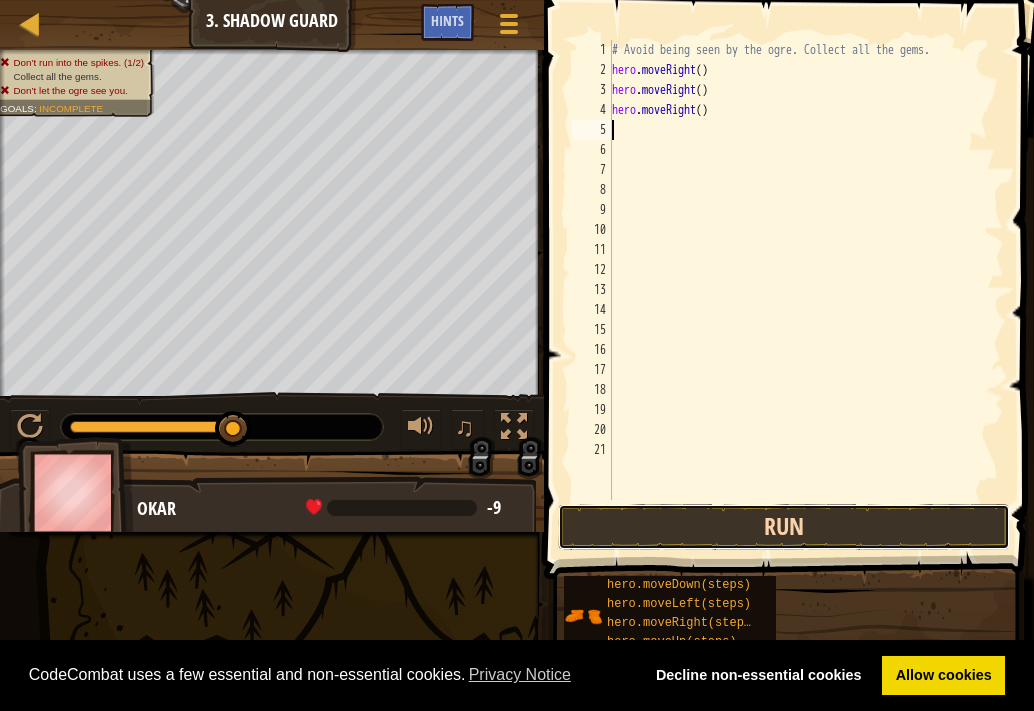 click on "Run" at bounding box center [784, 527] 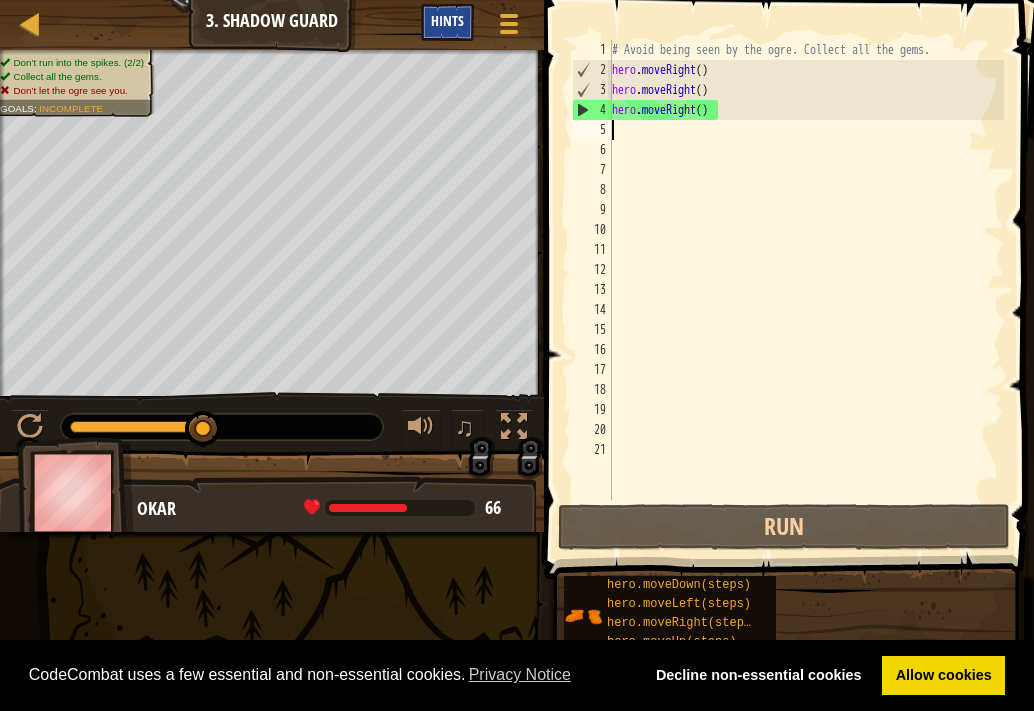click on "Hints" at bounding box center (447, 20) 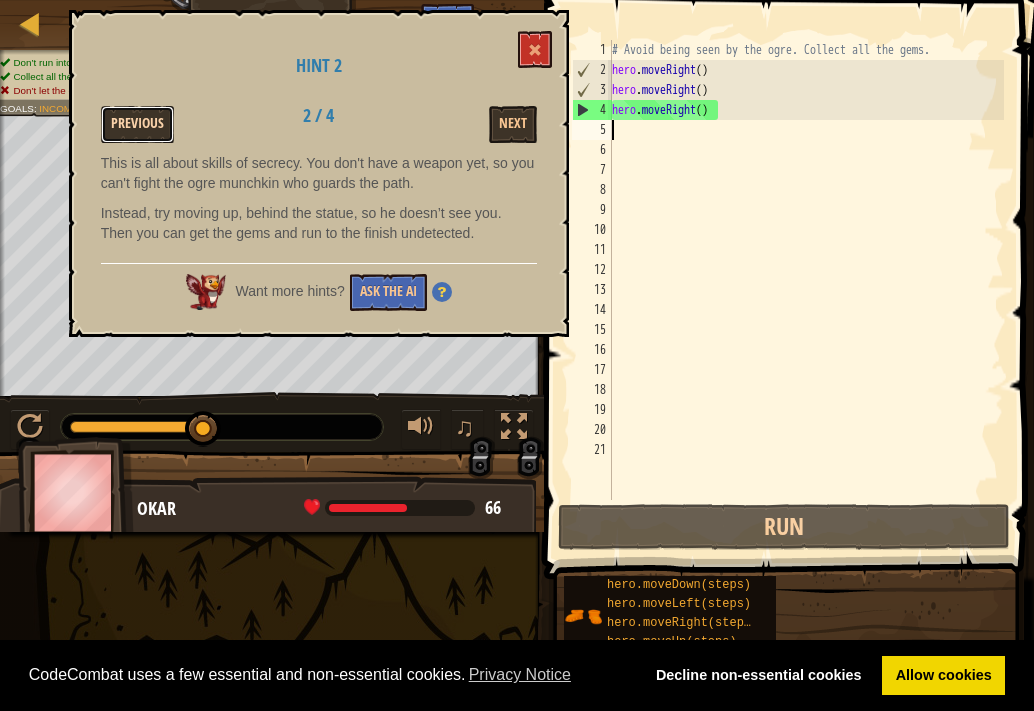 click on "Previous" at bounding box center (137, 124) 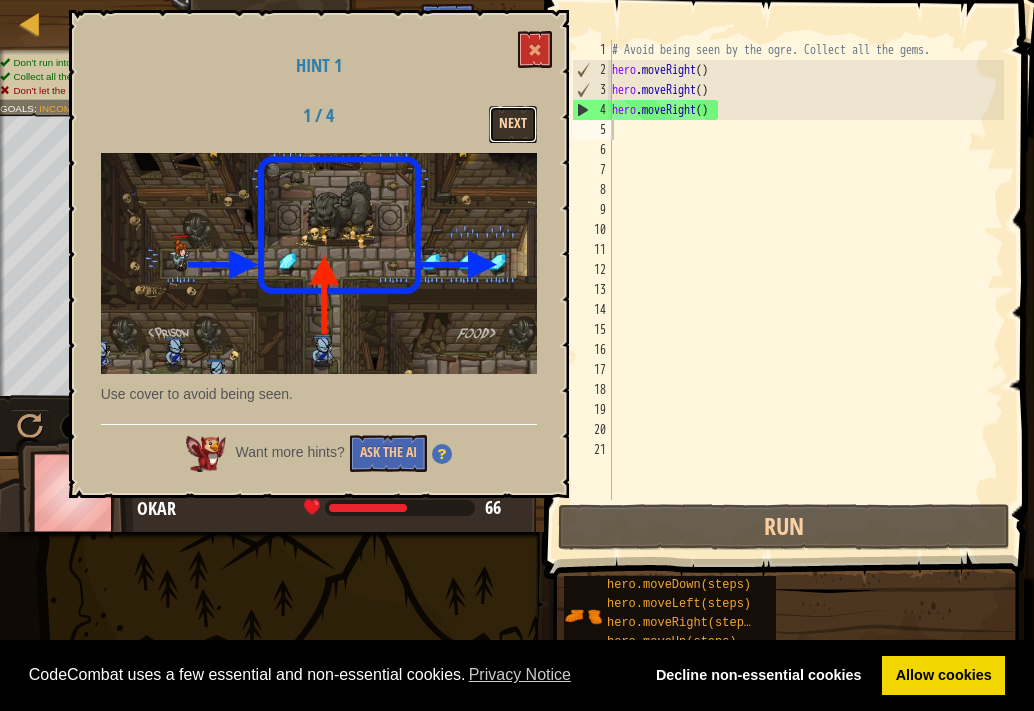click on "Next" at bounding box center [513, 124] 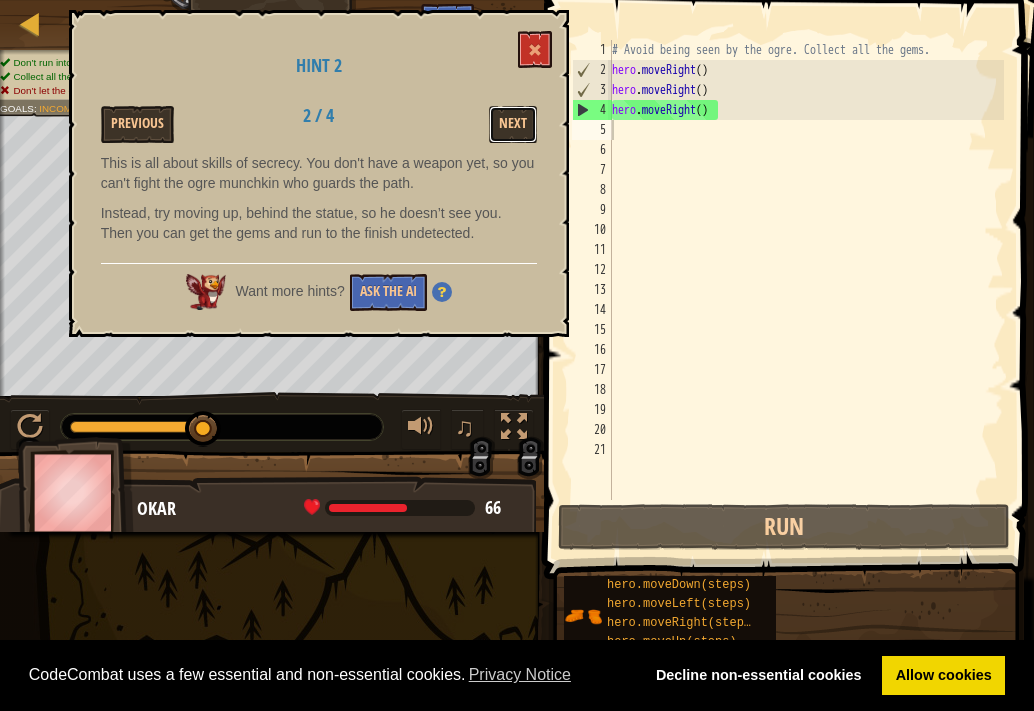 click on "Next" at bounding box center (513, 124) 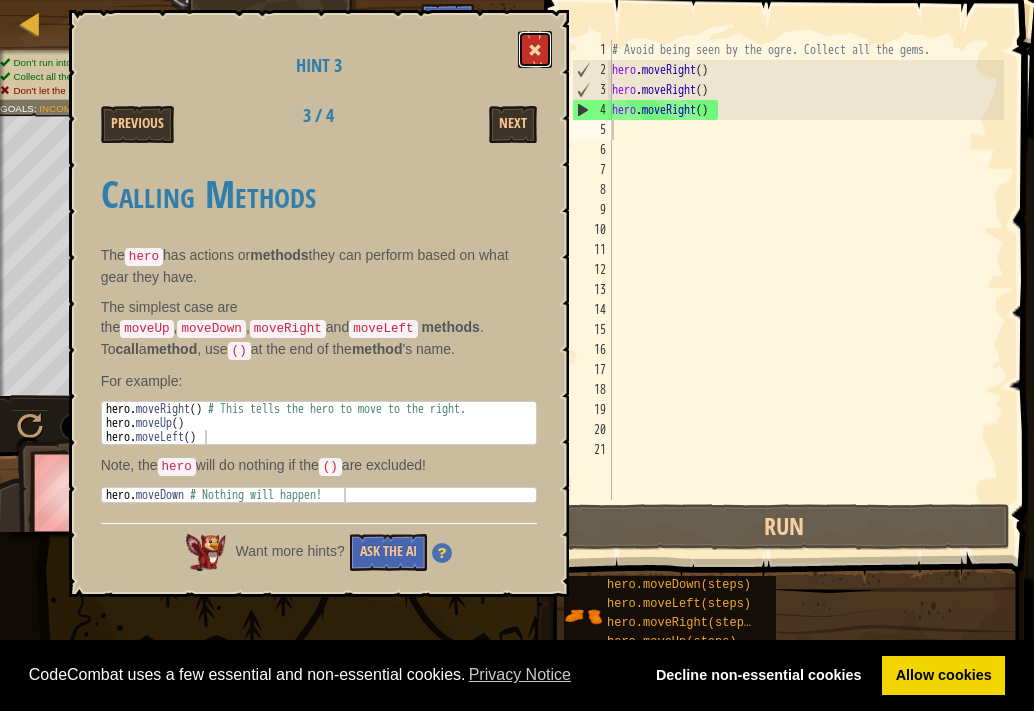 click at bounding box center (535, 49) 